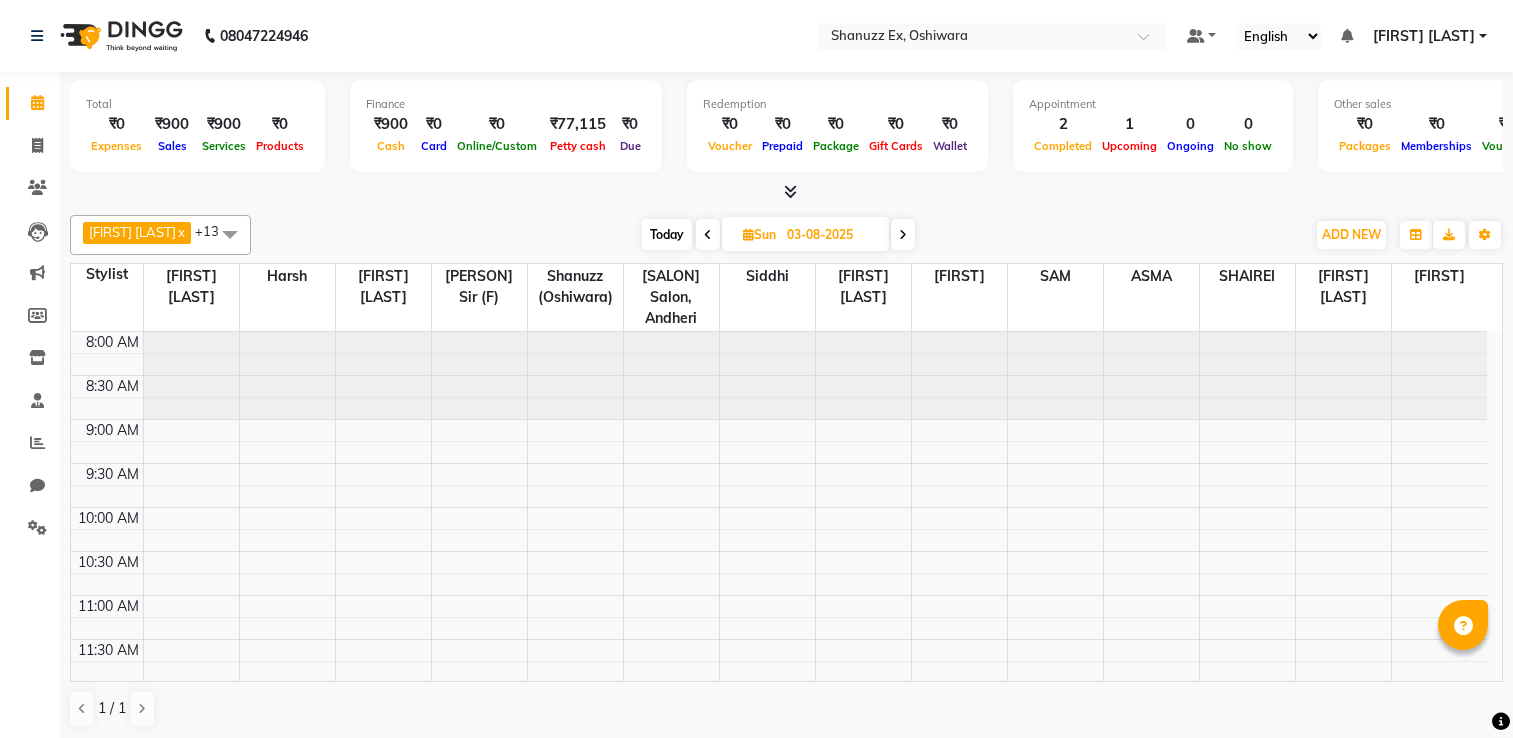 scroll, scrollTop: 0, scrollLeft: 0, axis: both 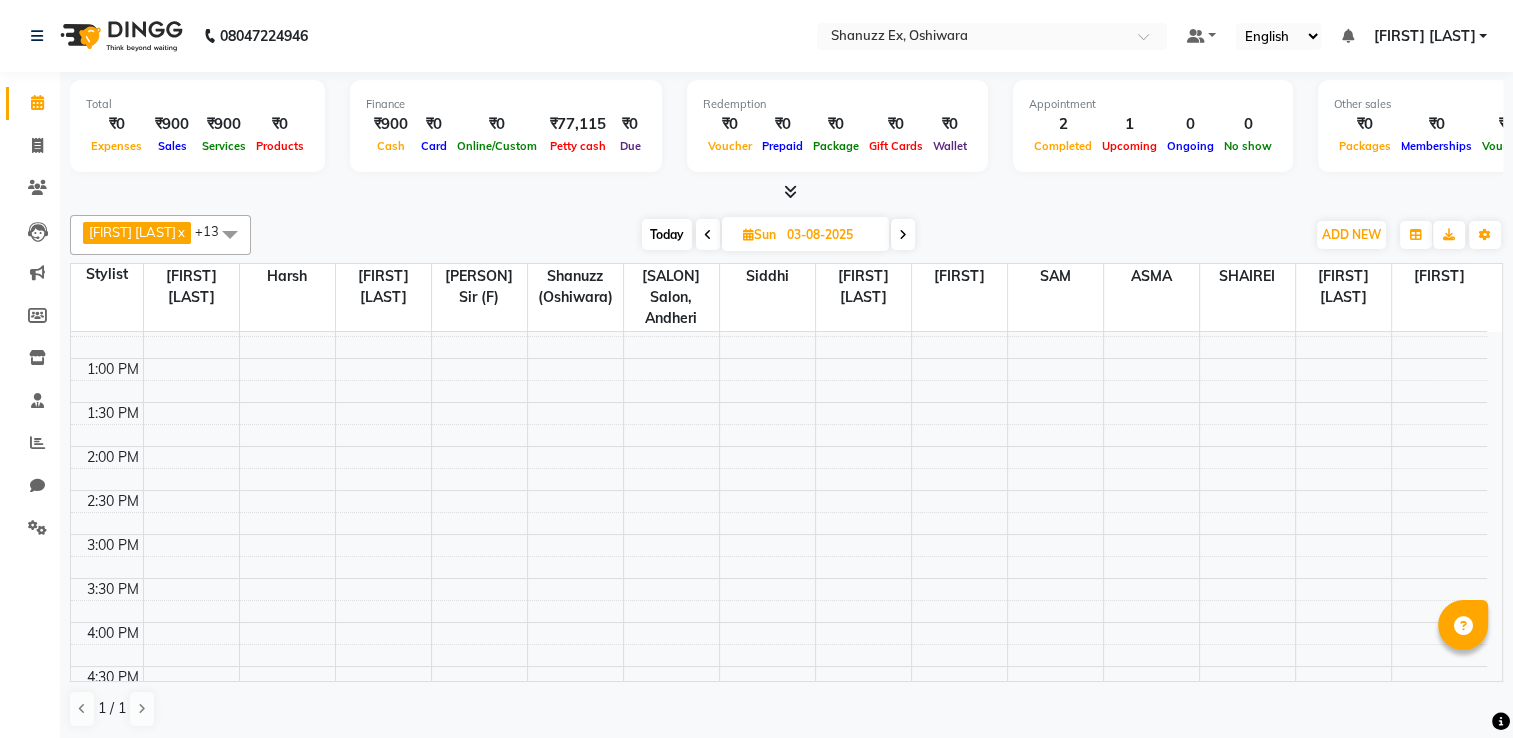 click on "Today" at bounding box center [667, 234] 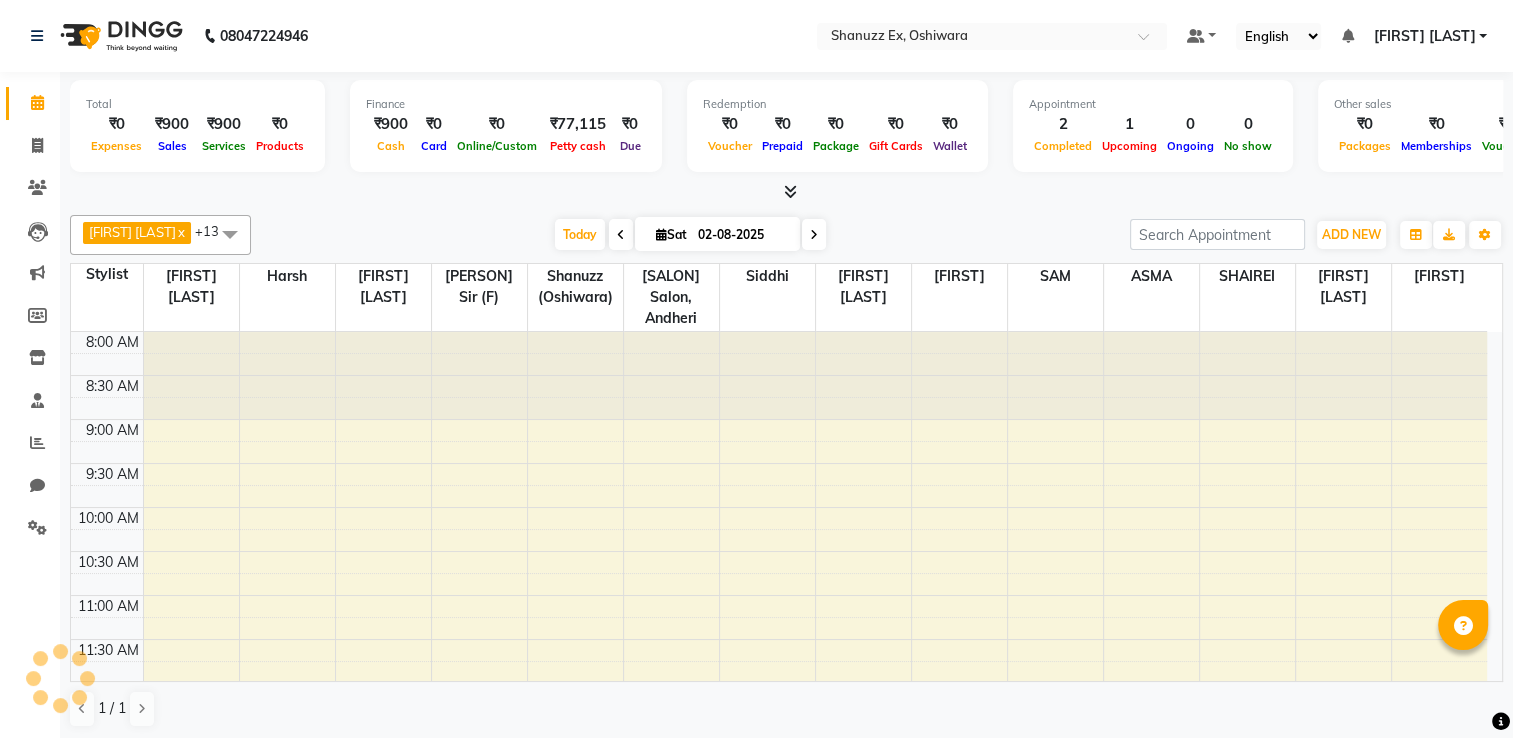 scroll, scrollTop: 783, scrollLeft: 0, axis: vertical 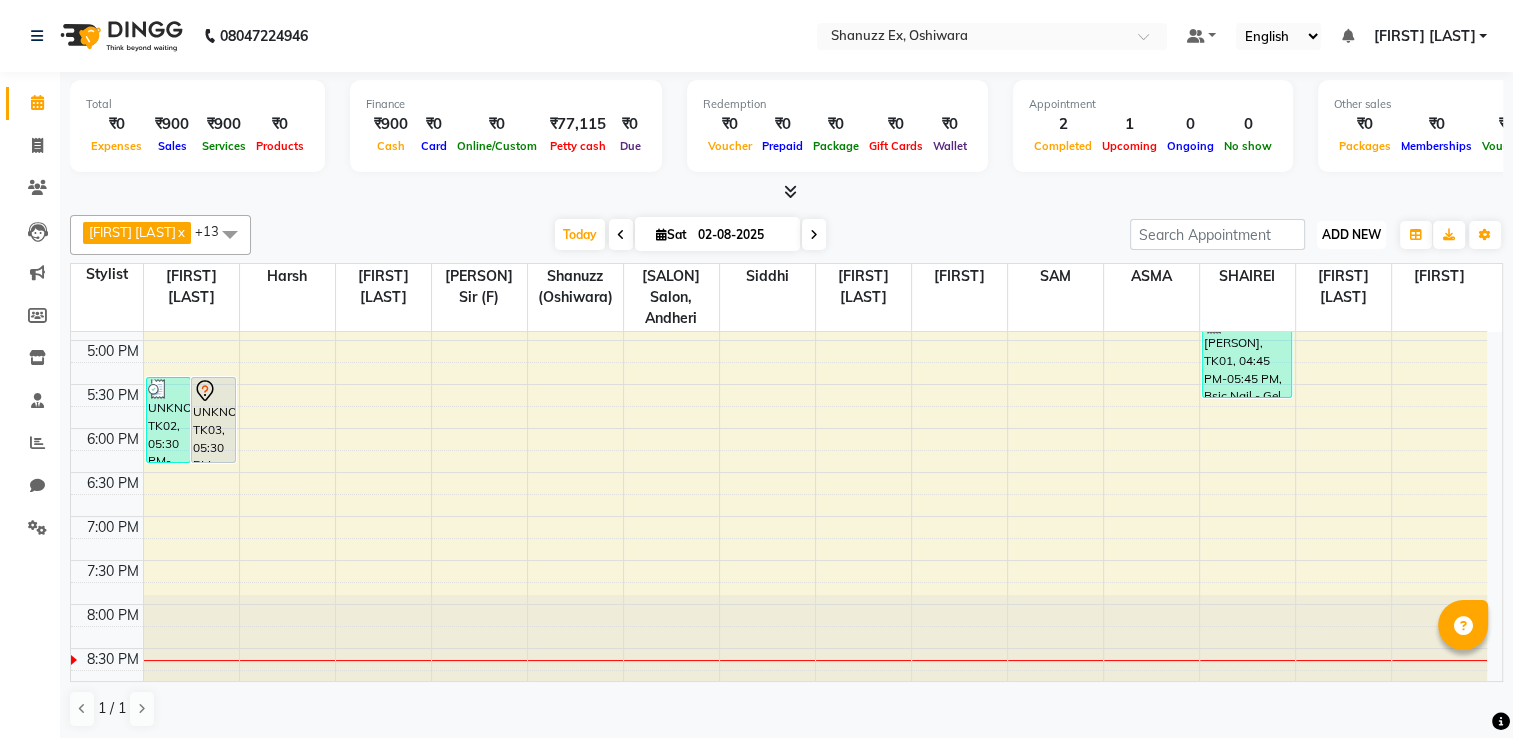click on "ADD NEW" at bounding box center [1351, 234] 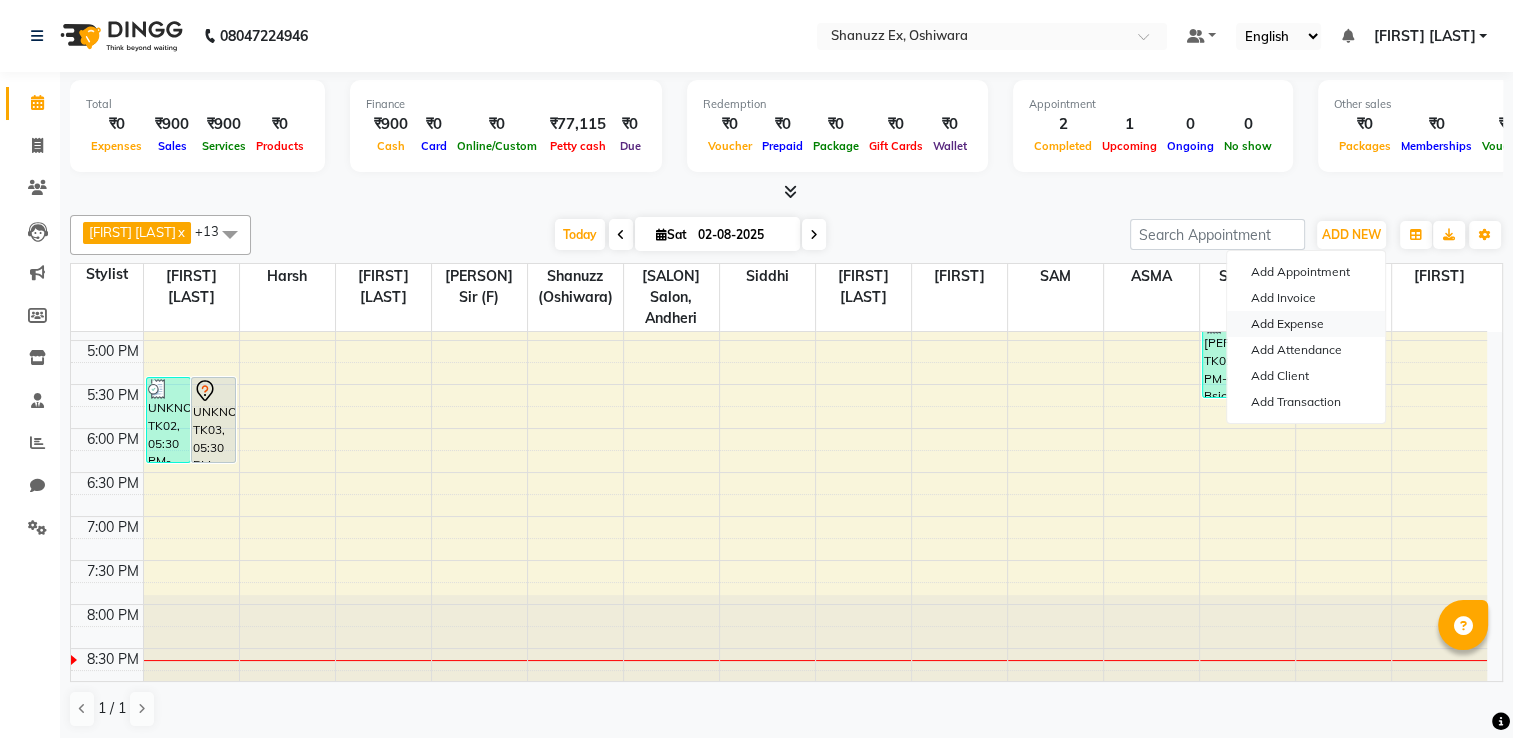 click on "Add Expense" at bounding box center [1306, 324] 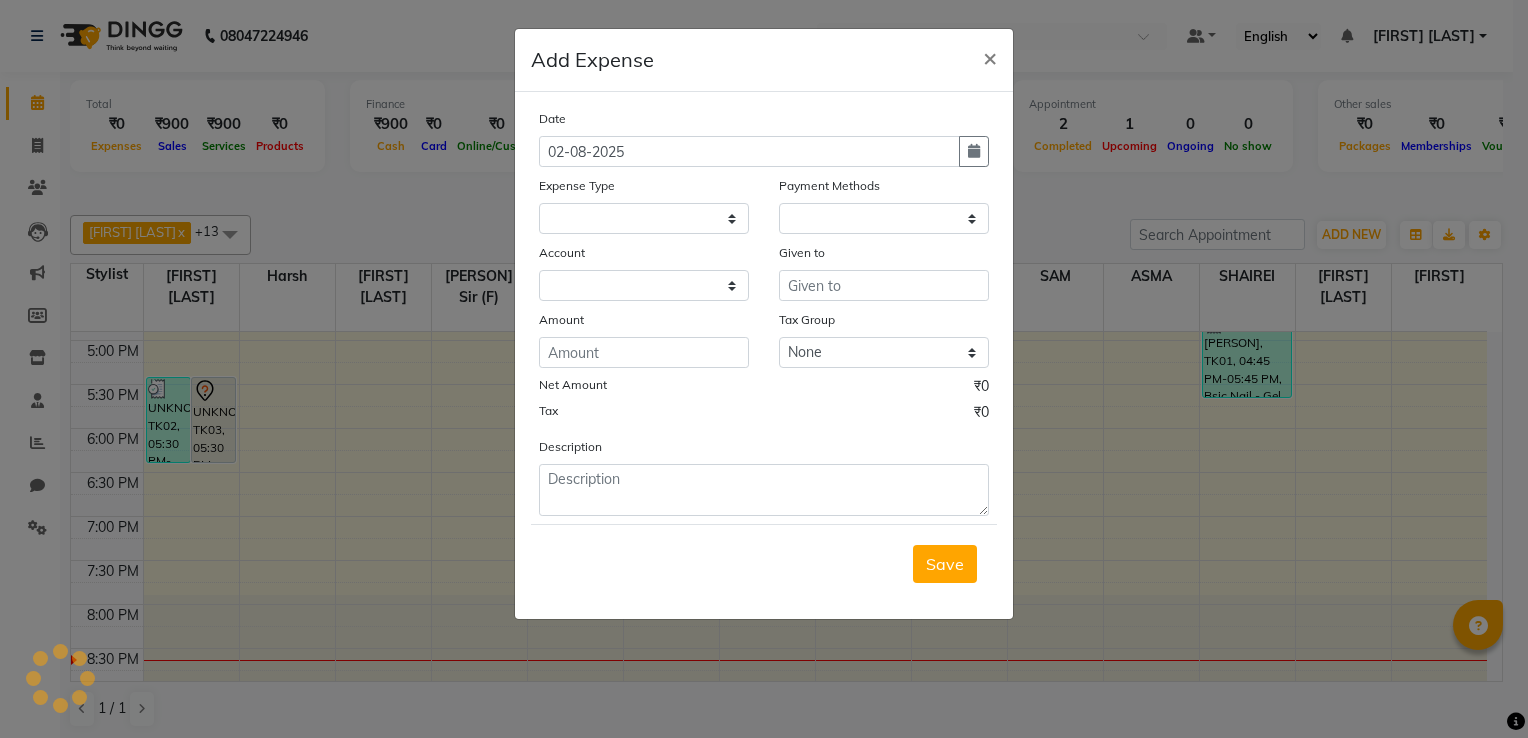 select on "1" 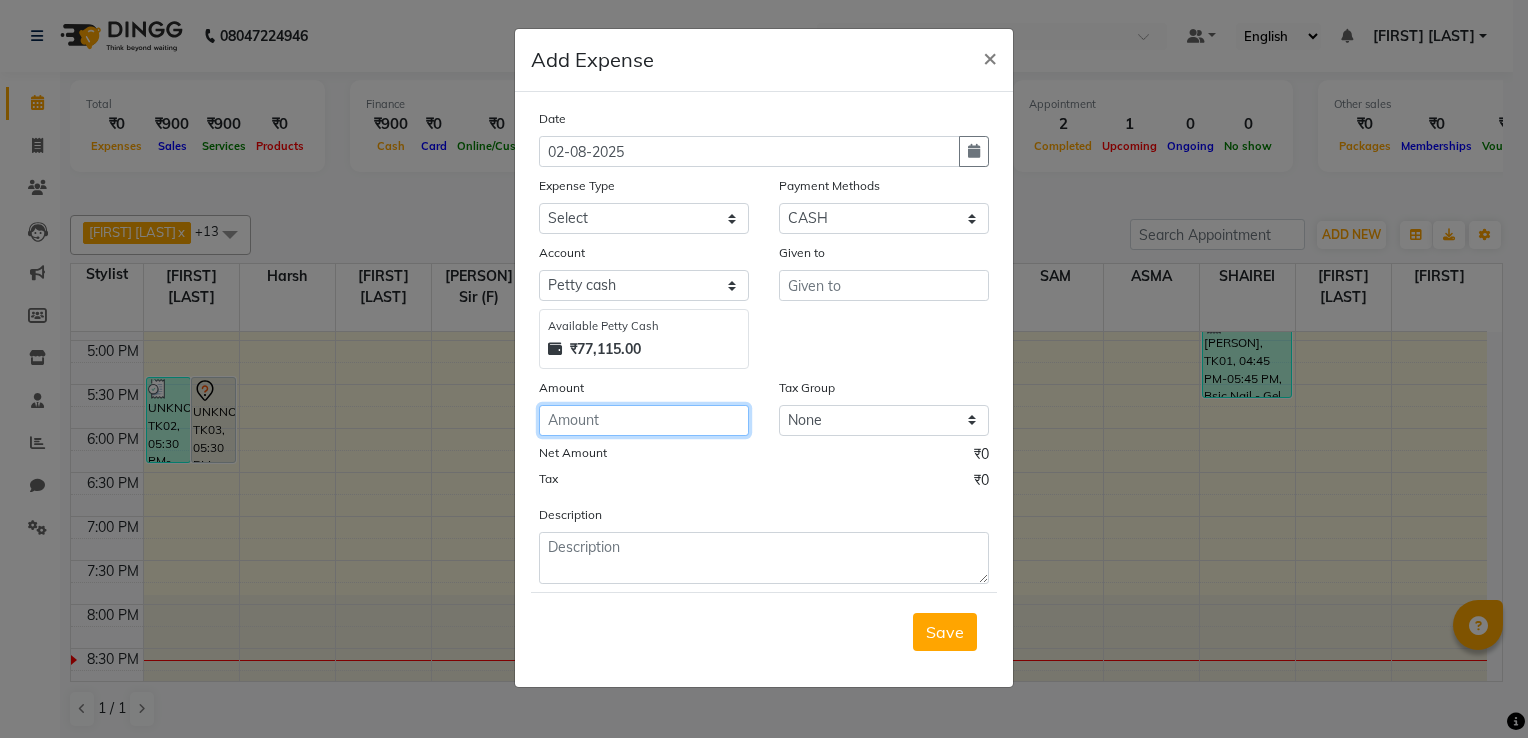click 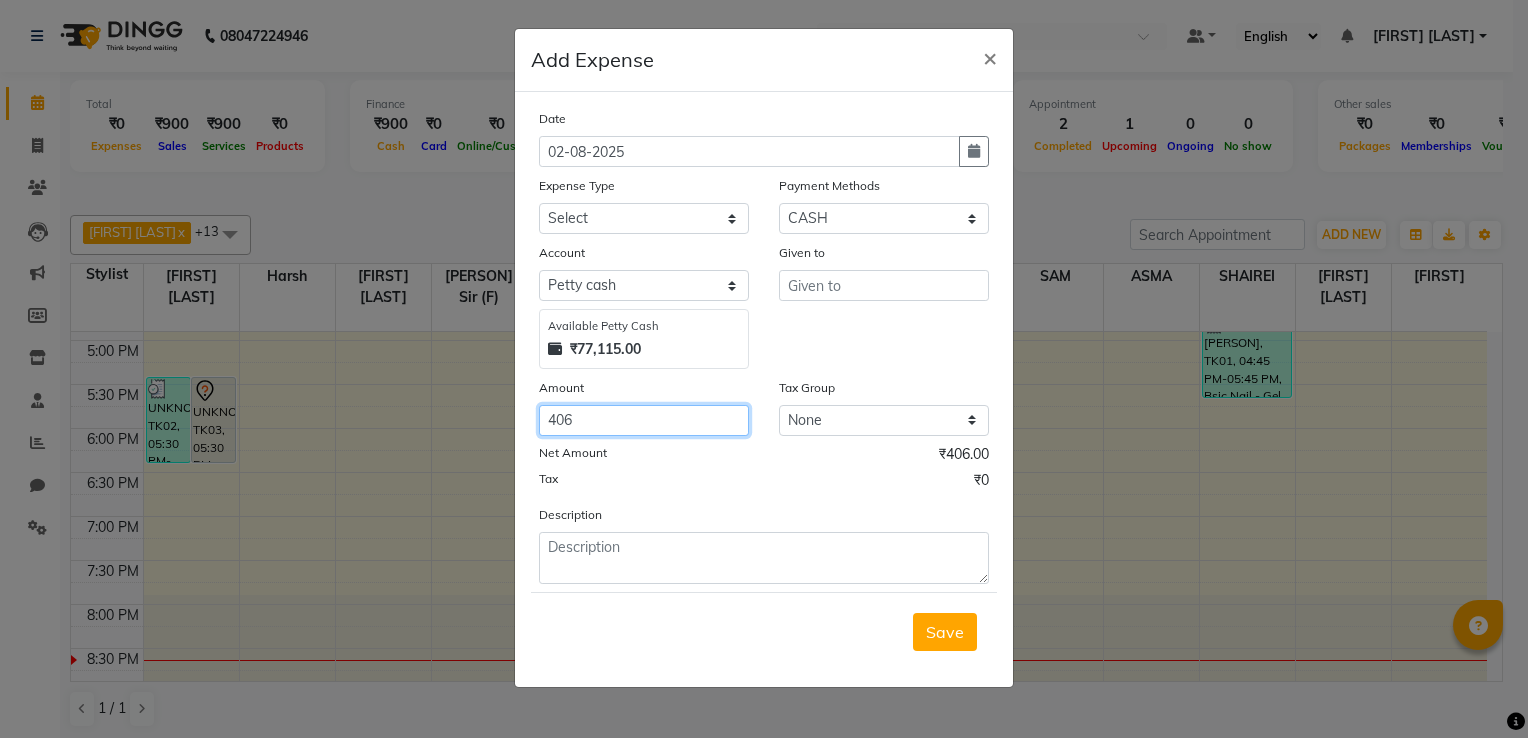 type on "406" 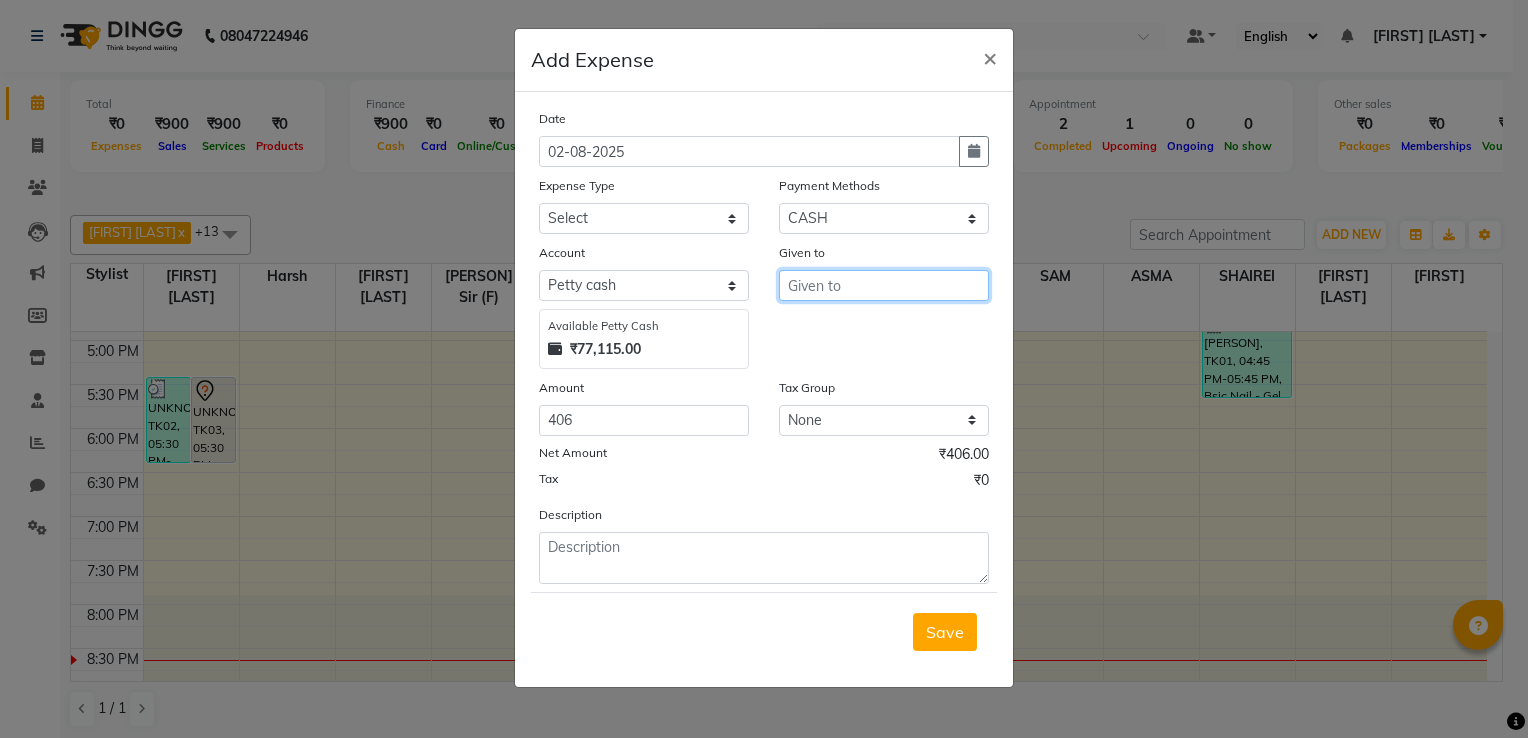 click at bounding box center (884, 285) 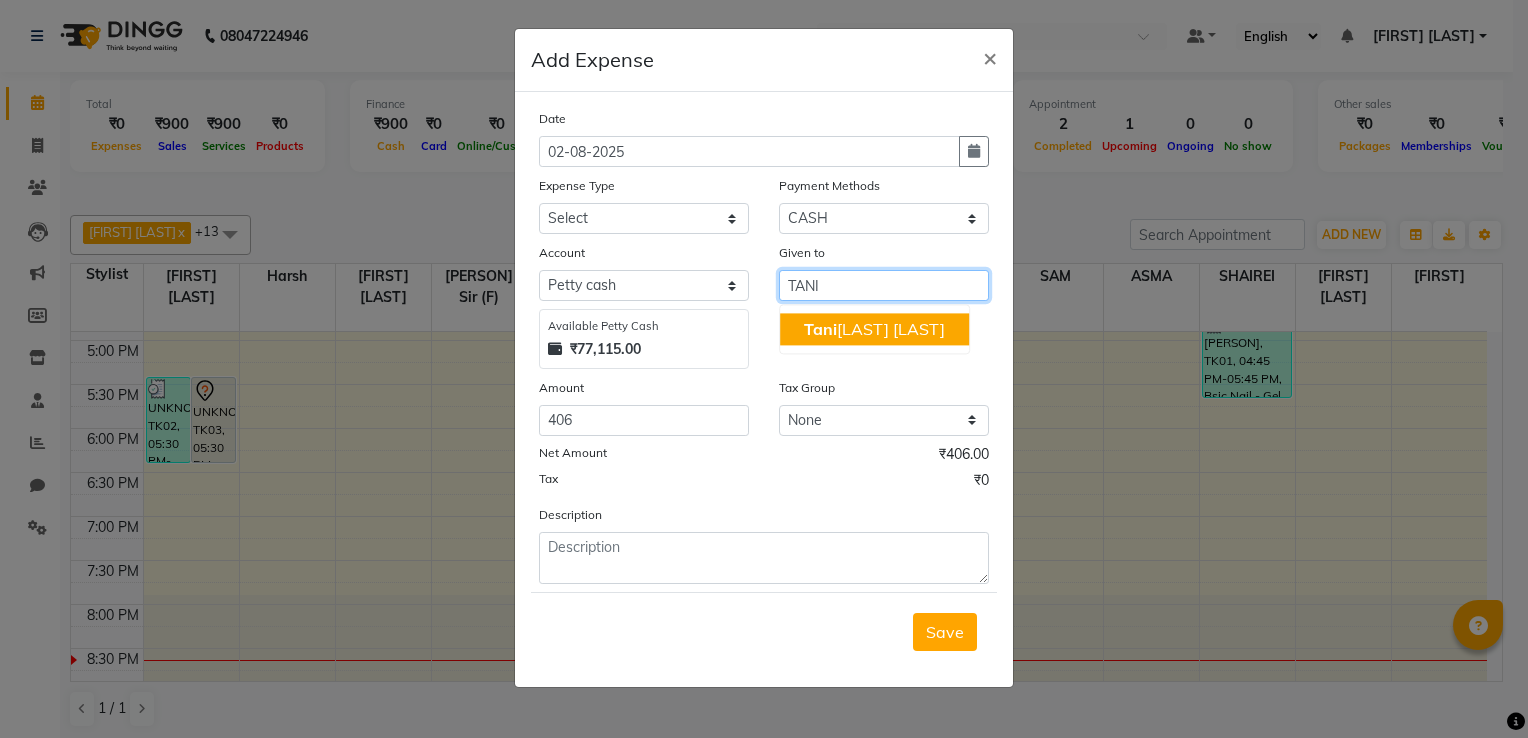click on "Tani shka Panchal" at bounding box center (874, 329) 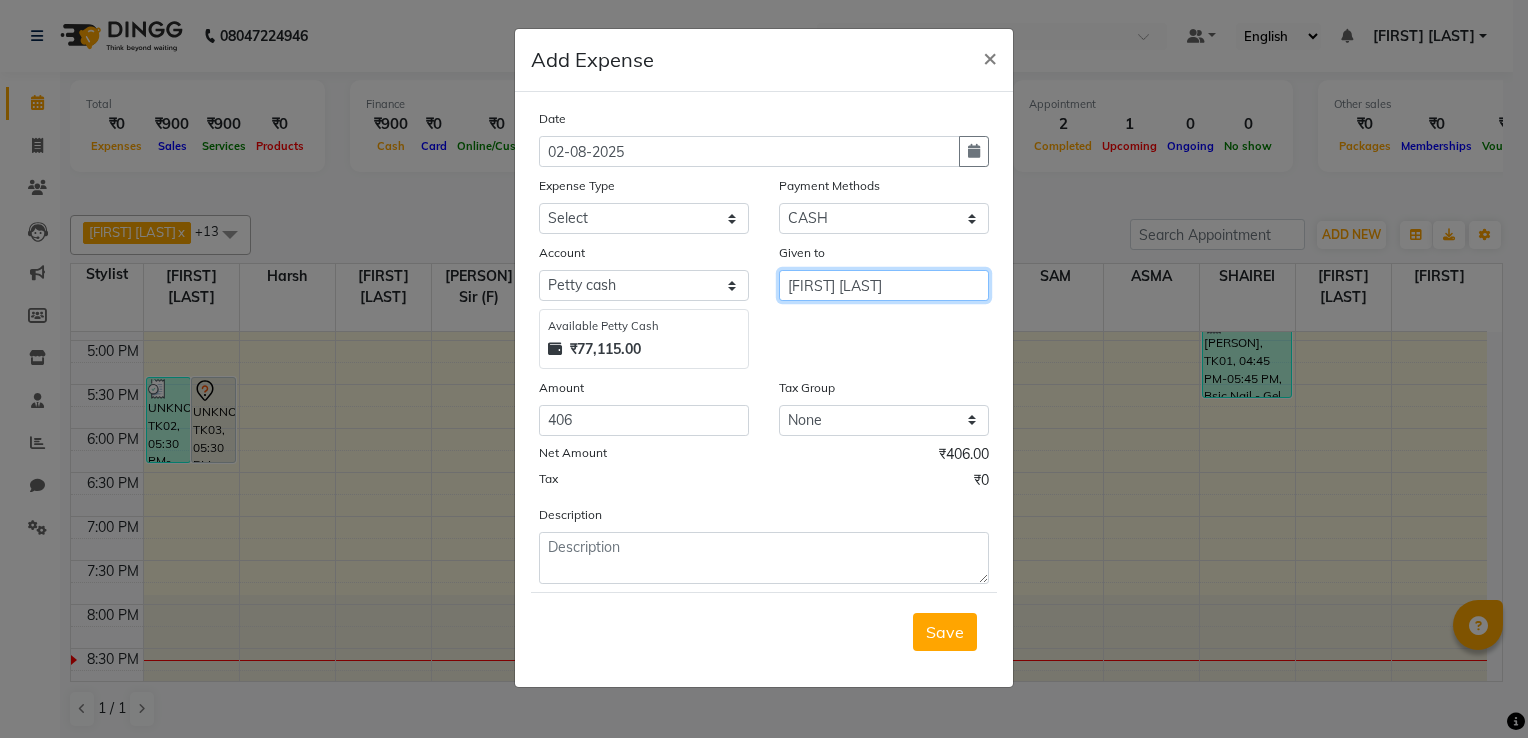 type on "Tanishka Panchal" 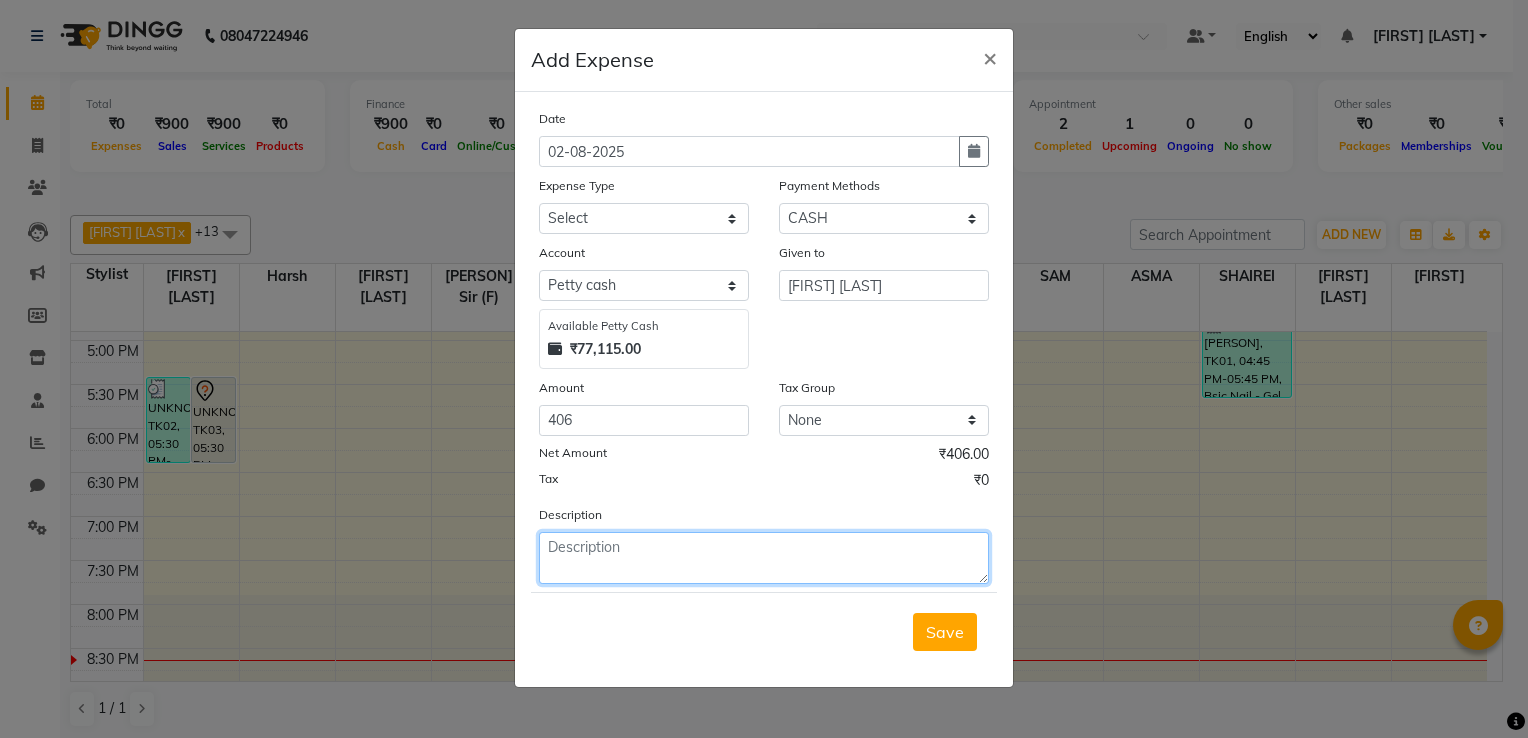 click 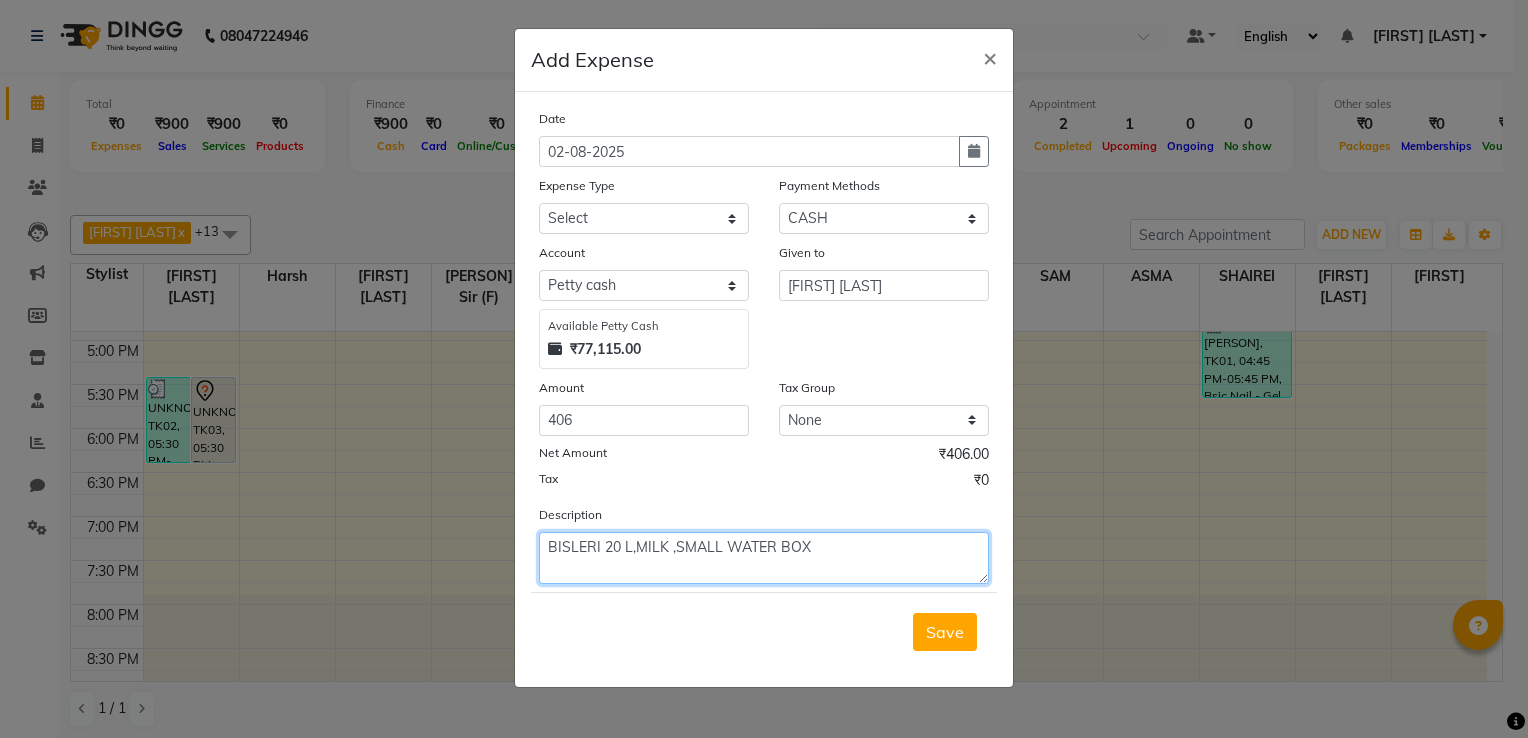 type on "BISLERI 20 L,MILK ,SMALL WATER BOX" 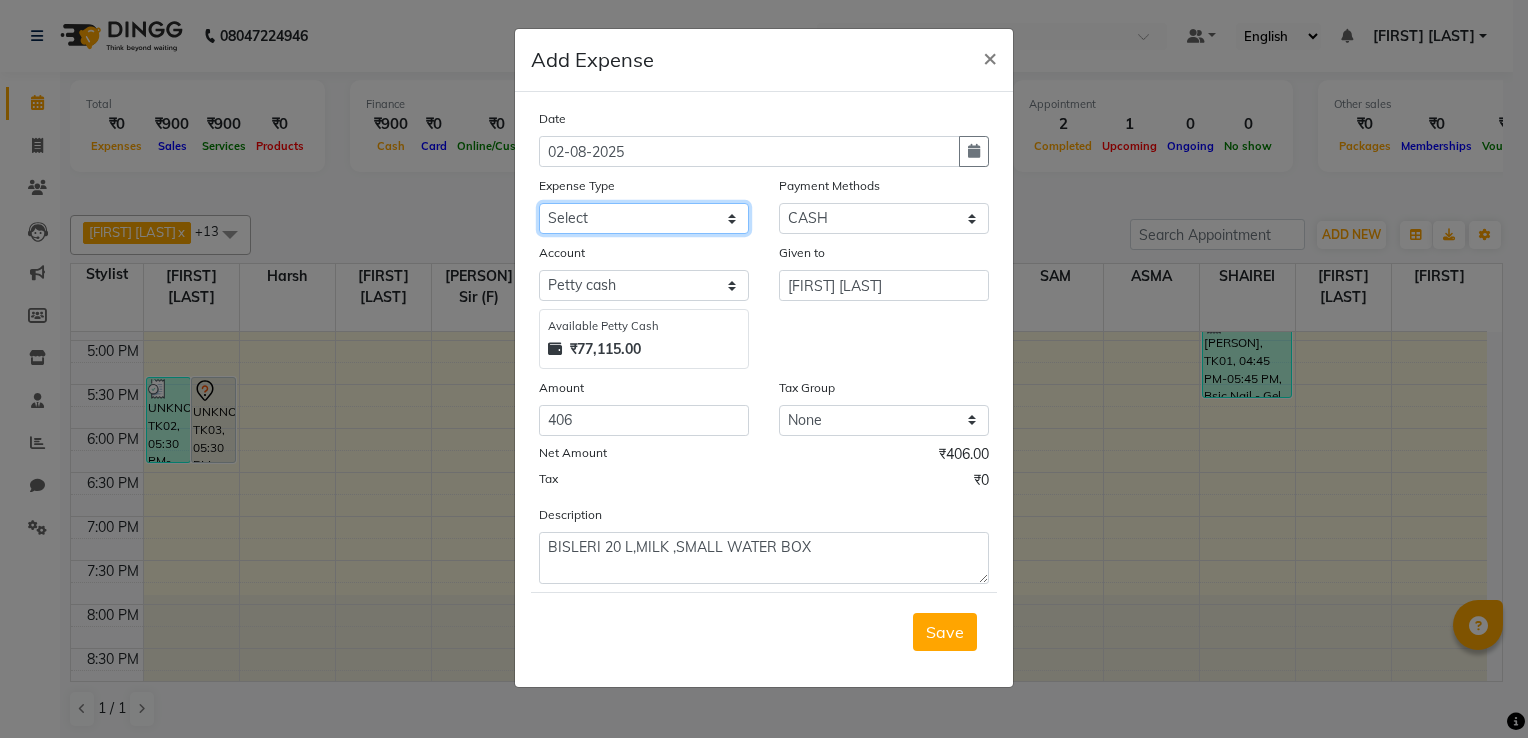 click on "Select Advance Salary Client Snacks Electricity Bill Marketing Maintenance Miscellaneous Pantry Product Salon Laundry Salon Maintenance Salon Rent Salon Supplies Salon Supplies EMI Shanu Sir Incentive Staff Bonus Staff Incentive Staff Quarters Deposit Staff Quarters Rent Staff Salary Staff Snacks Staff Tea & Refreshments Staff Tip Water - Tanker Expense Water - Watchmen Expense" 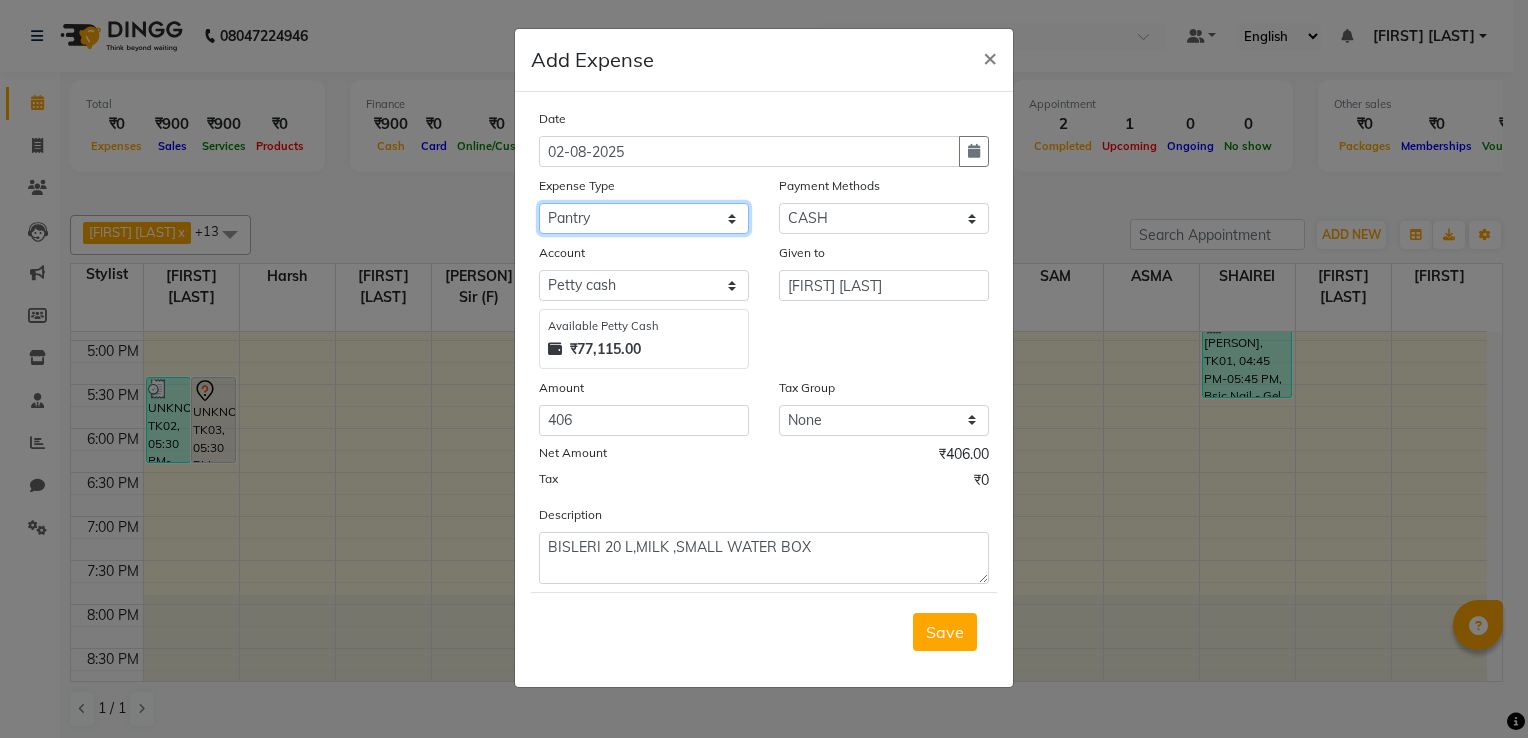 click on "Select Advance Salary Client Snacks Electricity Bill Marketing Maintenance Miscellaneous Pantry Product Salon Laundry Salon Maintenance Salon Rent Salon Supplies Salon Supplies EMI Shanu Sir Incentive Staff Bonus Staff Incentive Staff Quarters Deposit Staff Quarters Rent Staff Salary Staff Snacks Staff Tea & Refreshments Staff Tip Water - Tanker Expense Water - Watchmen Expense" 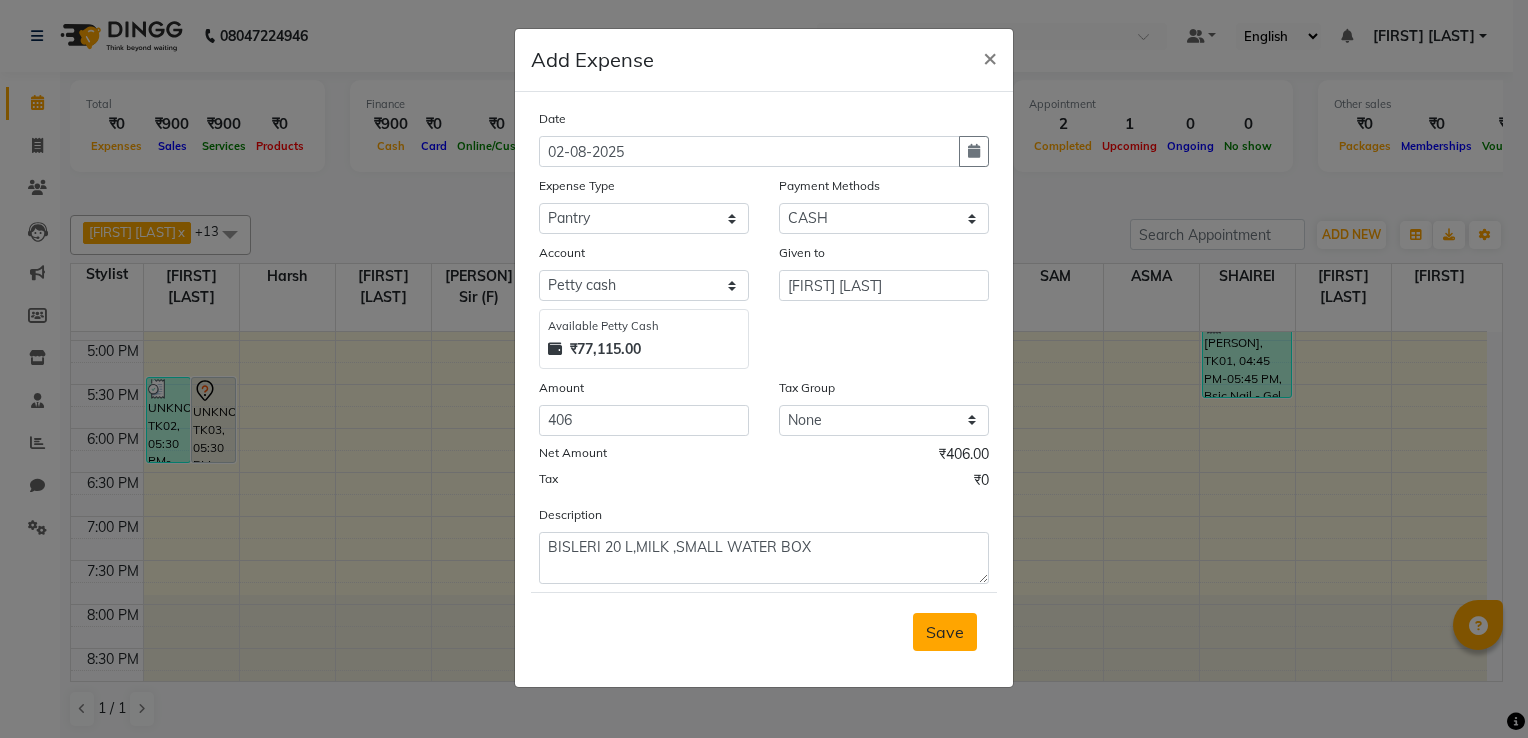 click on "Save" at bounding box center (945, 632) 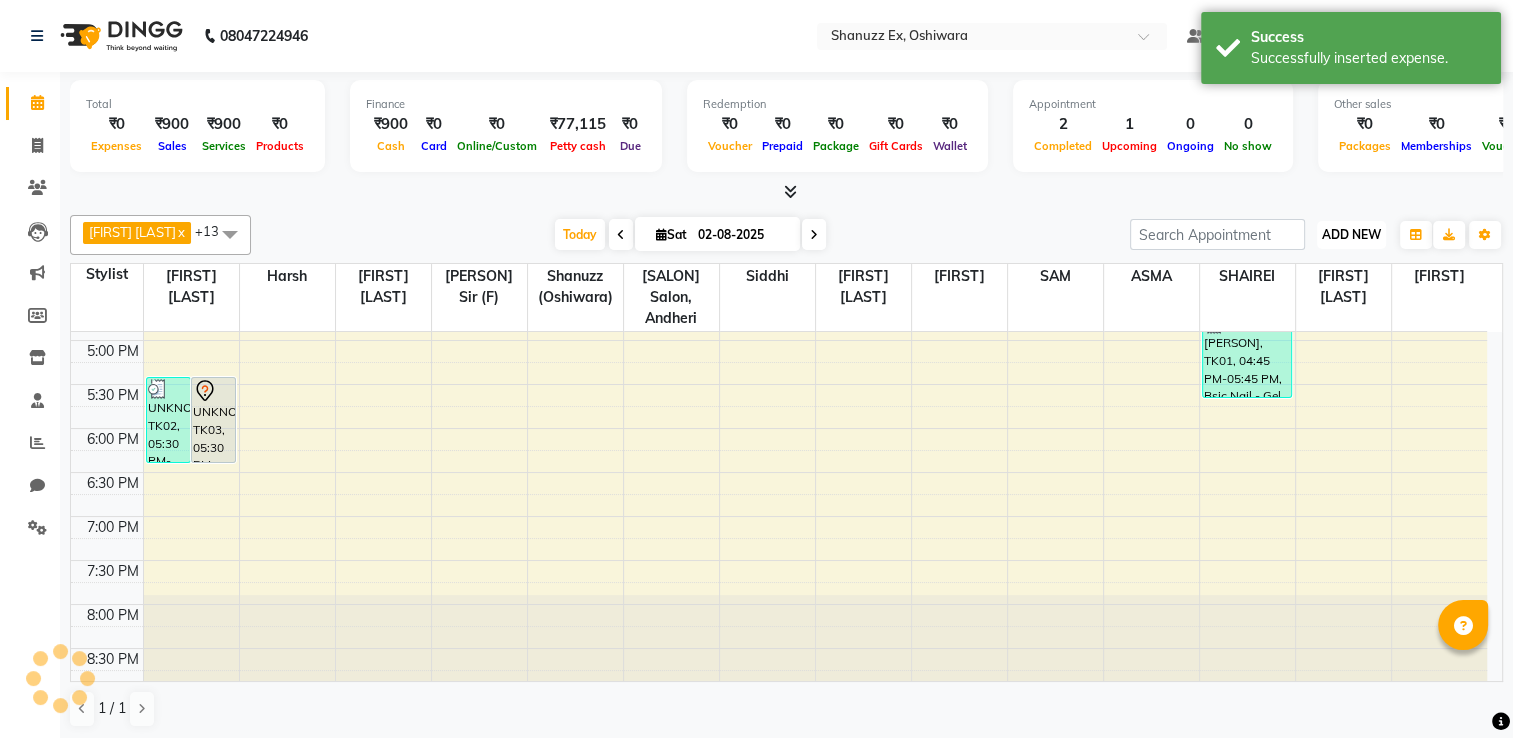 click on "ADD NEW Toggle Dropdown" at bounding box center (1351, 235) 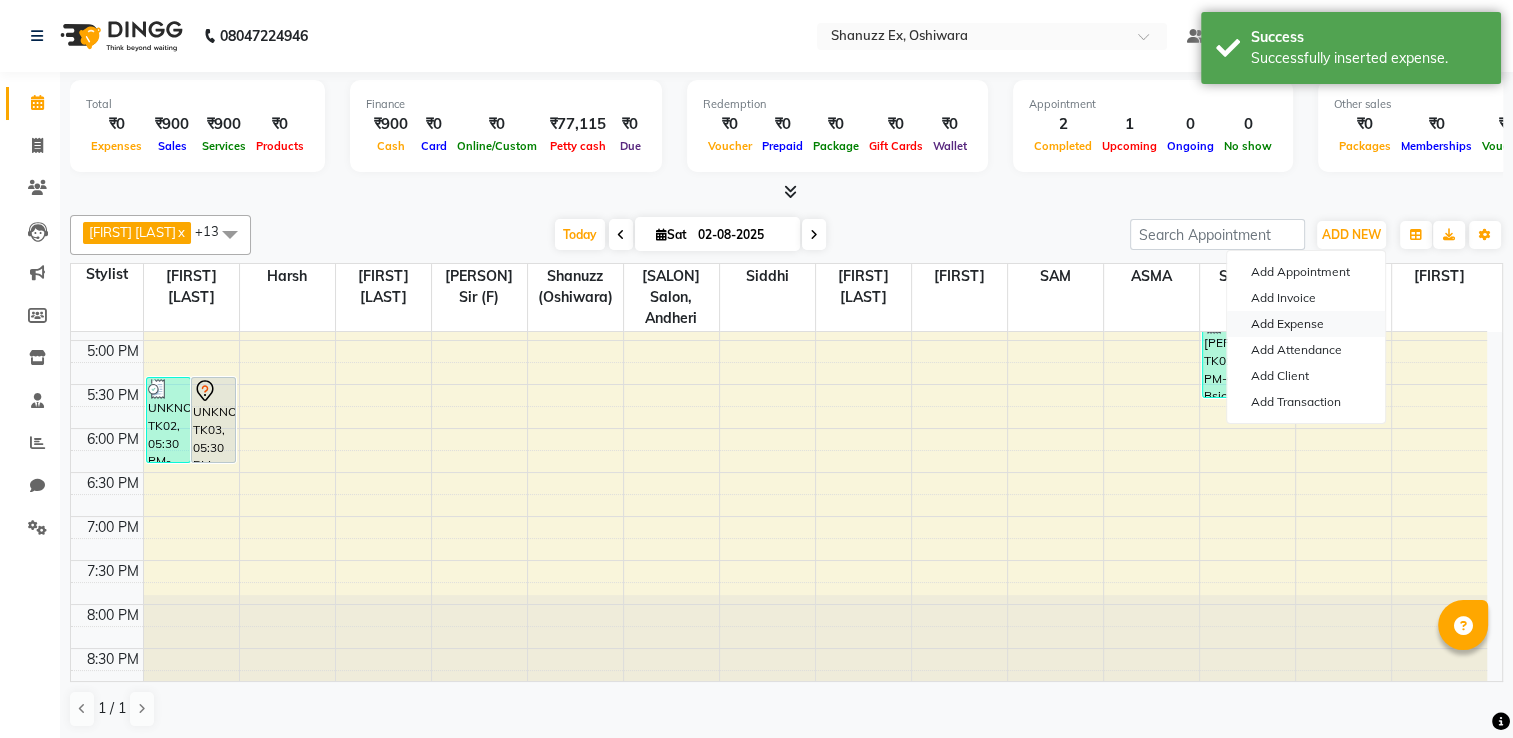 click on "Add Expense" at bounding box center (1306, 324) 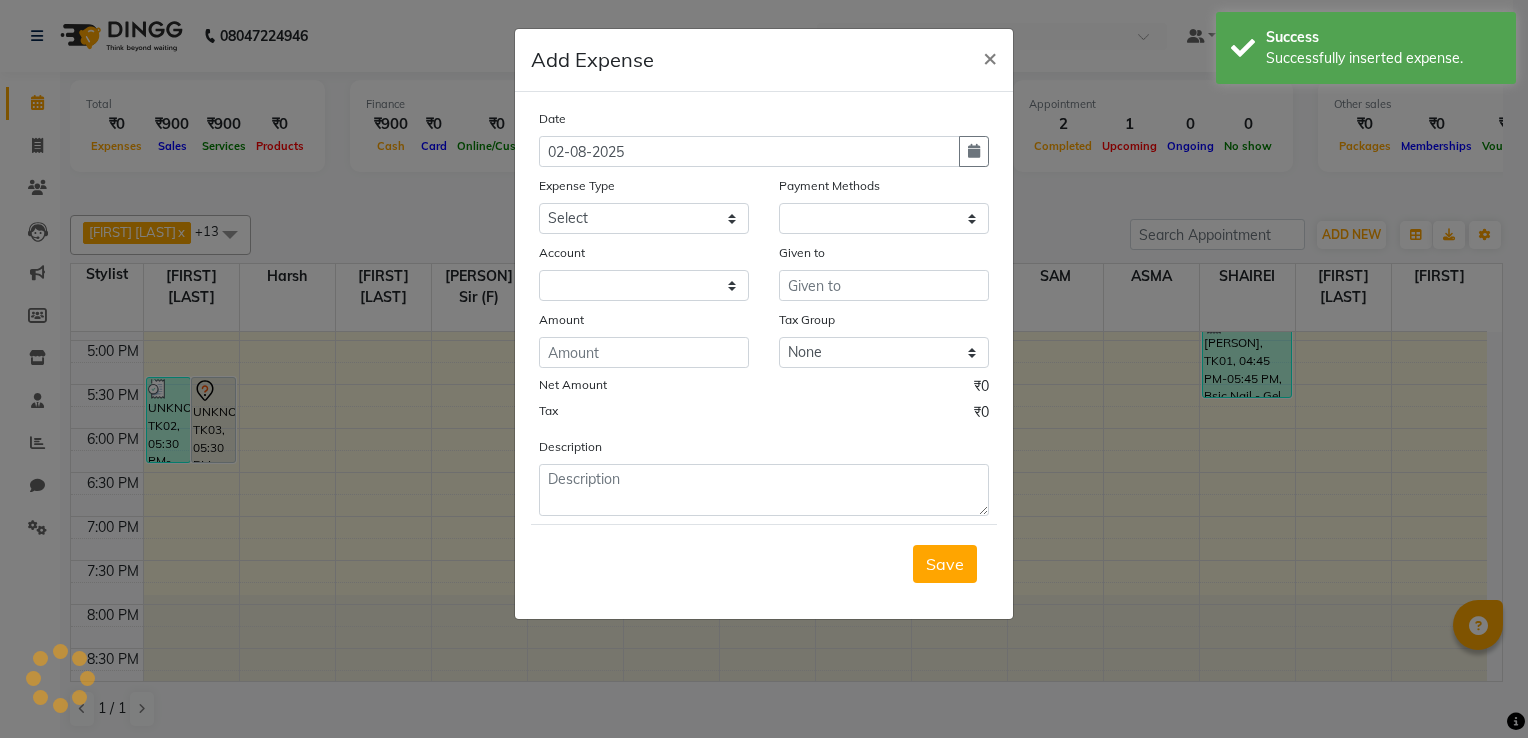 select on "1" 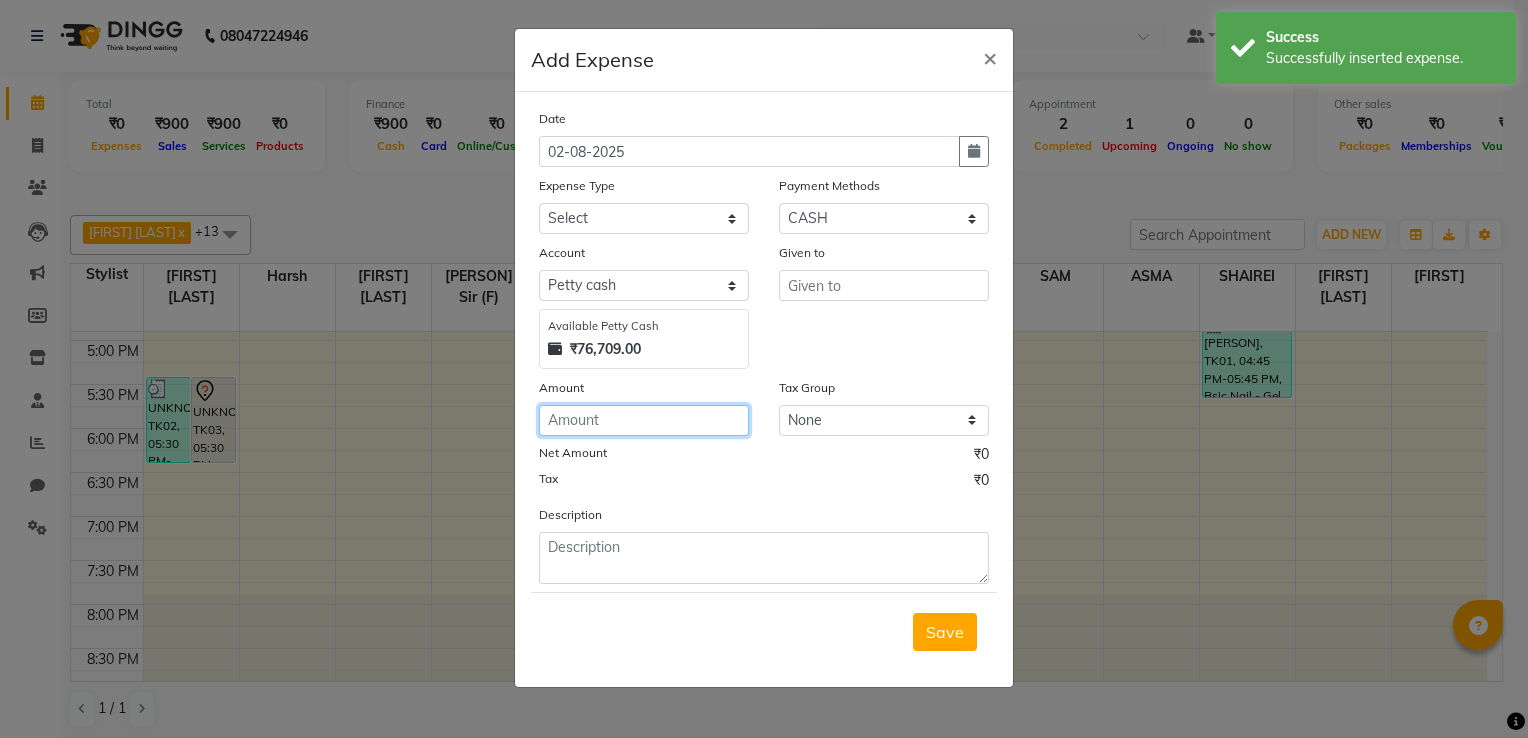 click 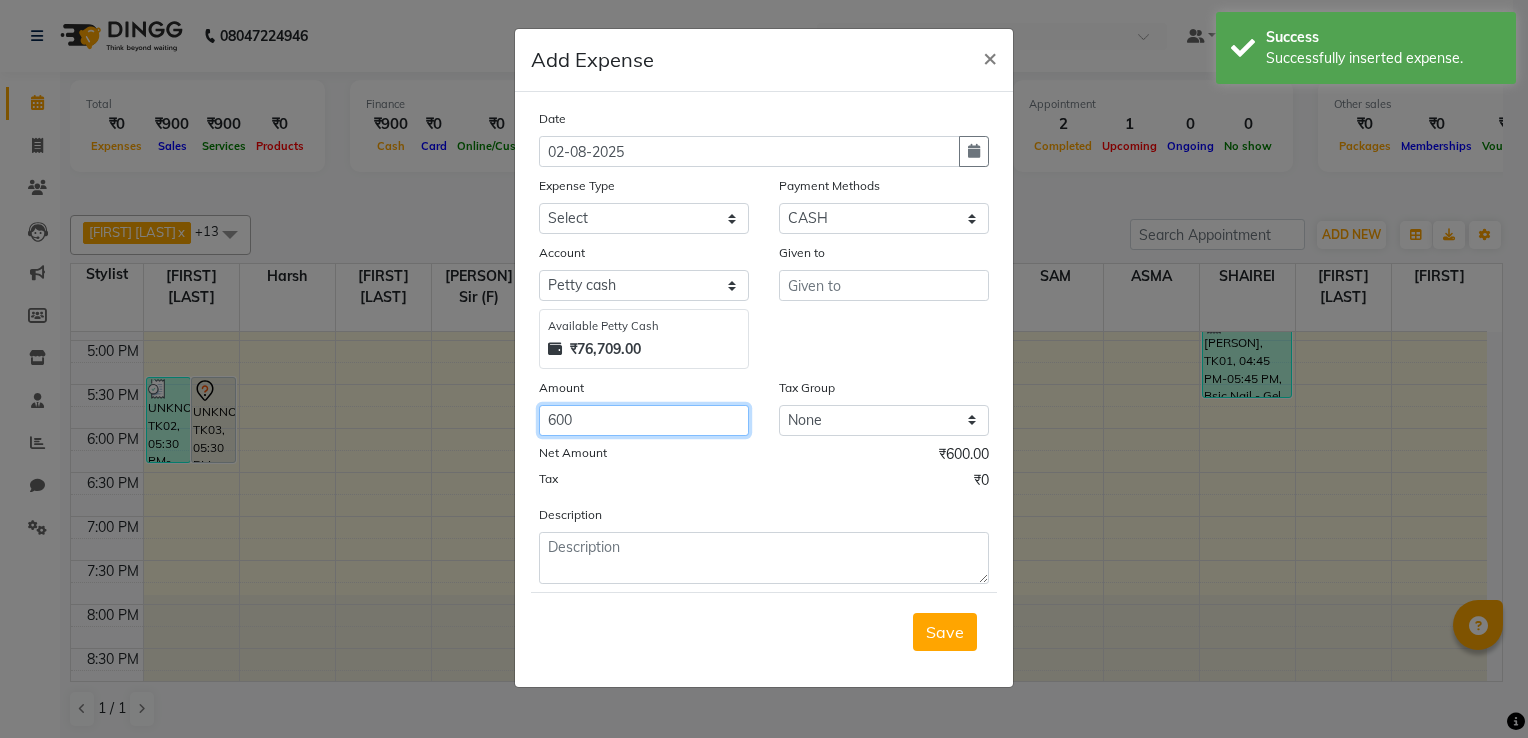type on "600" 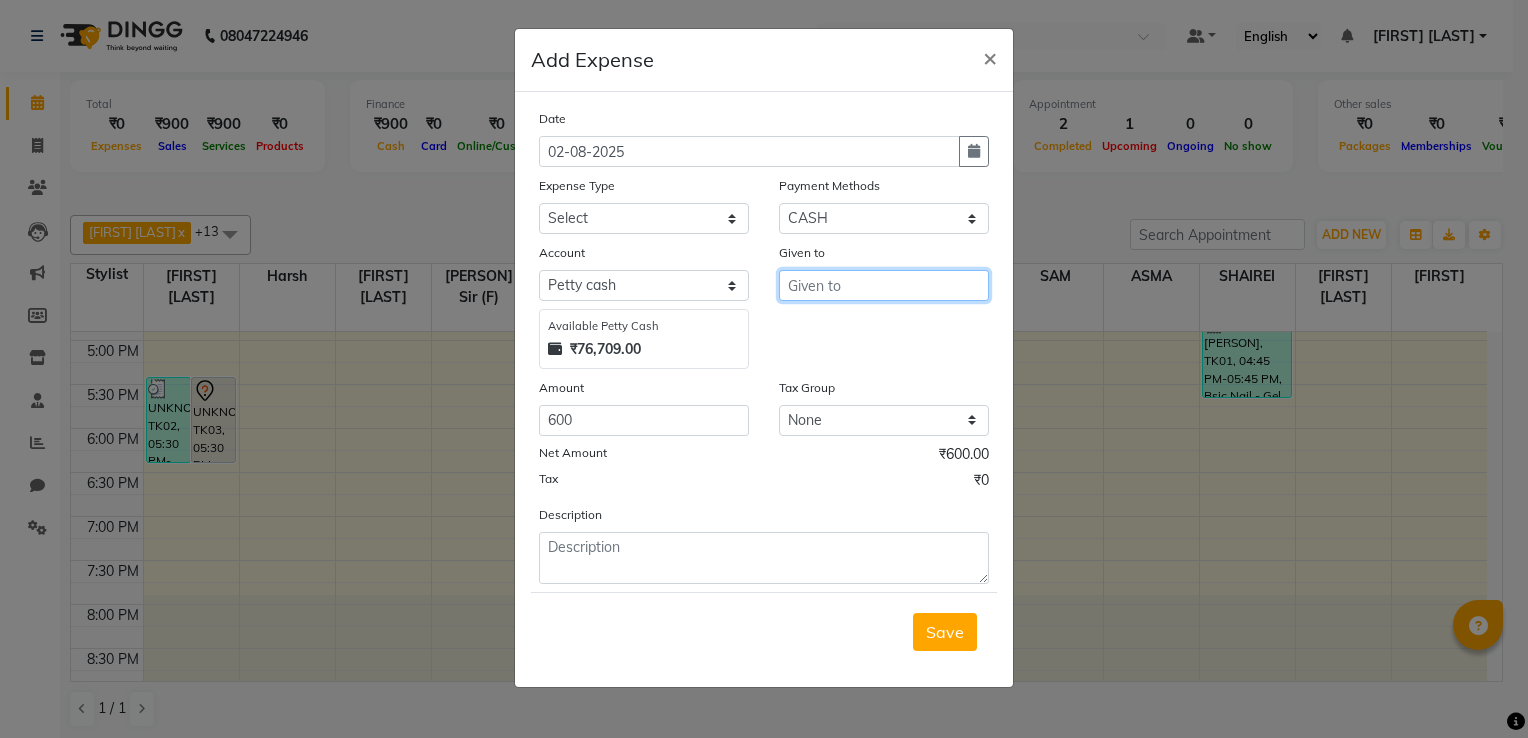 click at bounding box center [884, 285] 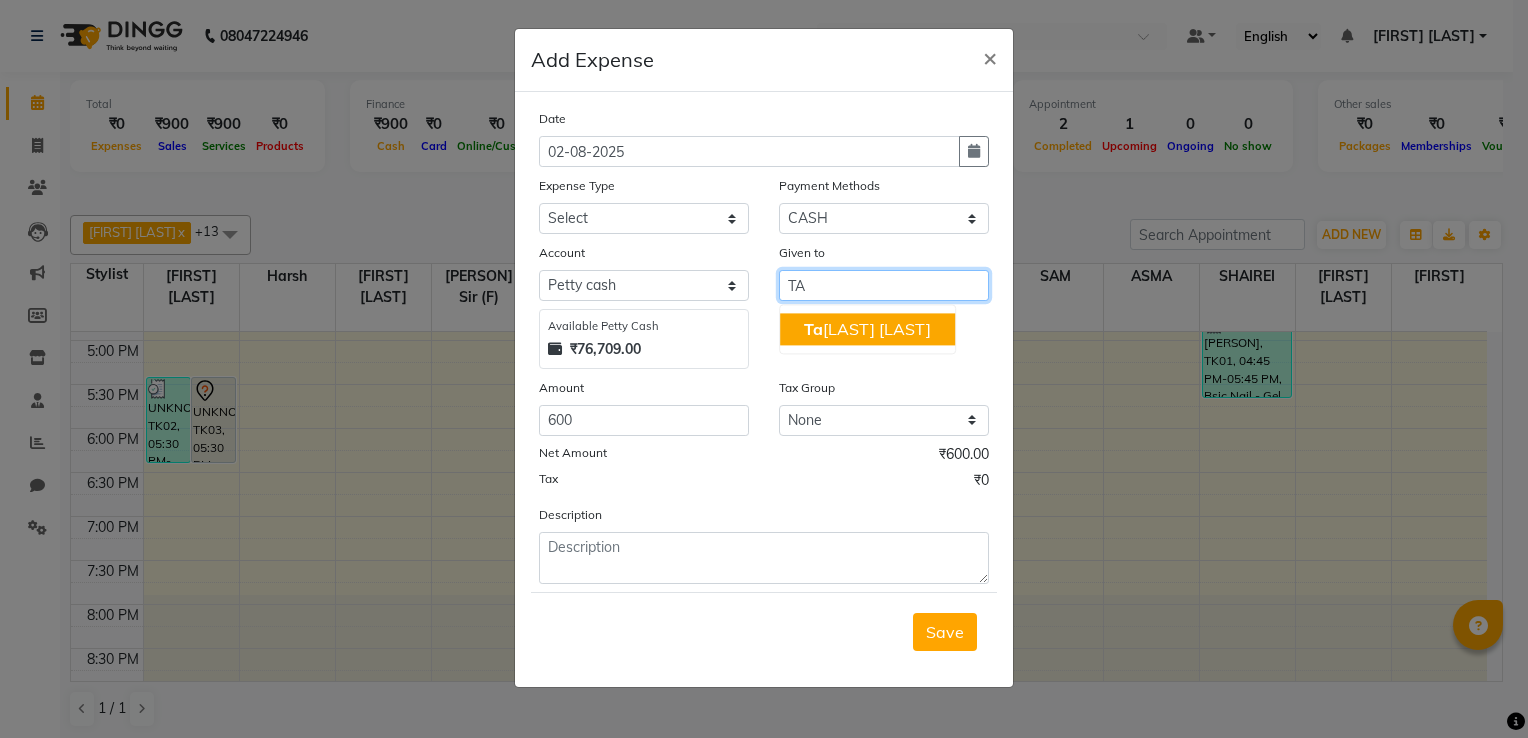 click on "Ta nishka Panchal" at bounding box center [867, 329] 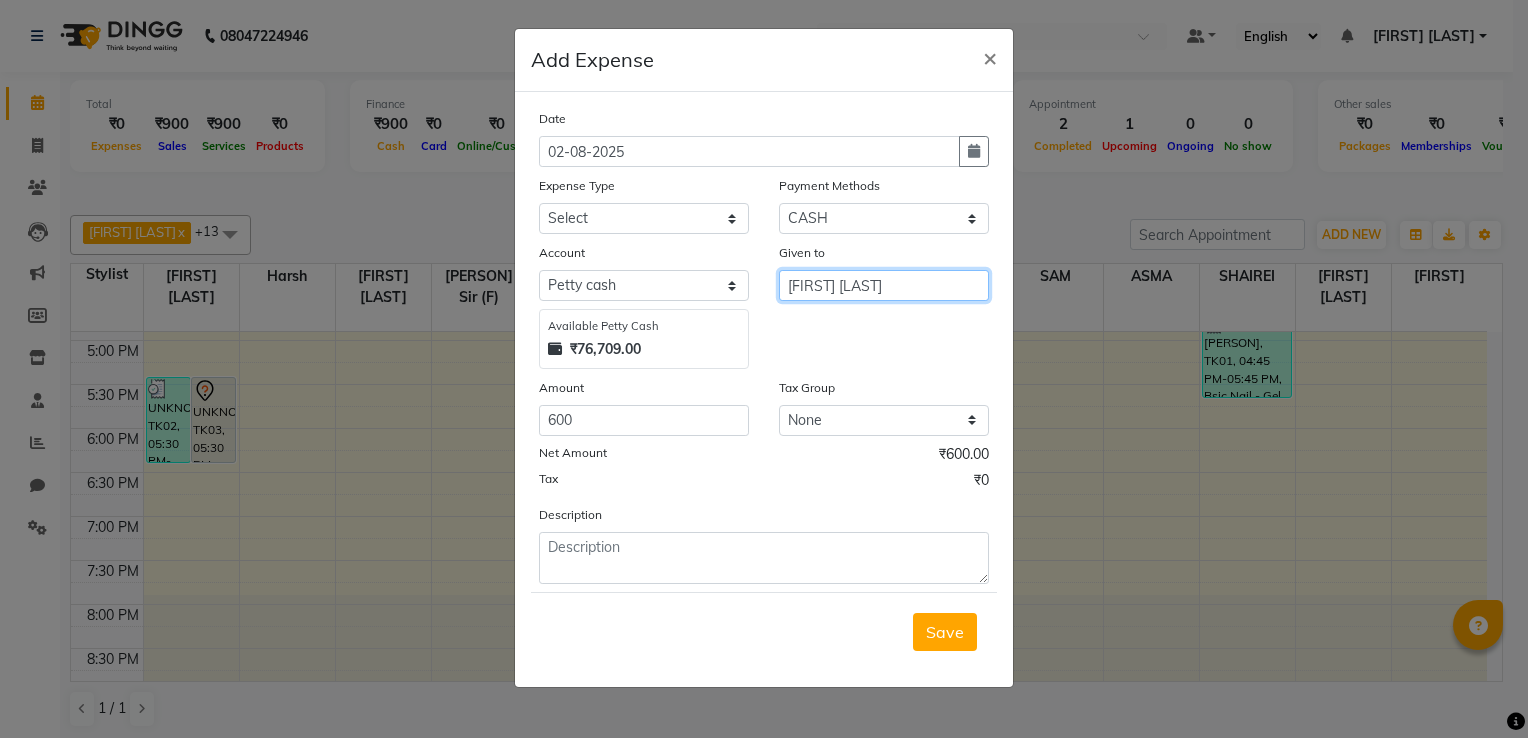type on "Tanishka Panchal" 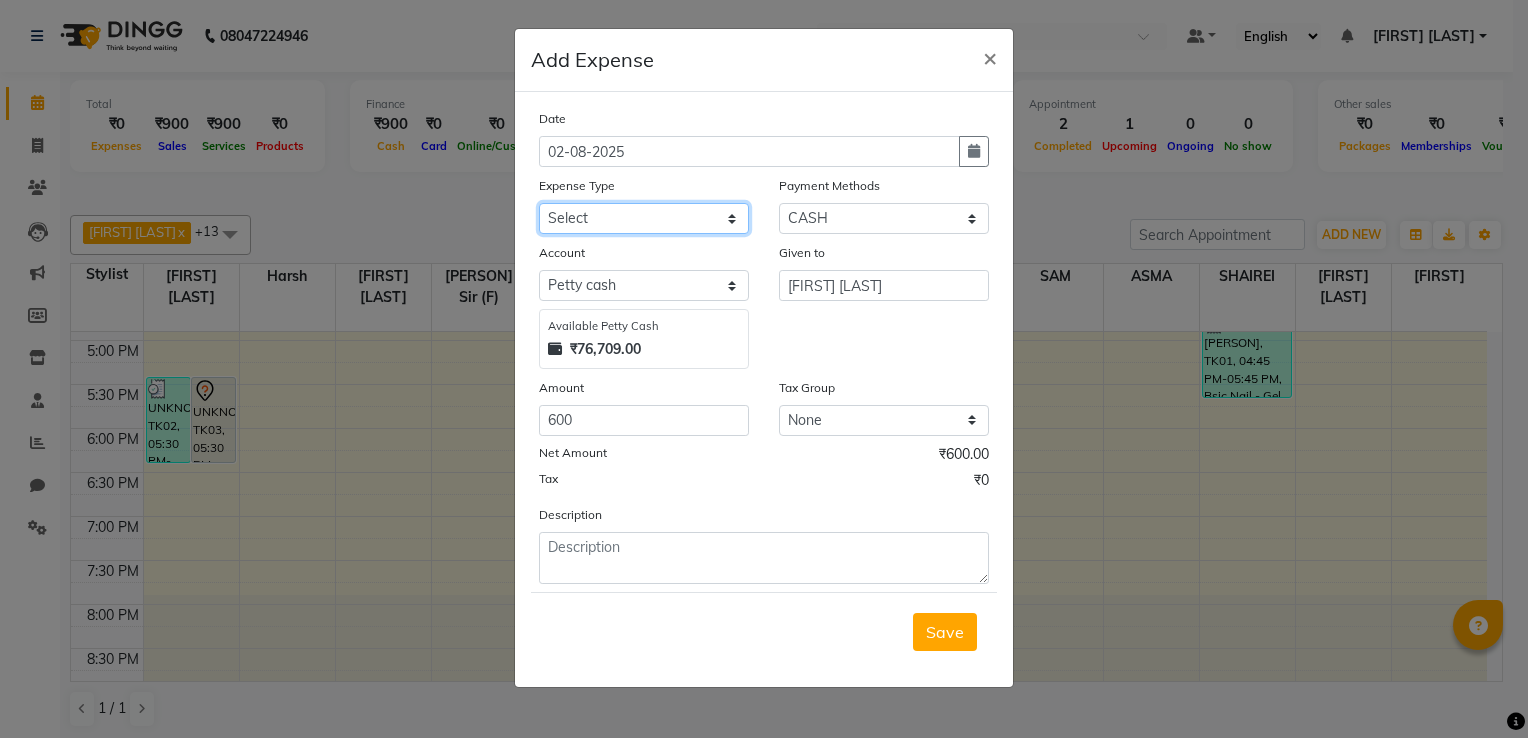 click on "Select Advance Salary Client Snacks Electricity Bill Marketing Maintenance Miscellaneous Pantry Product Salon Laundry Salon Maintenance Salon Rent Salon Supplies Salon Supplies EMI Shanu Sir Incentive Staff Bonus Staff Incentive Staff Quarters Deposit Staff Quarters Rent Staff Salary Staff Snacks Staff Tea & Refreshments Staff Tip Water - Tanker Expense Water - Watchmen Expense" 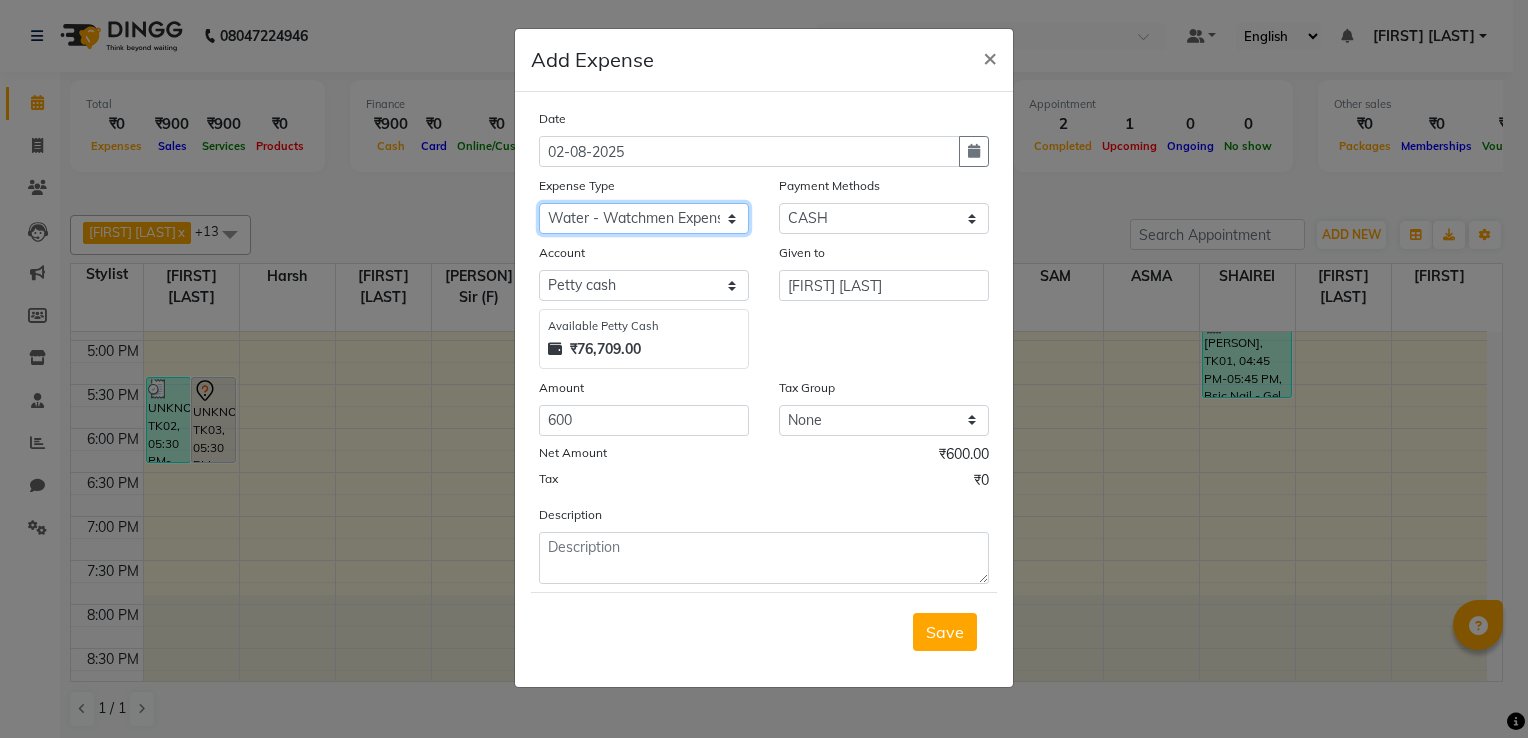 click on "Select Advance Salary Client Snacks Electricity Bill Marketing Maintenance Miscellaneous Pantry Product Salon Laundry Salon Maintenance Salon Rent Salon Supplies Salon Supplies EMI Shanu Sir Incentive Staff Bonus Staff Incentive Staff Quarters Deposit Staff Quarters Rent Staff Salary Staff Snacks Staff Tea & Refreshments Staff Tip Water - Tanker Expense Water - Watchmen Expense" 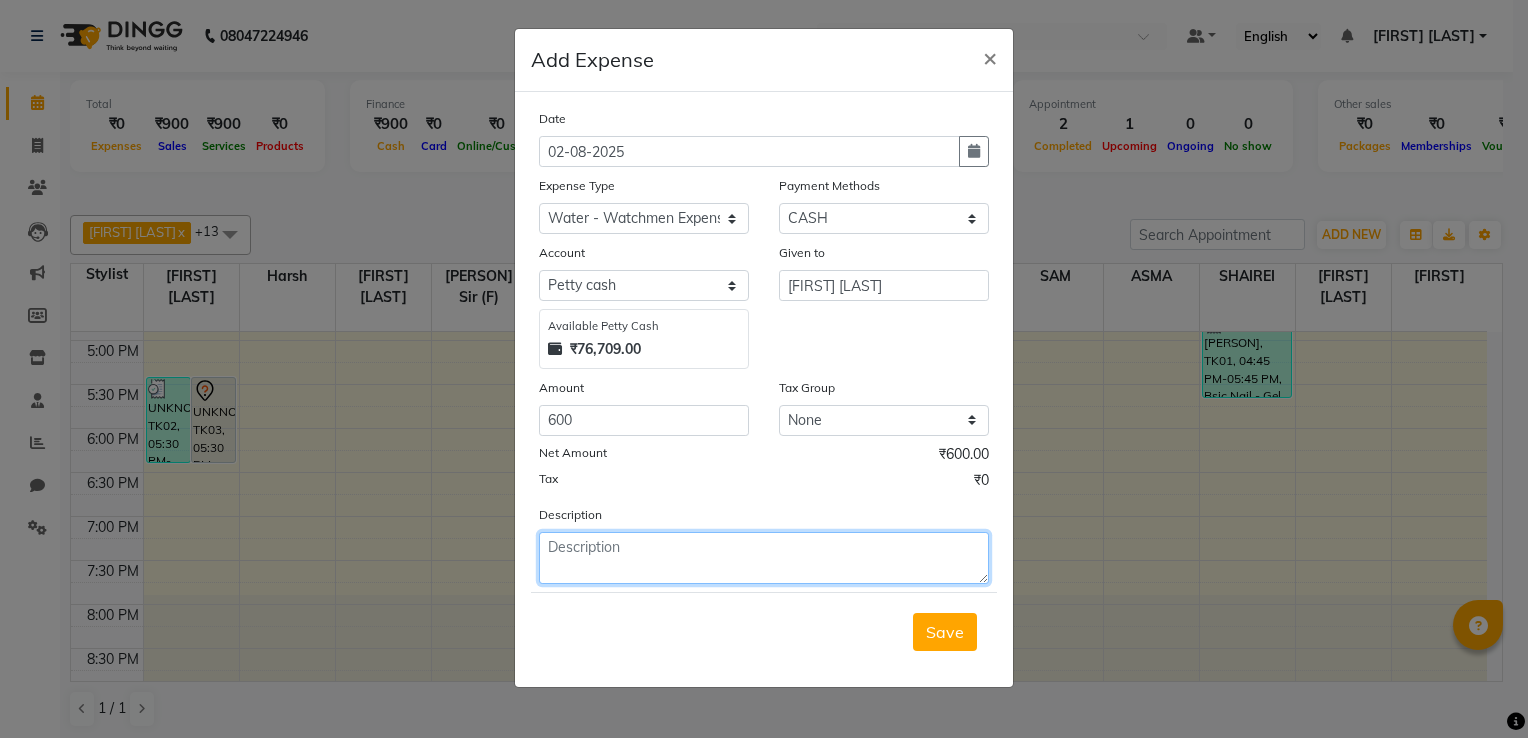 click 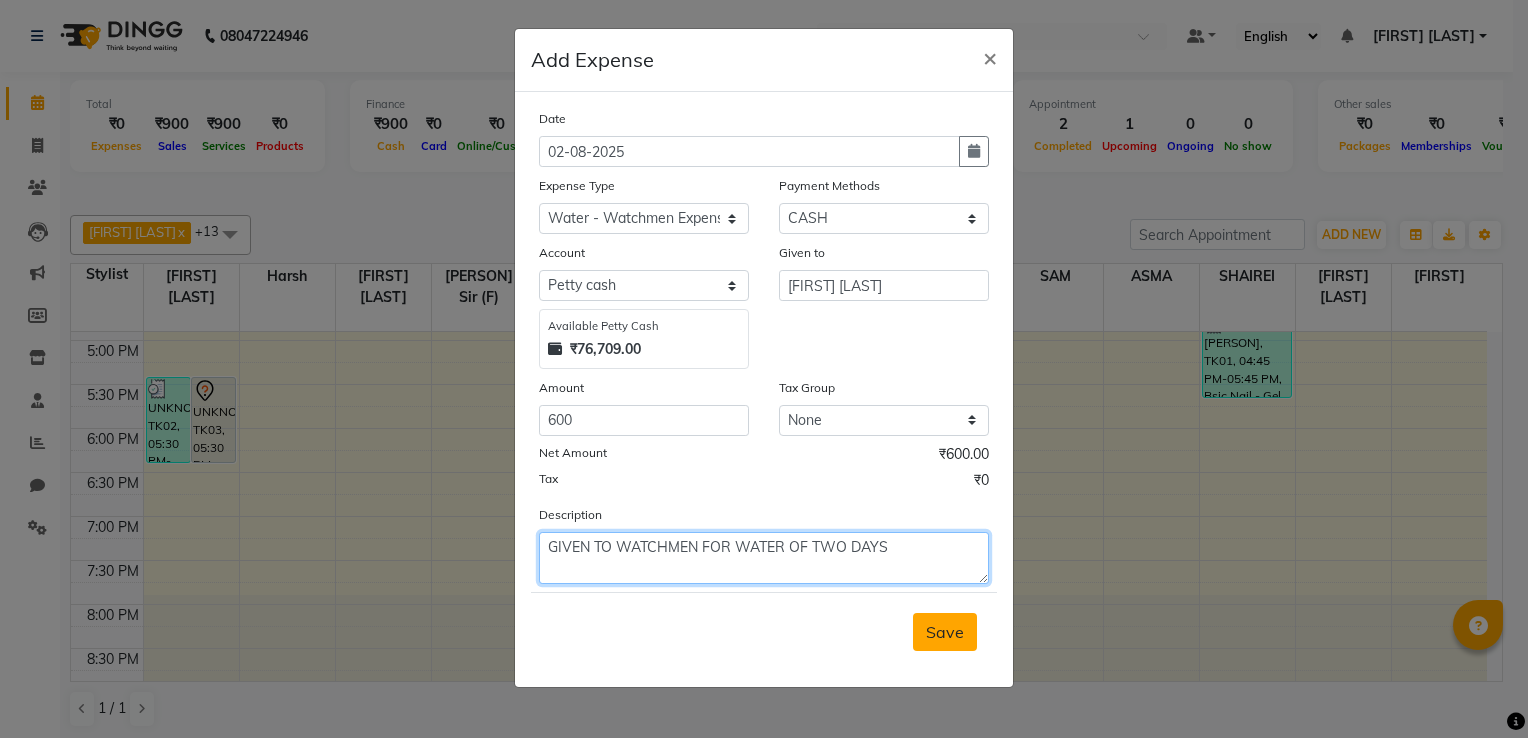 type on "GIVEN TO WATCHMEN FOR WATER OF TWO DAYS" 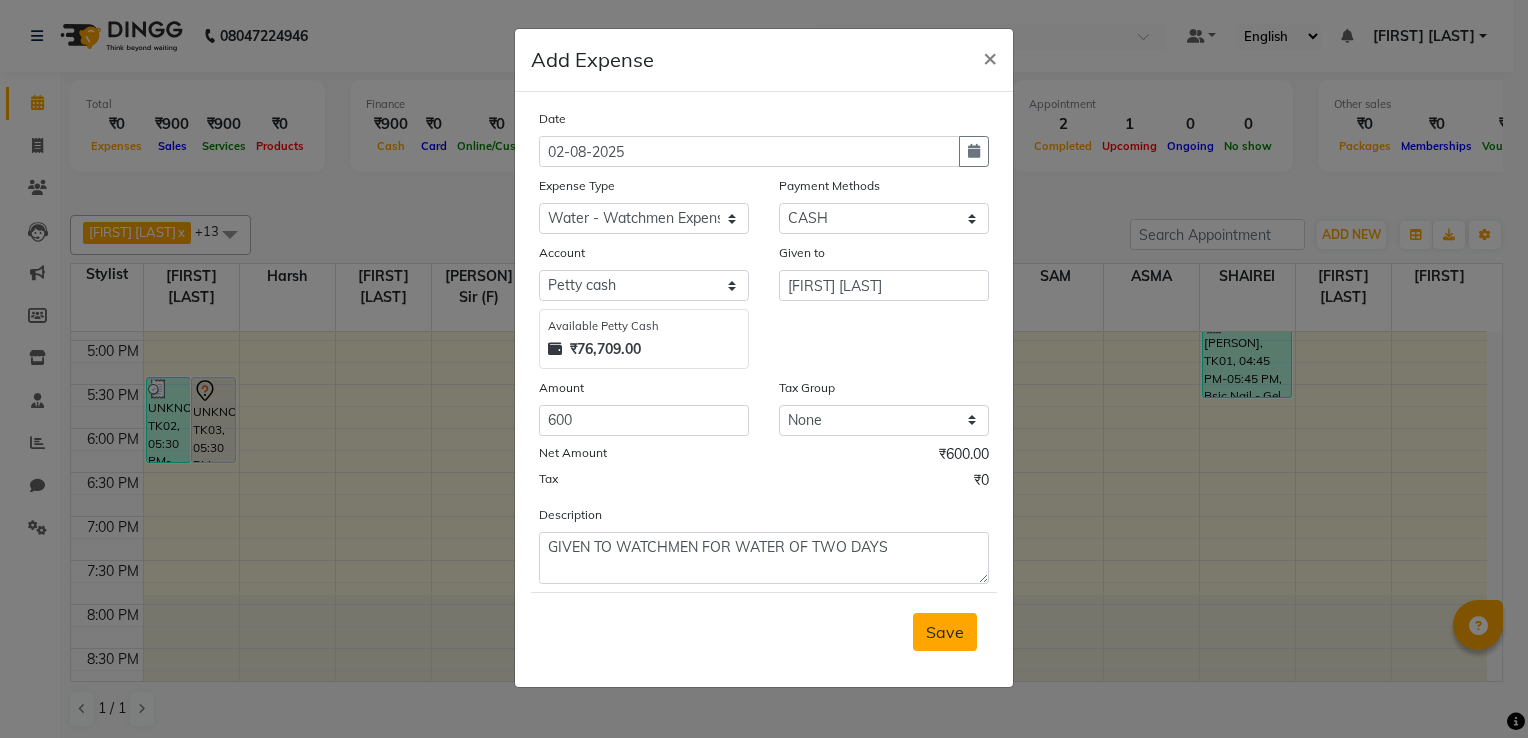 click on "Save" at bounding box center [945, 632] 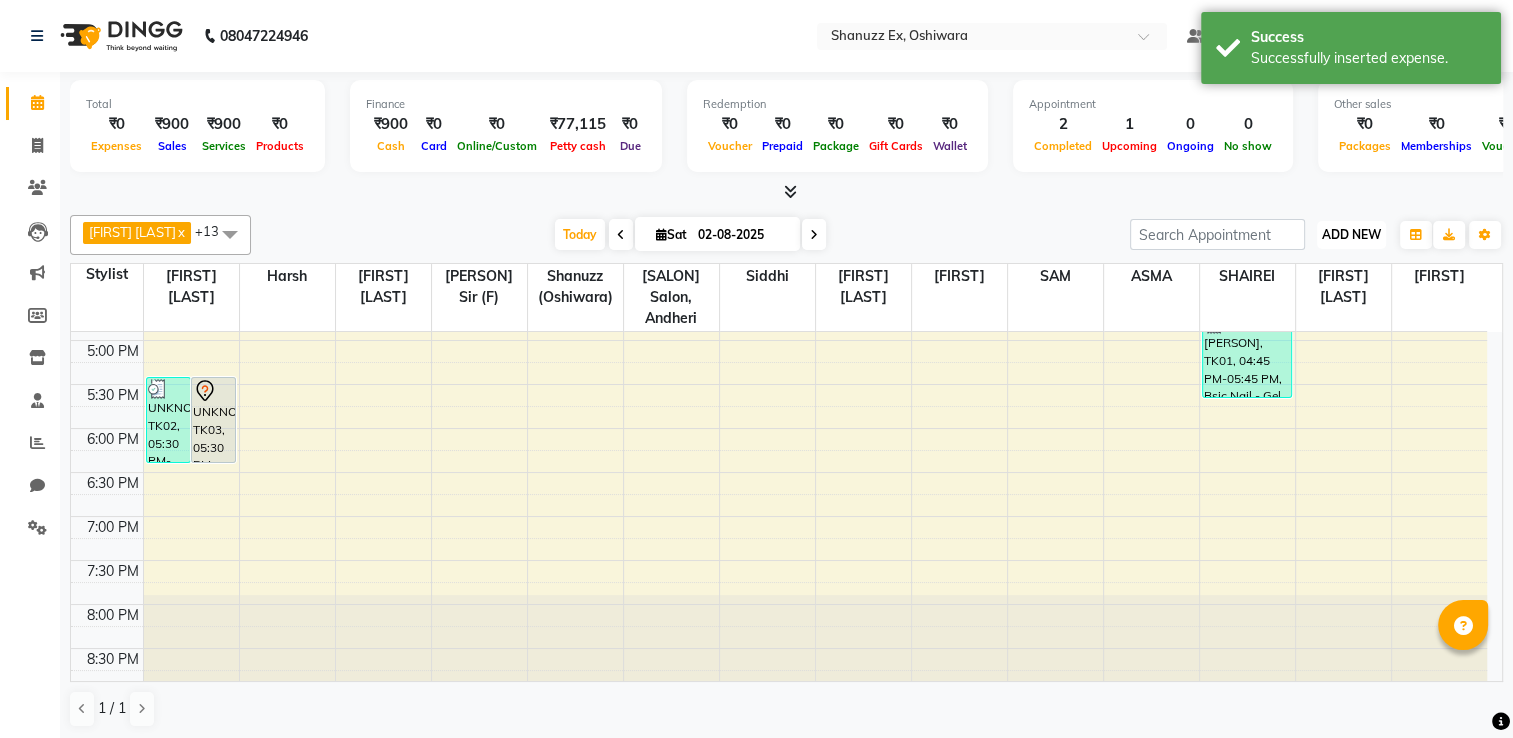 drag, startPoint x: 1341, startPoint y: 239, endPoint x: 1353, endPoint y: 226, distance: 17.691807 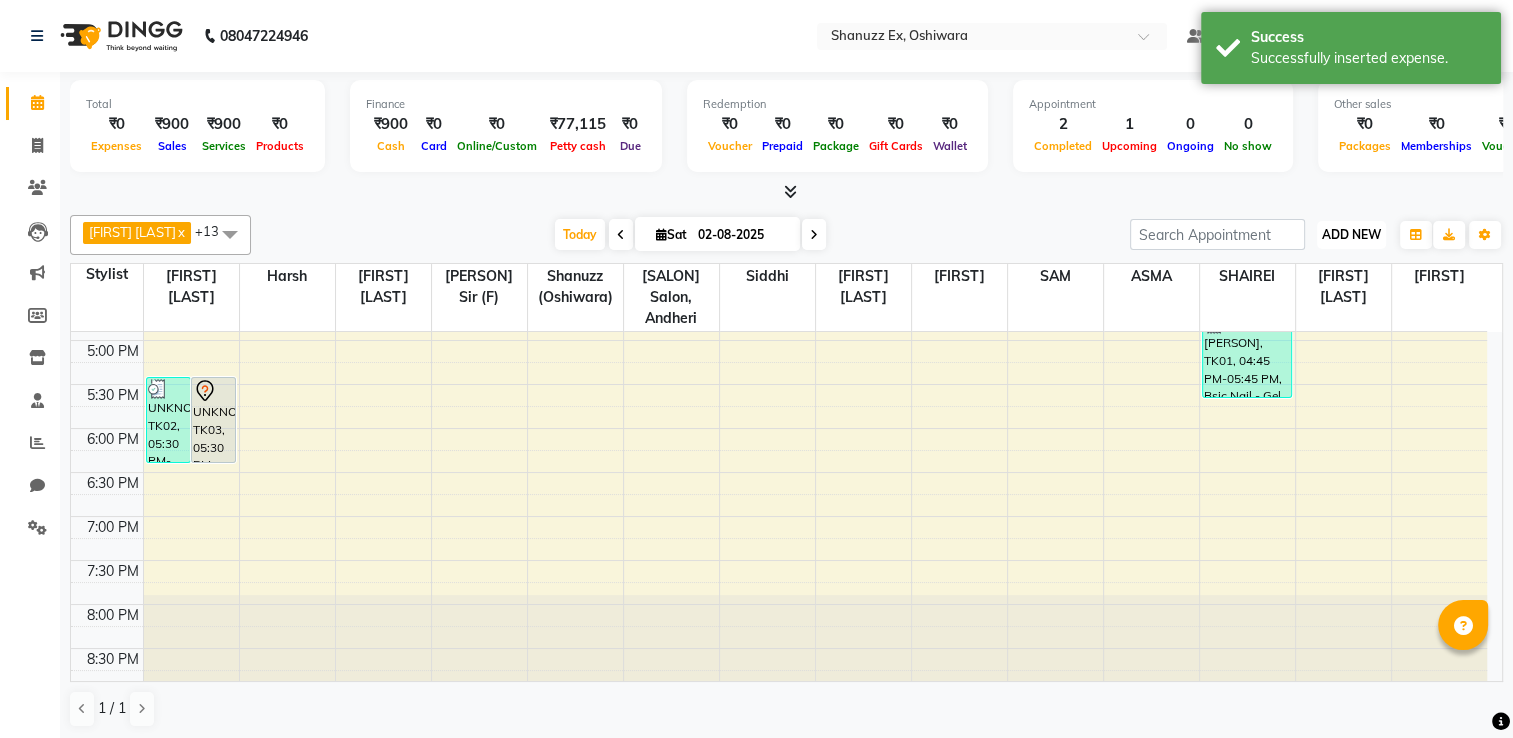 click on "ADD NEW" at bounding box center [1351, 234] 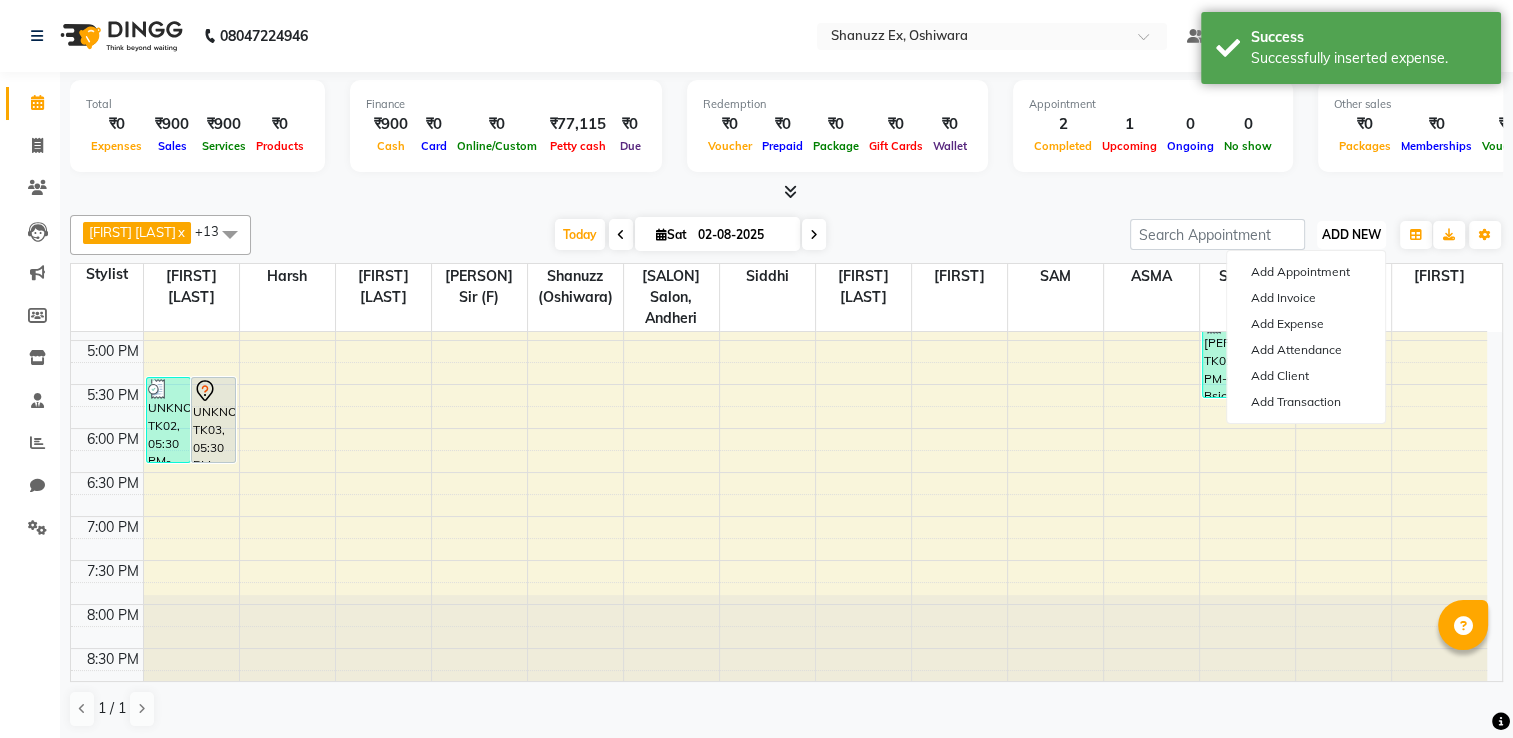 click on "ADD NEW" at bounding box center [1351, 234] 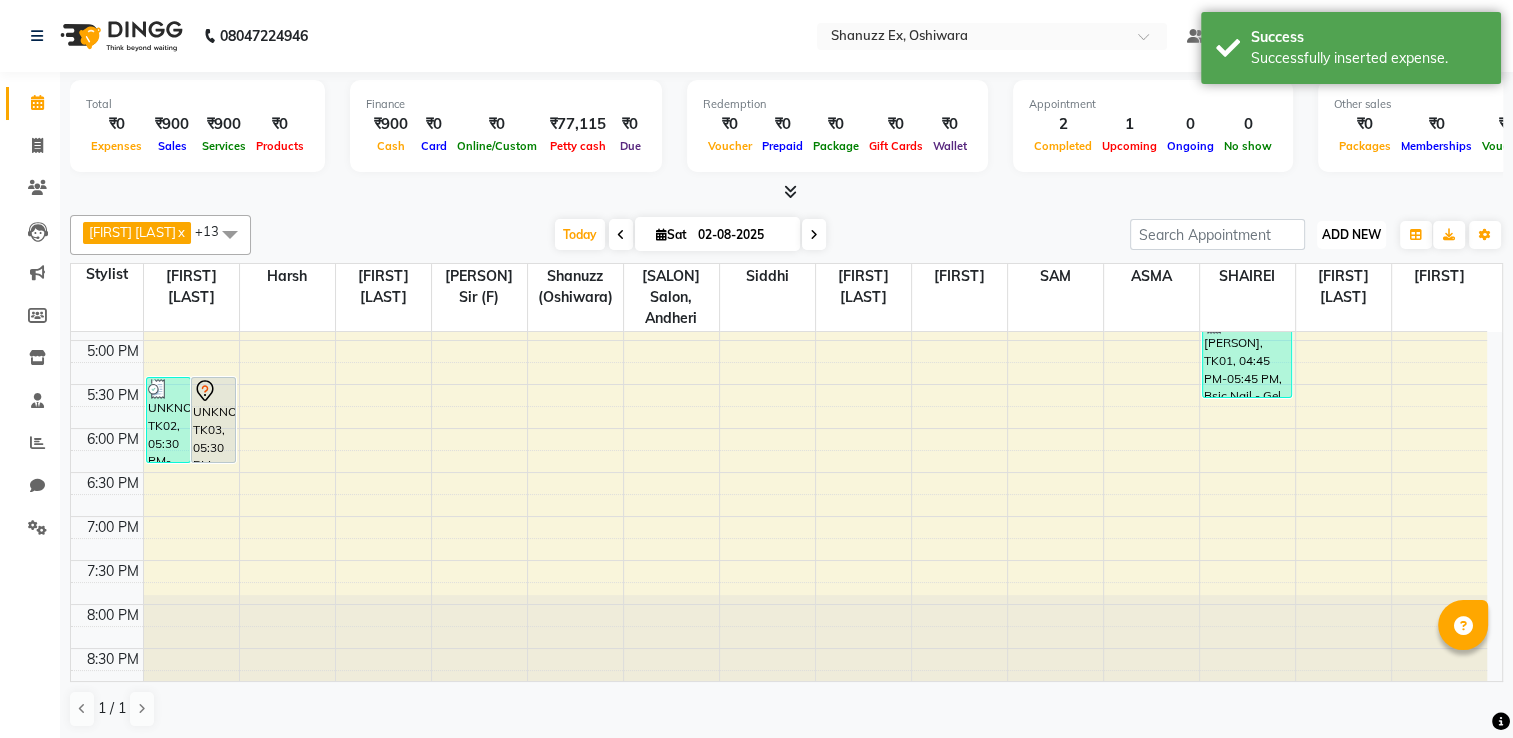 click on "ADD NEW" at bounding box center [1351, 234] 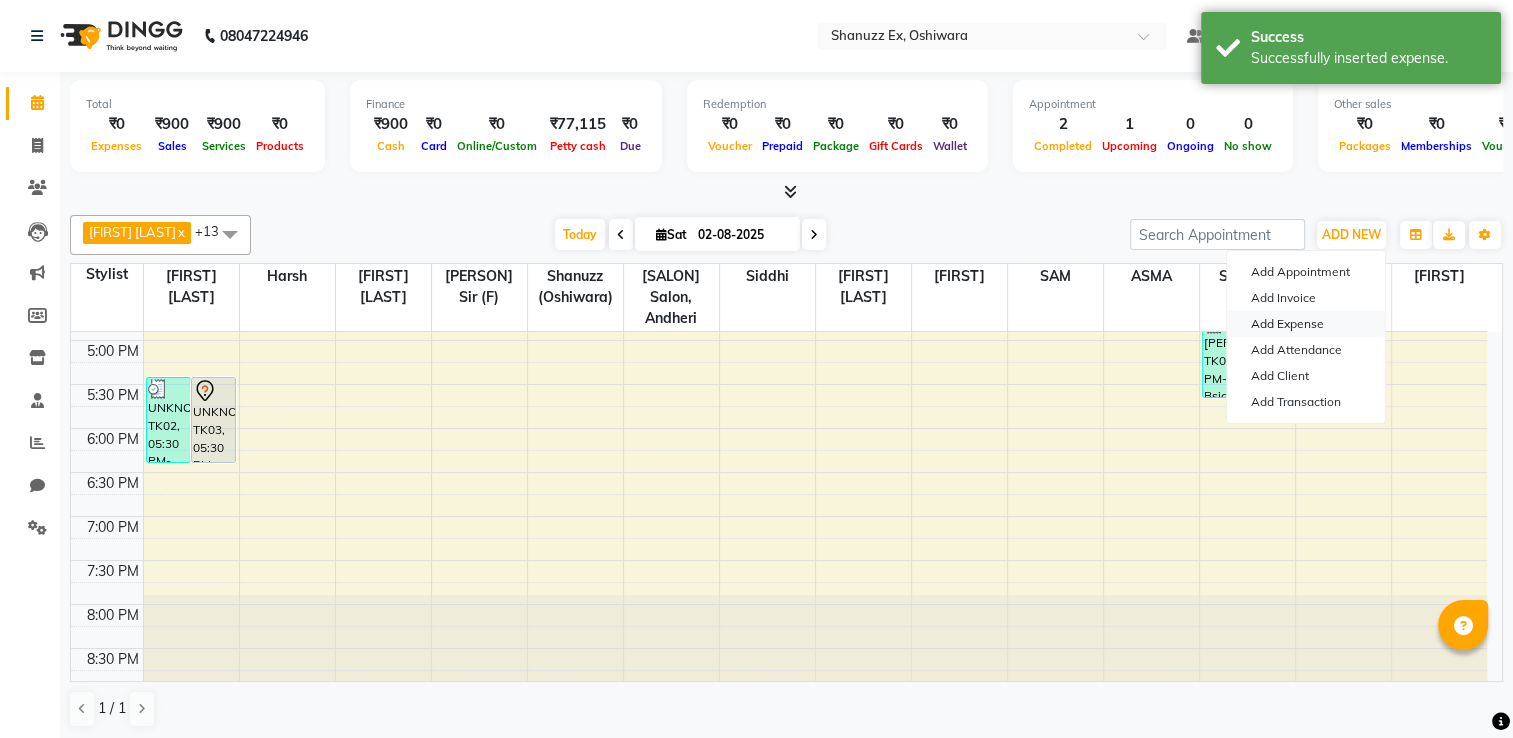 click on "Add Expense" at bounding box center (1306, 324) 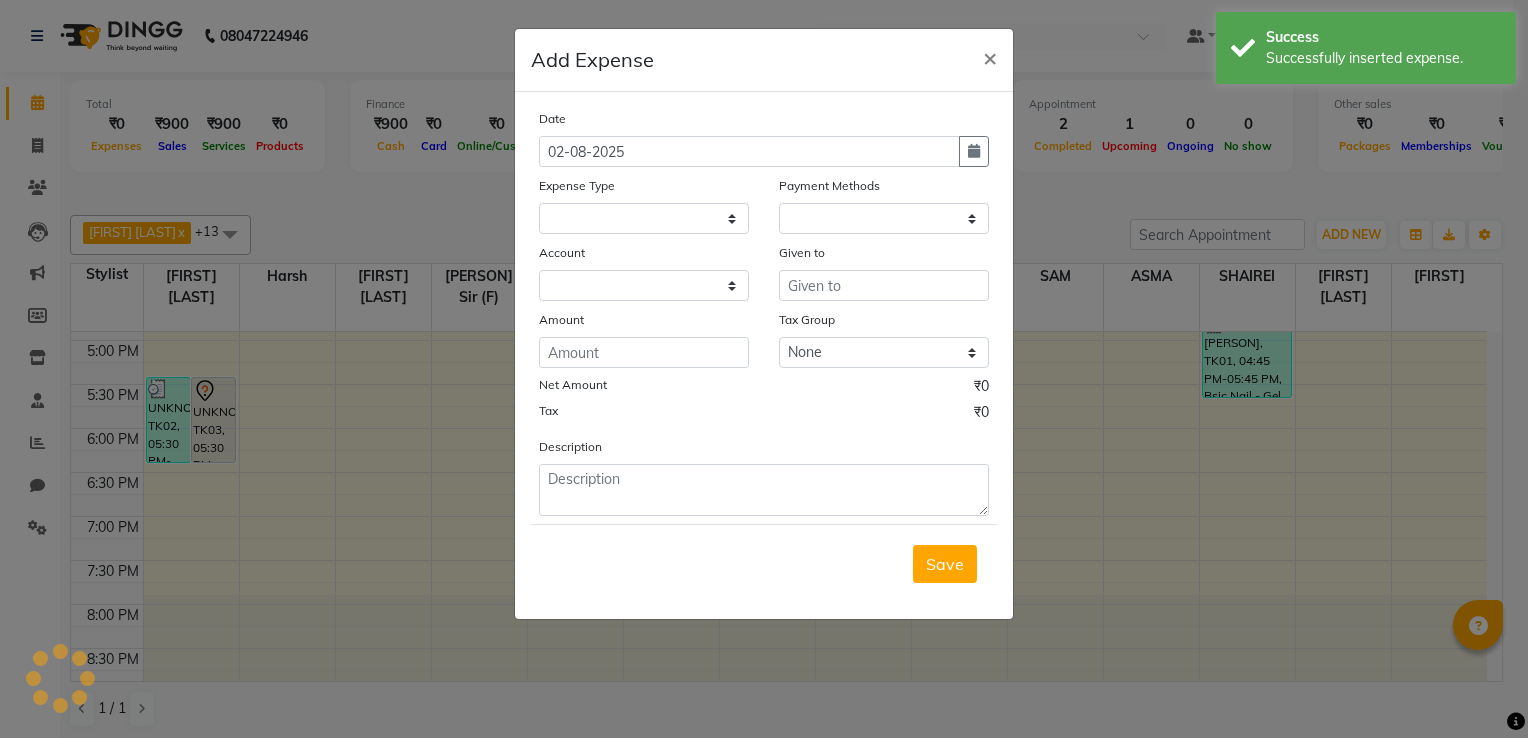 select 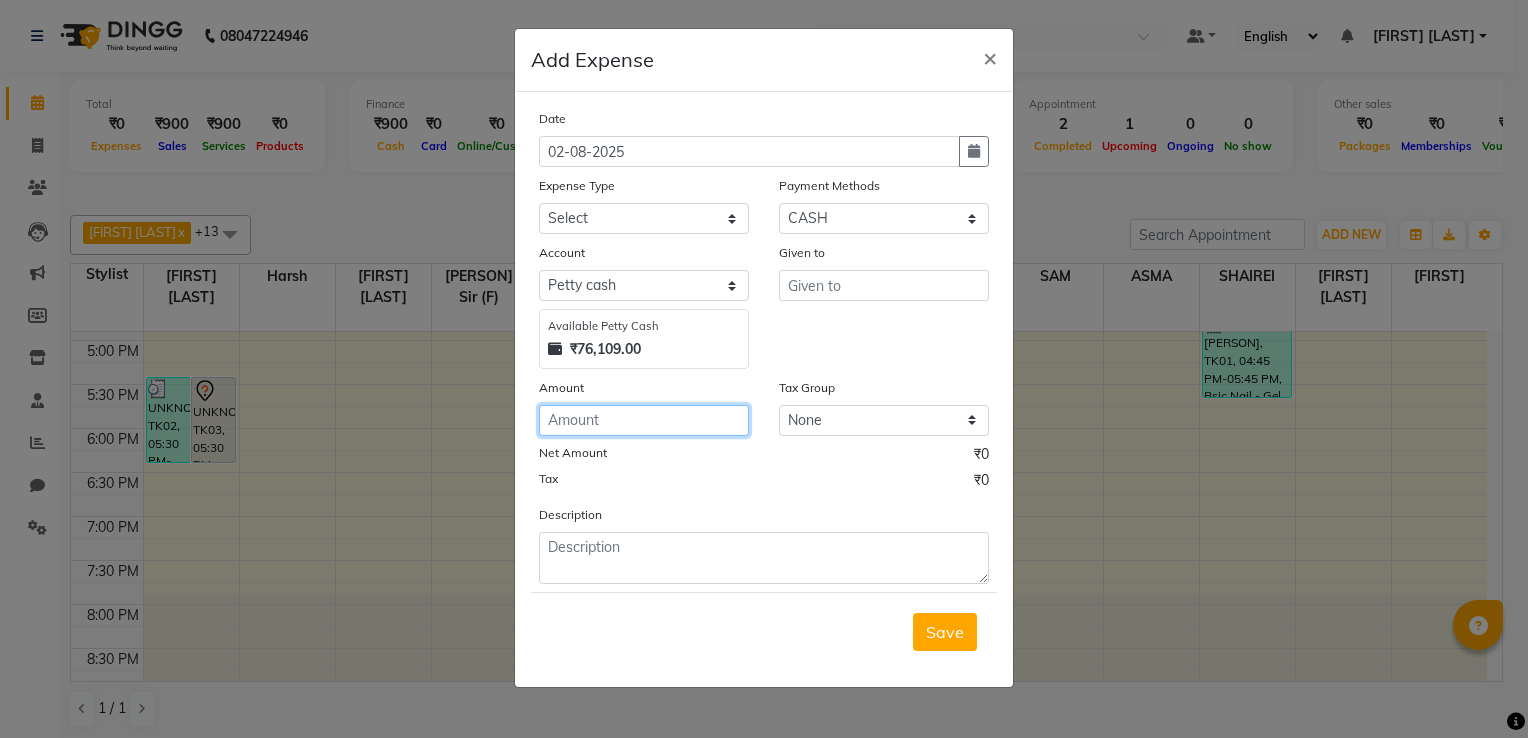 click 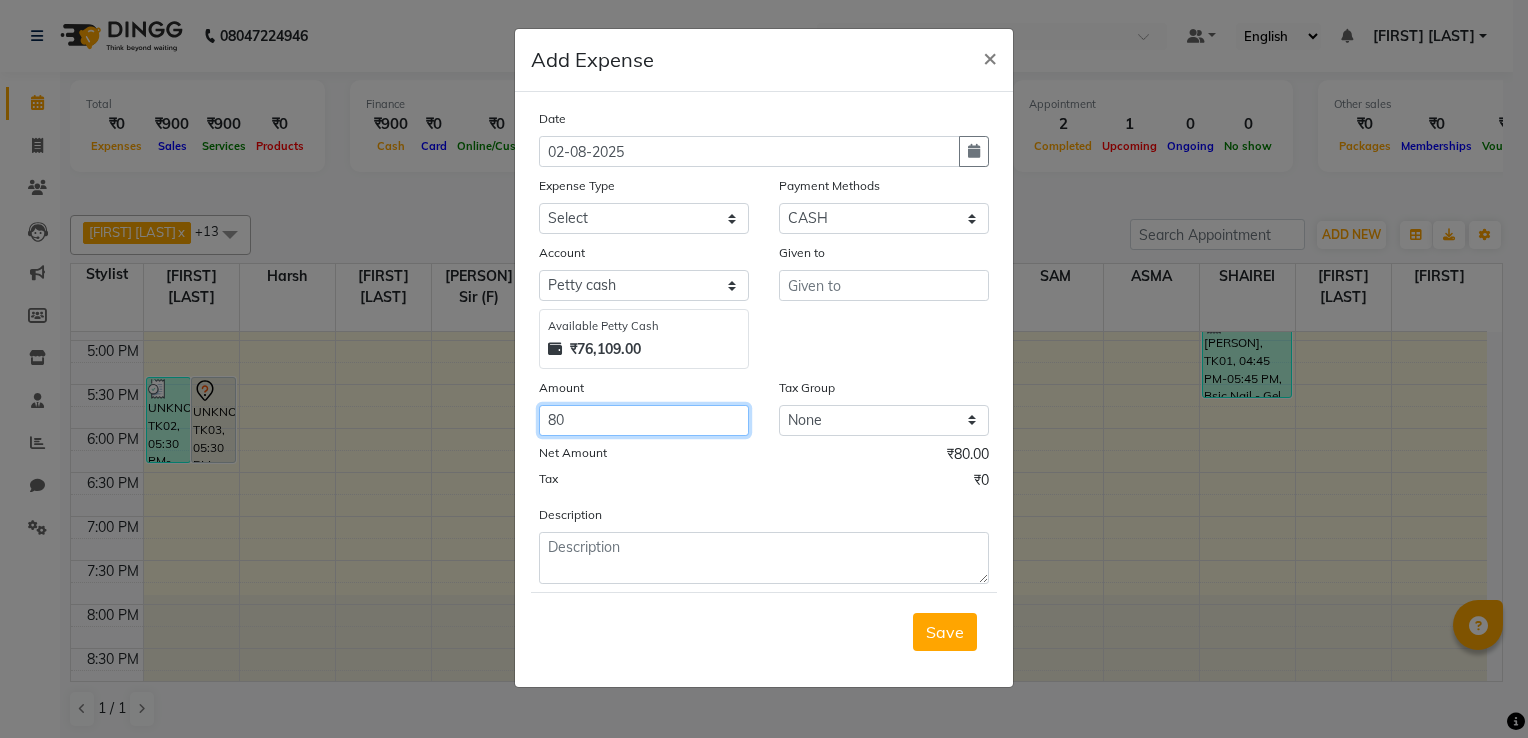 type on "80" 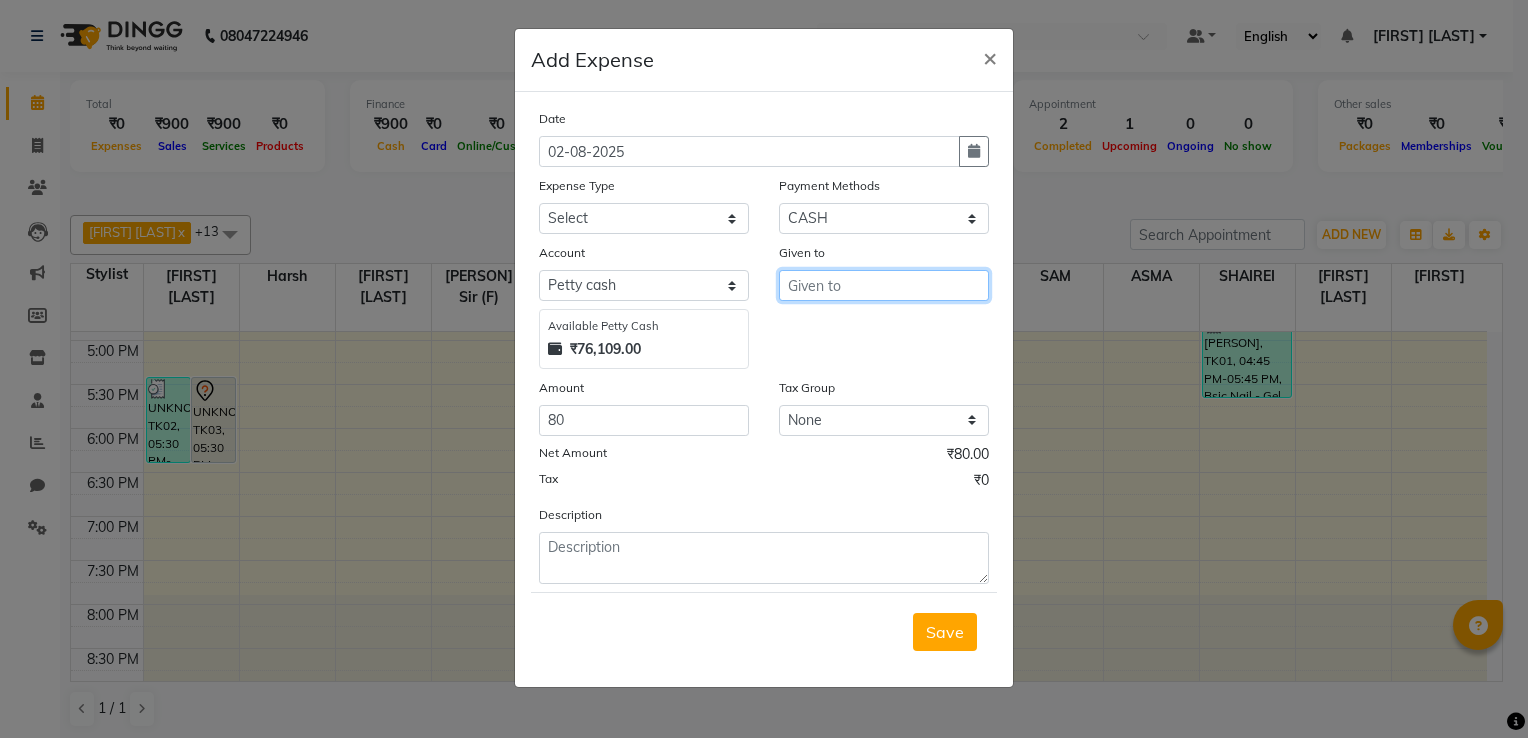 click at bounding box center [884, 285] 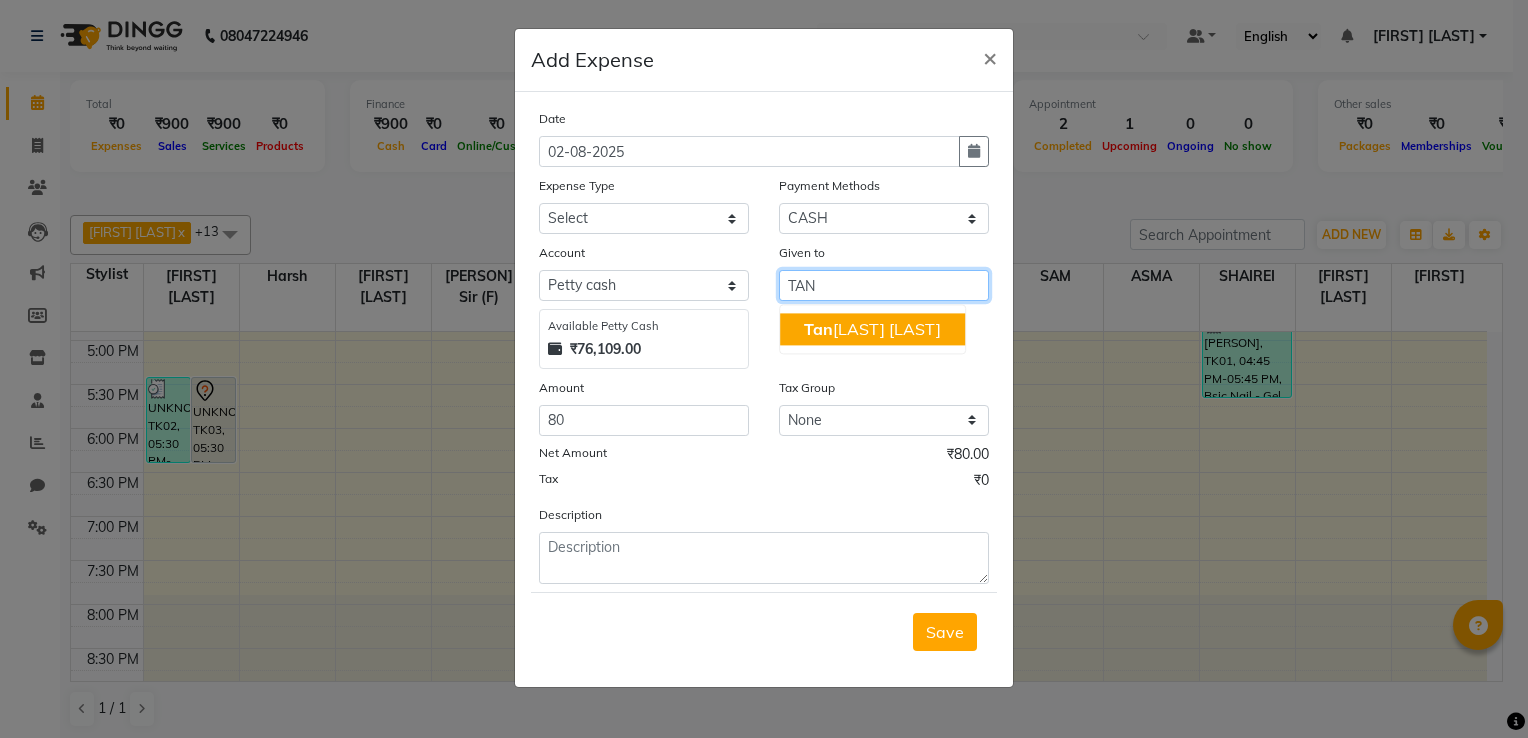 type on "TAN" 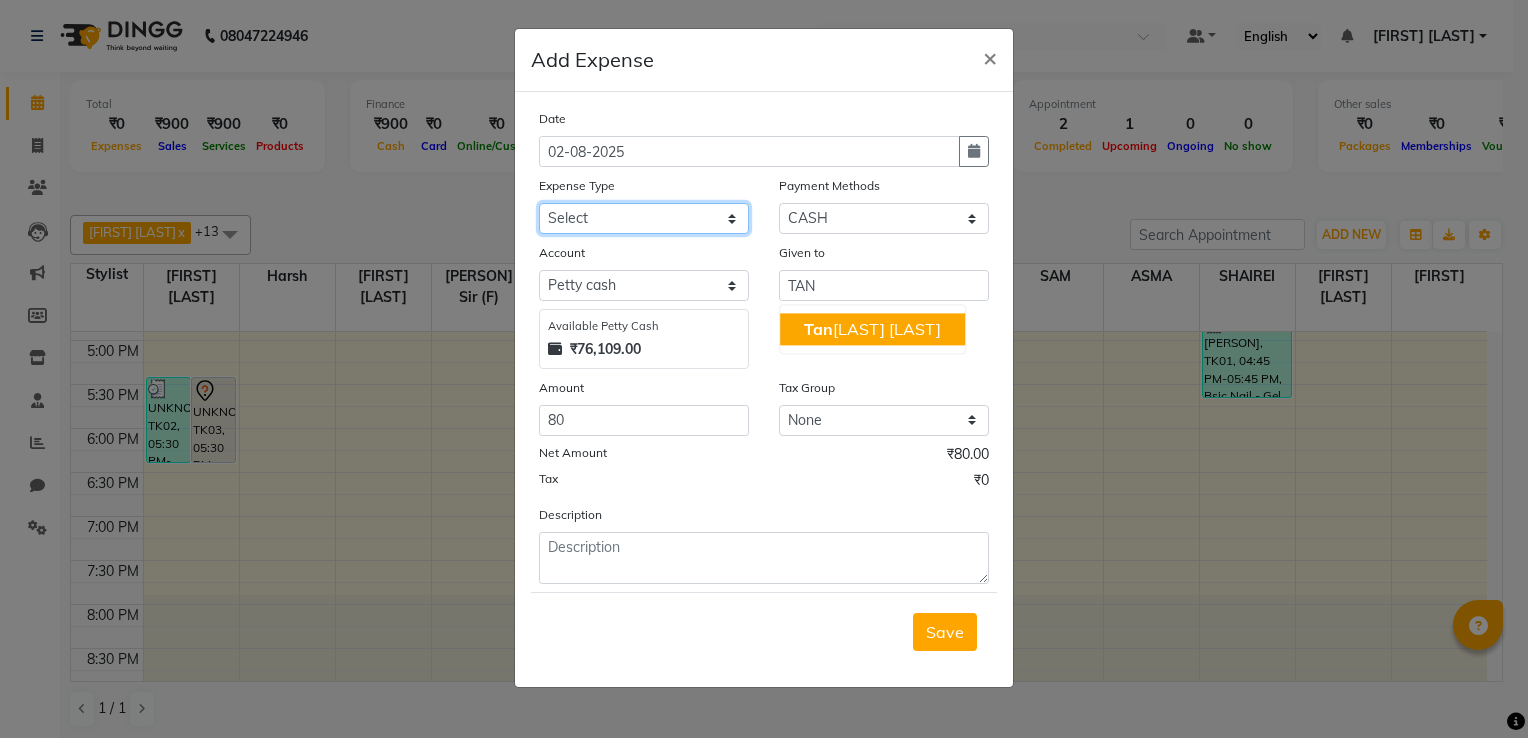 click on "Select Advance Salary Client Snacks Electricity Bill Marketing Maintenance Miscellaneous Pantry Product Salon Laundry Salon Maintenance Salon Rent Salon Supplies Salon Supplies EMI Shanu Sir Incentive Staff Bonus Staff Incentive Staff Quarters Deposit Staff Quarters Rent Staff Salary Staff Snacks Staff Tea & Refreshments Staff Tip Water - Tanker Expense Water - Watchmen Expense" 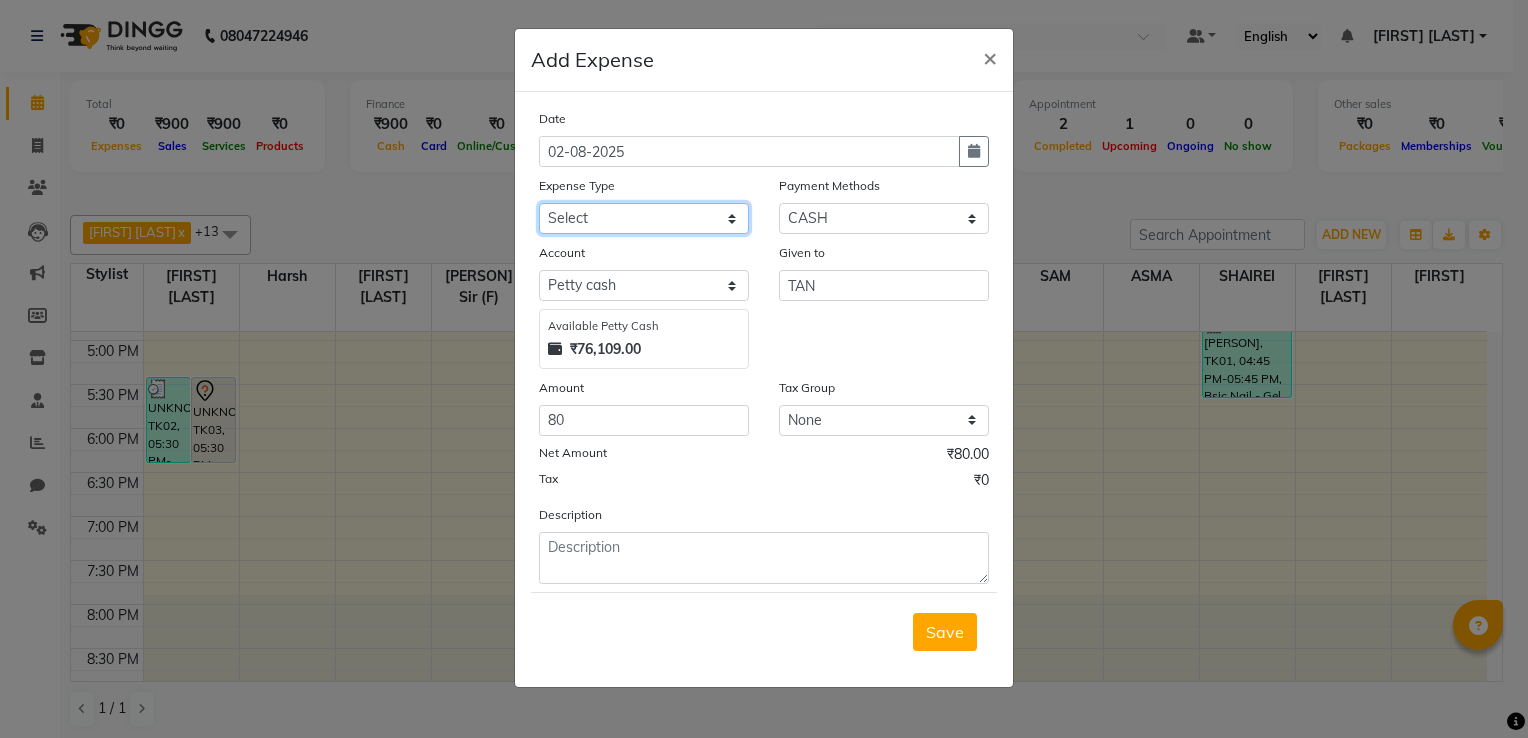 select on "22673" 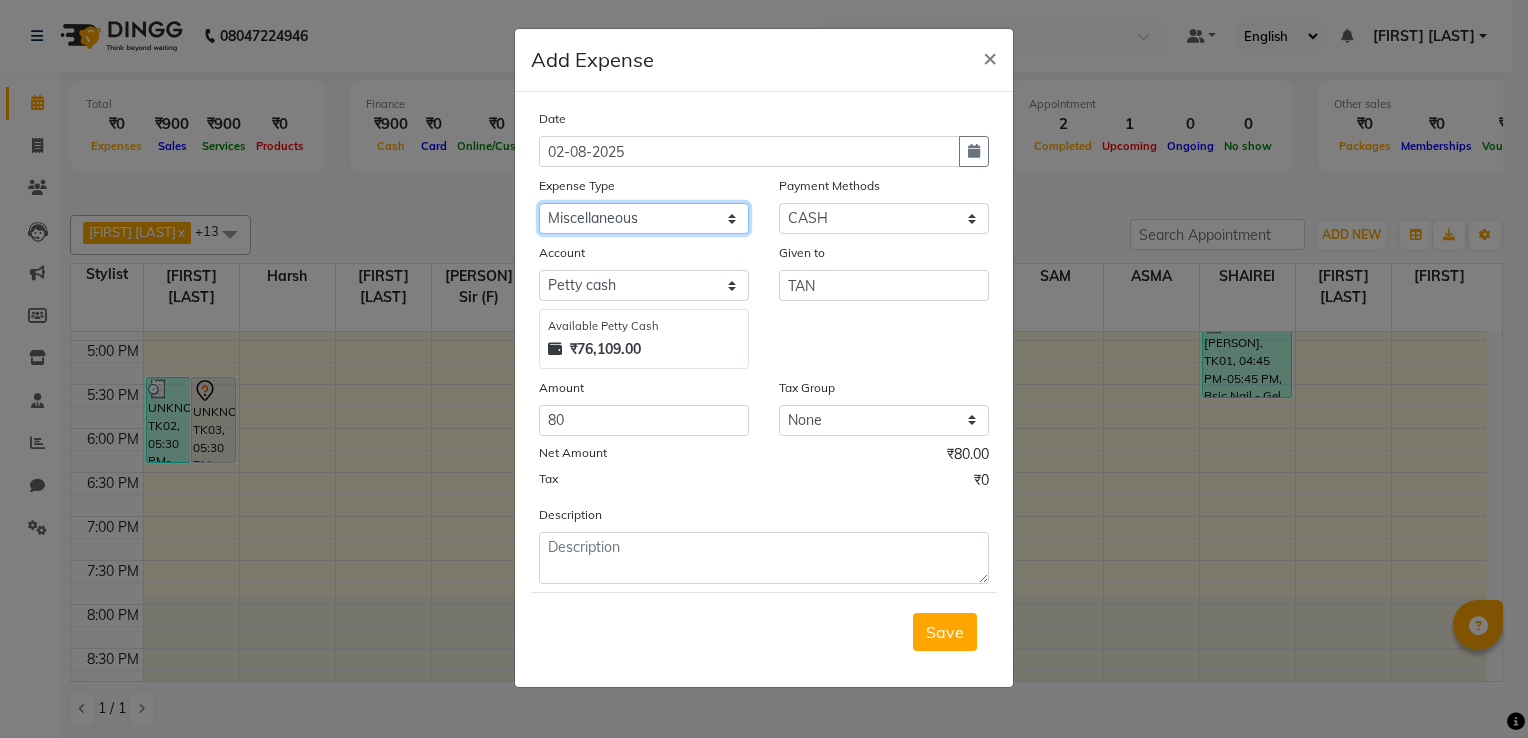 click on "Select Advance Salary Client Snacks Electricity Bill Marketing Maintenance Miscellaneous Pantry Product Salon Laundry Salon Maintenance Salon Rent Salon Supplies Salon Supplies EMI Shanu Sir Incentive Staff Bonus Staff Incentive Staff Quarters Deposit Staff Quarters Rent Staff Salary Staff Snacks Staff Tea & Refreshments Staff Tip Water - Tanker Expense Water - Watchmen Expense" 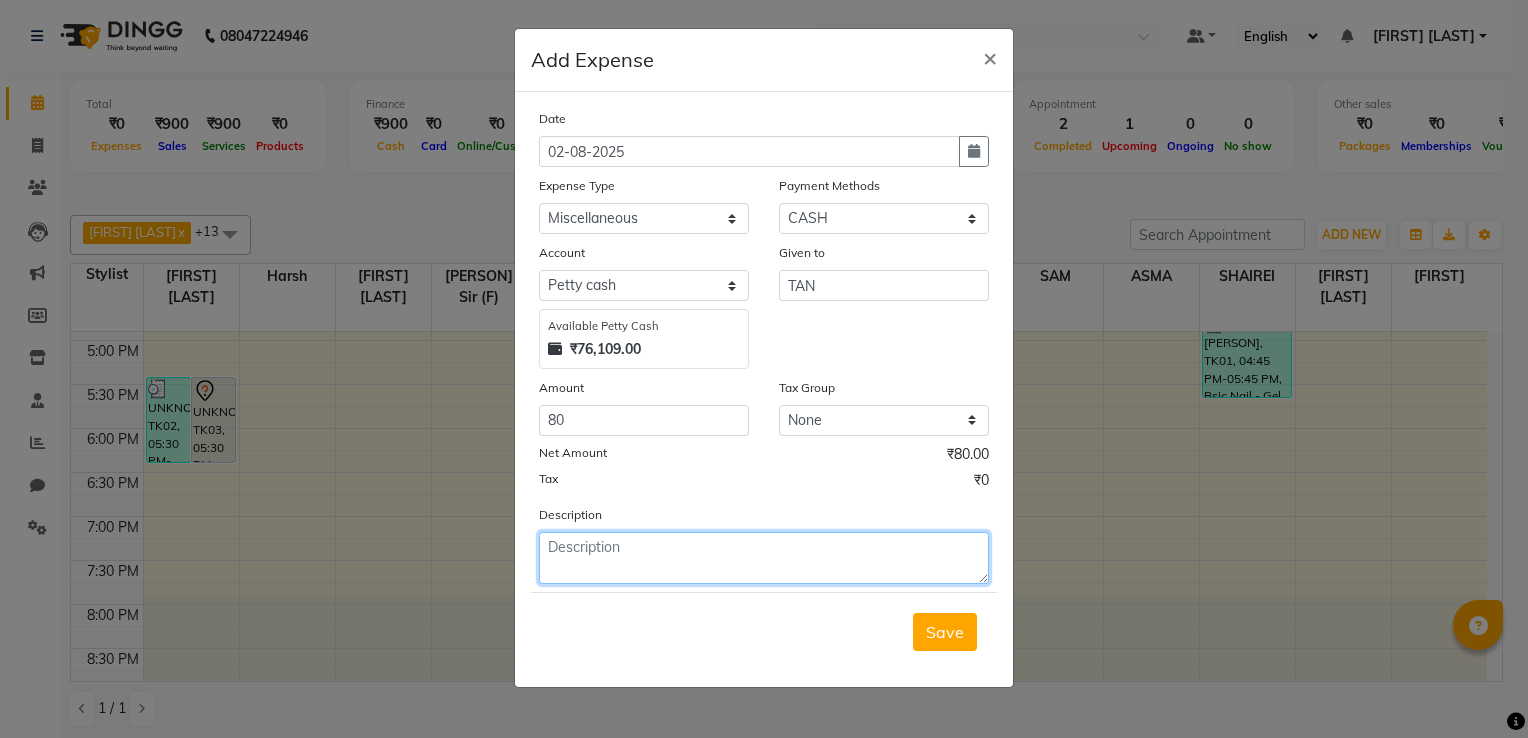 click 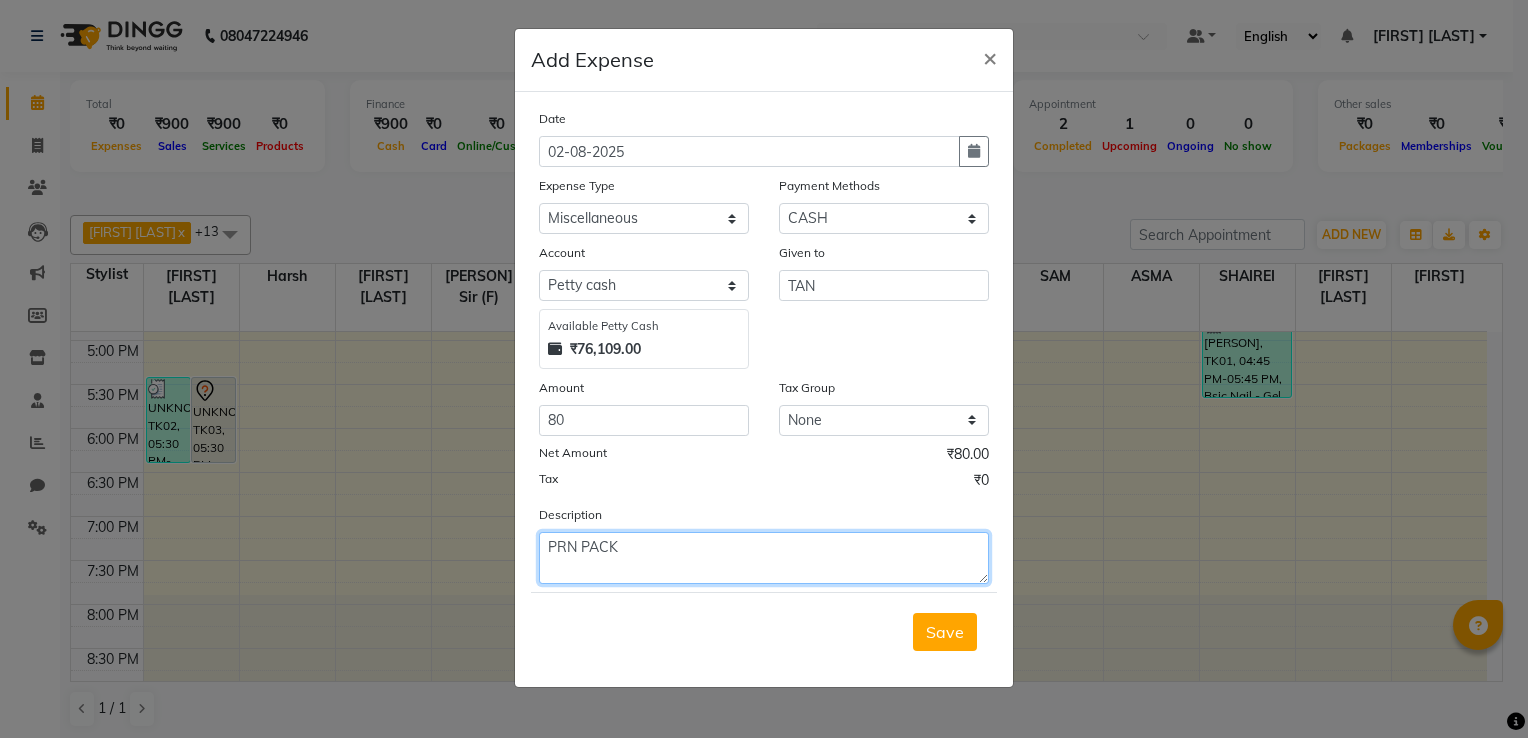 click on "PRN PACK" 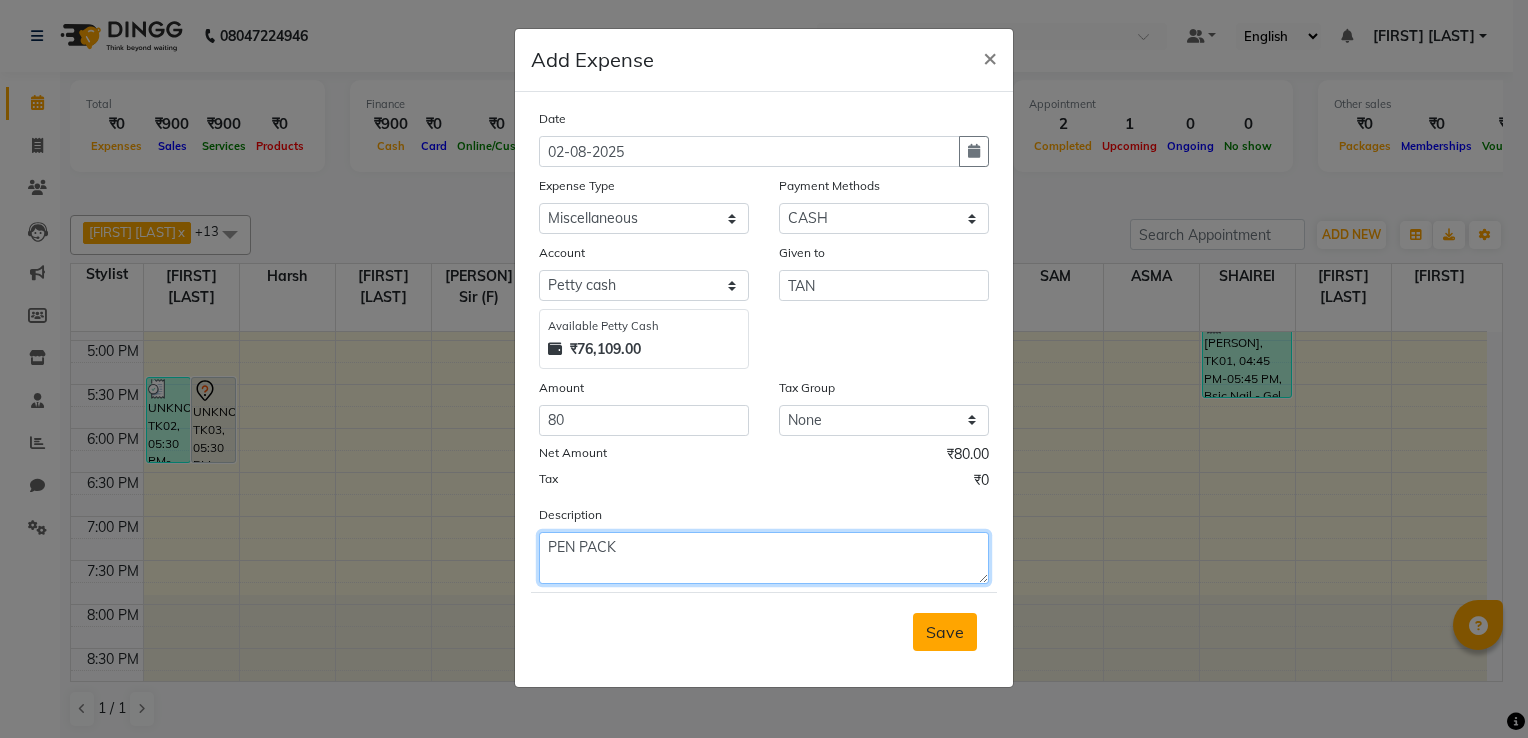 type on "PEN PACK" 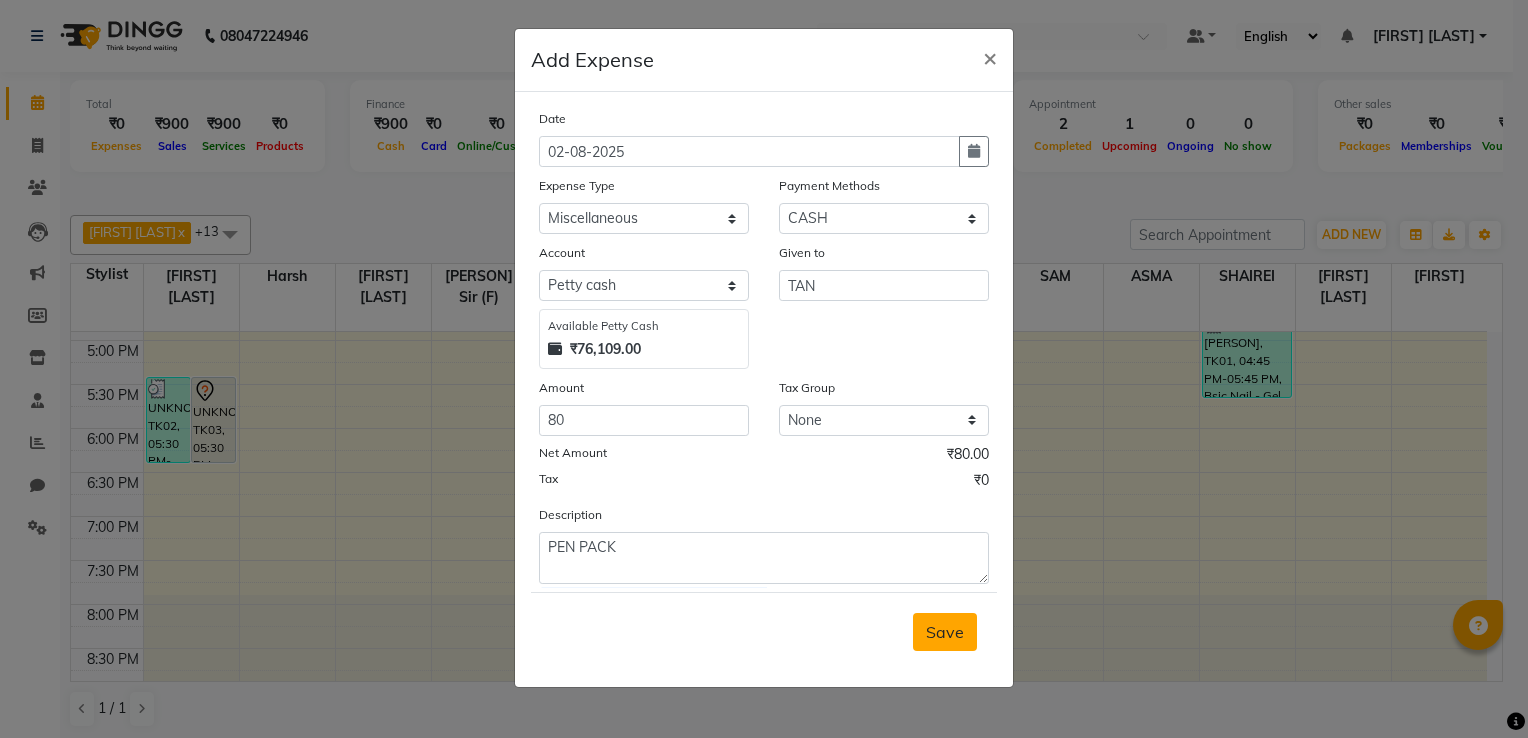 click on "Save" at bounding box center (945, 632) 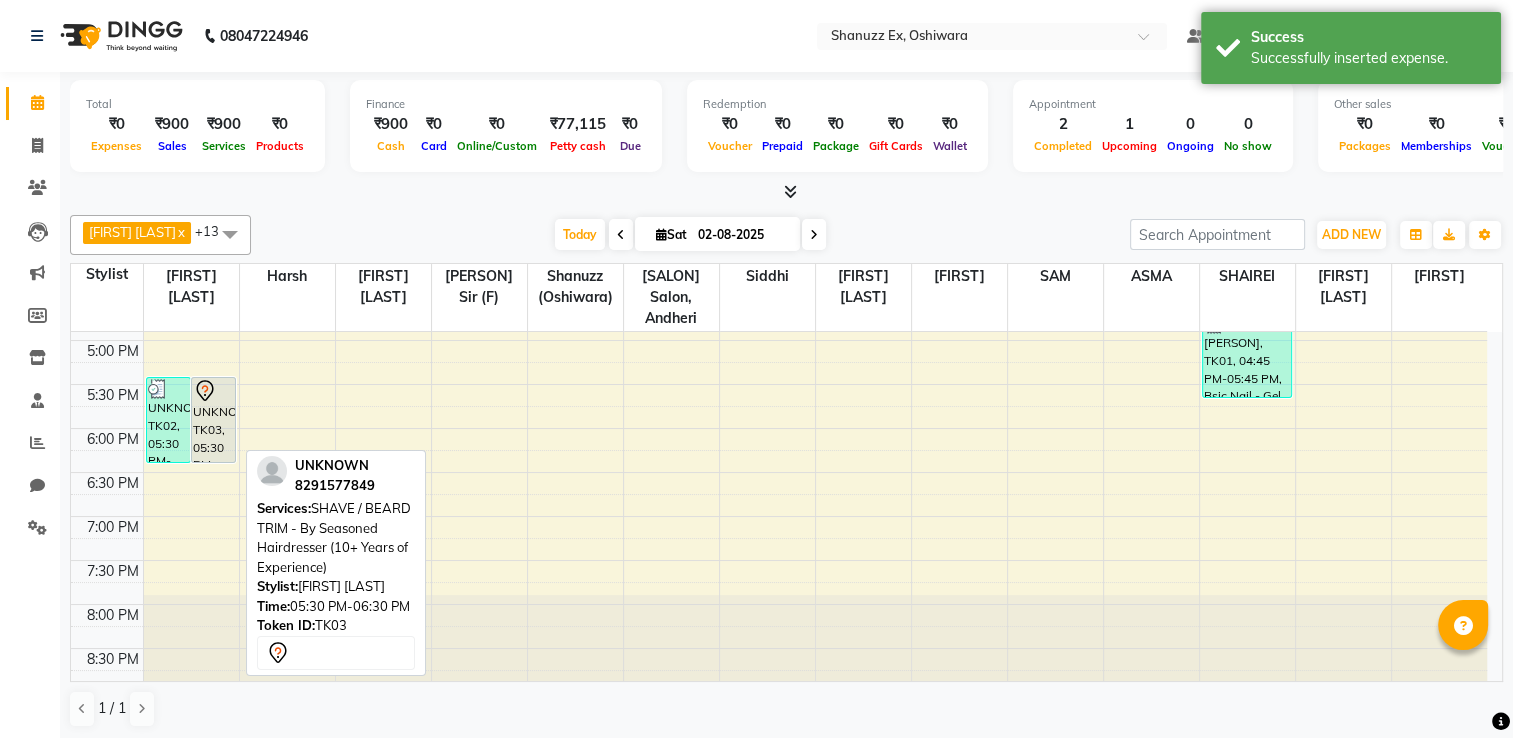 click on "UNKNOWN, TK03, 05:30 PM-06:30 PM, SHAVE / BEARD TRIM - By Seasoned Hairdresser (10+ Years of Experience)" at bounding box center (213, 420) 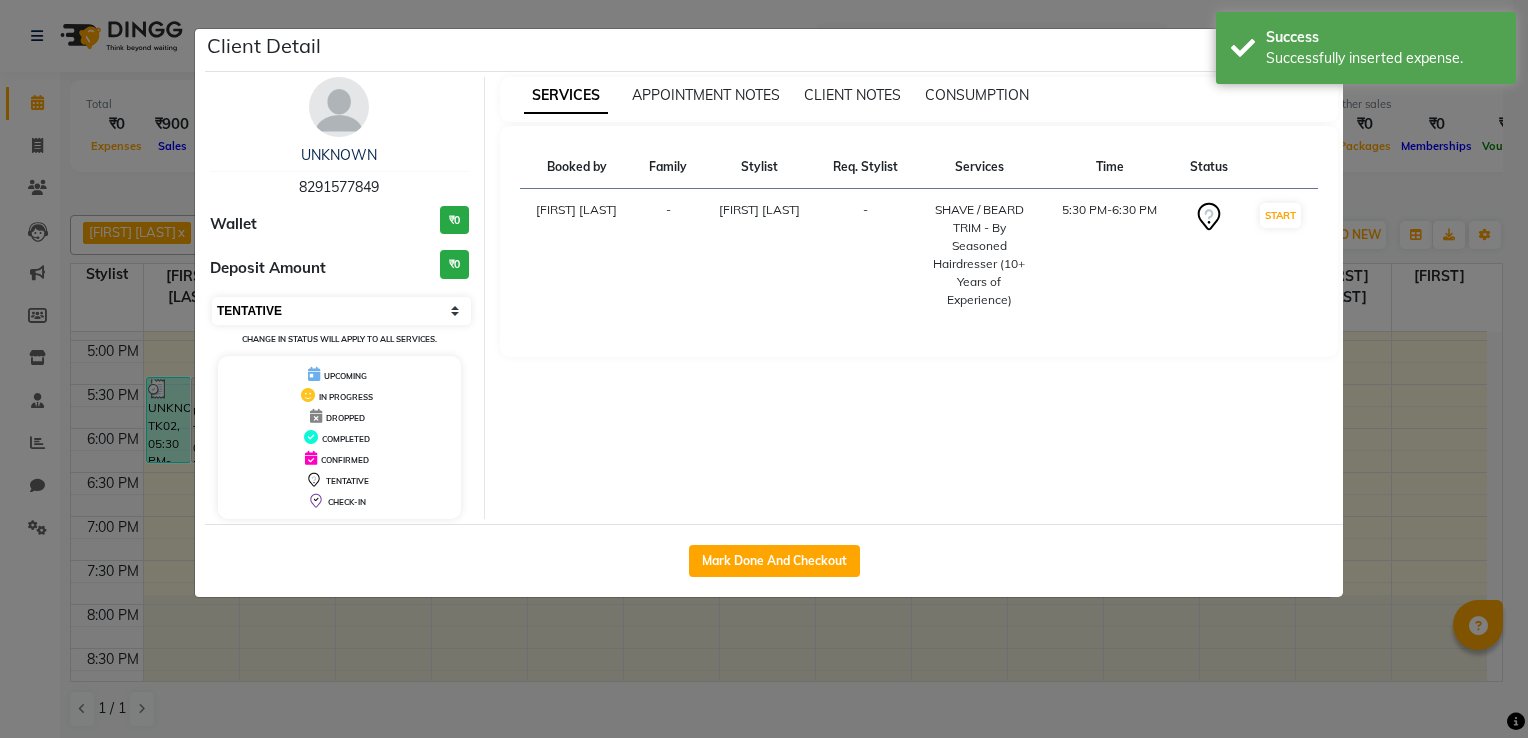 click on "Select IN SERVICE CONFIRMED TENTATIVE CHECK IN MARK DONE DROPPED UPCOMING" at bounding box center (341, 311) 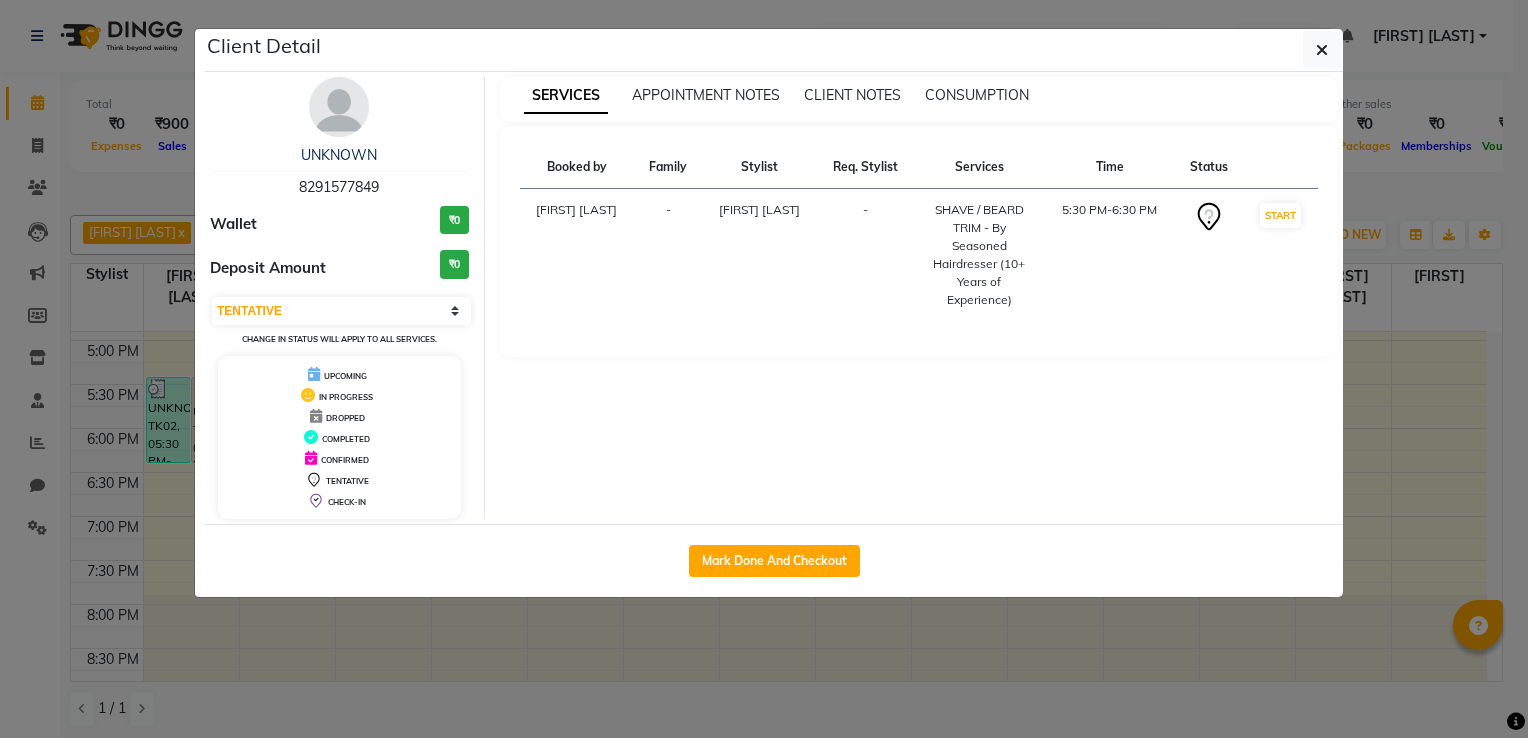 select on "2" 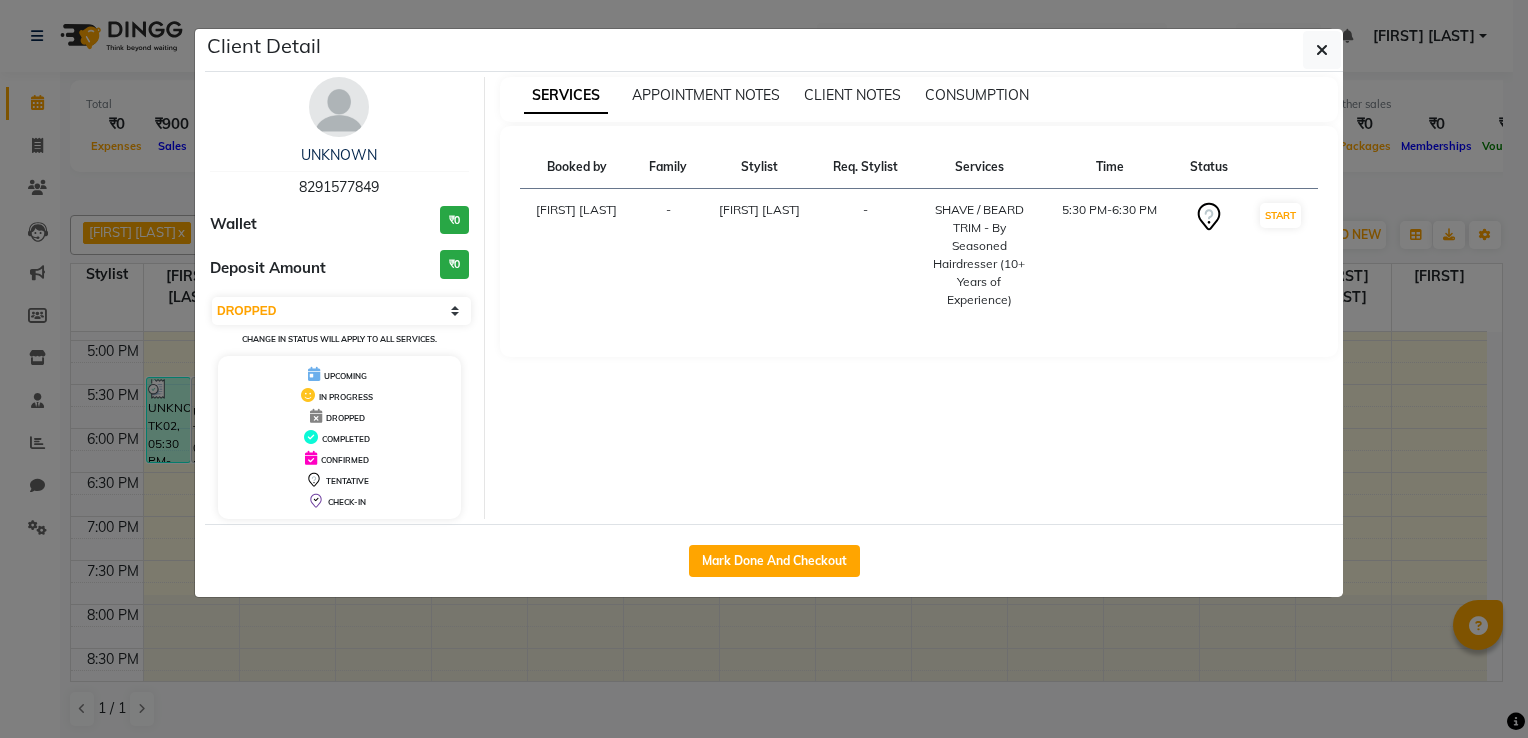 click on "Select IN SERVICE CONFIRMED TENTATIVE CHECK IN MARK DONE DROPPED UPCOMING" at bounding box center [341, 311] 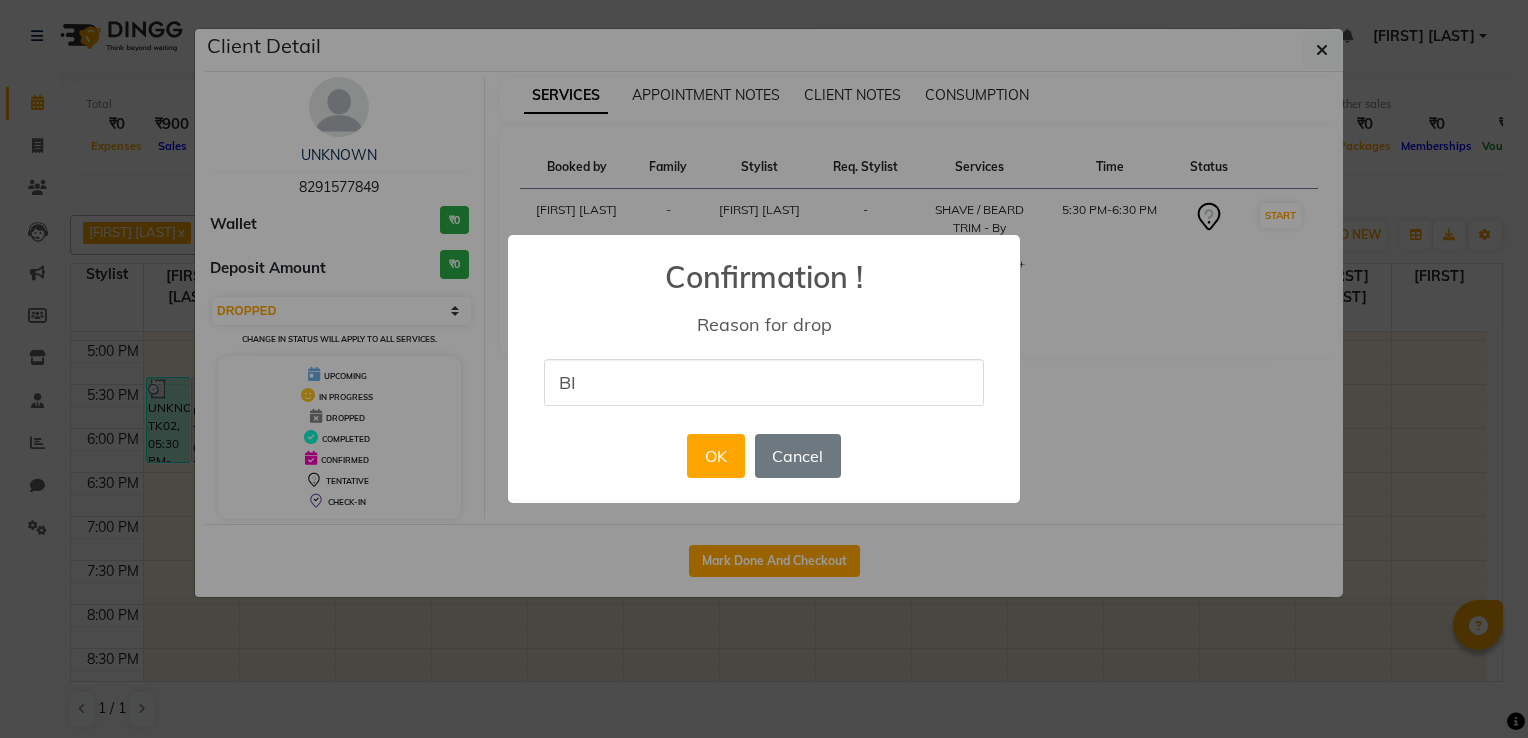 type on "BILL ALREADY DONE IN CASH" 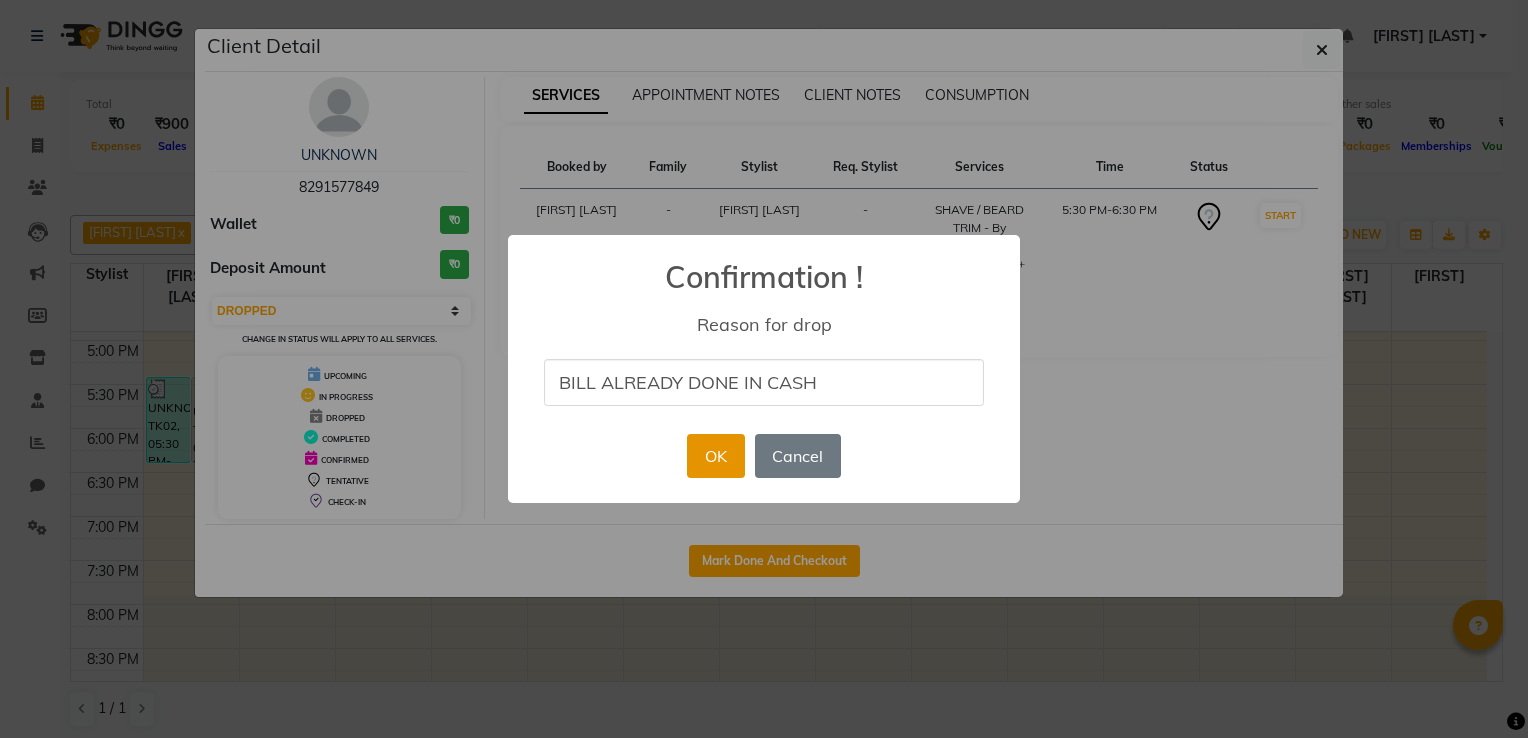 click on "OK" at bounding box center [715, 456] 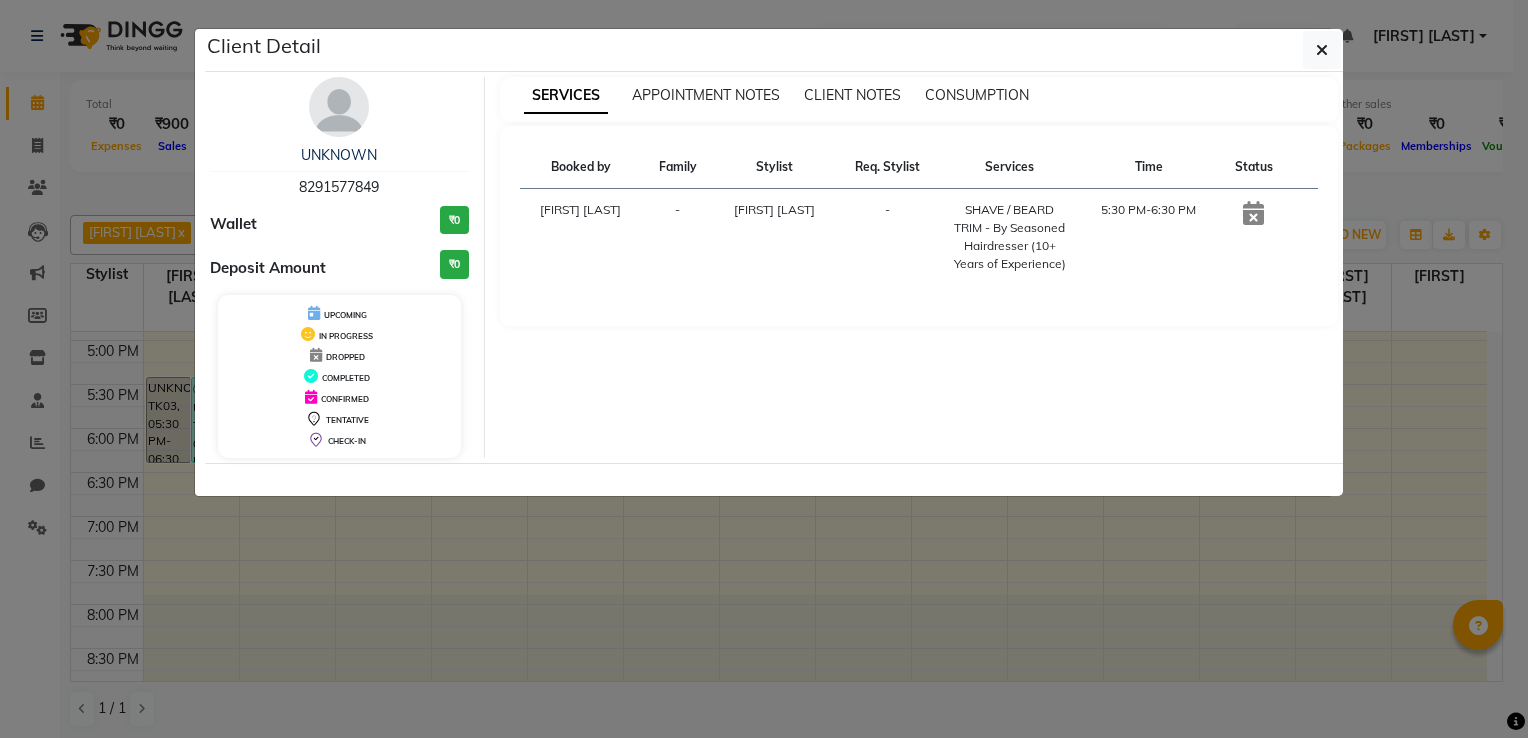 click on "Client Detail  UNKNOWN    8291577849 Wallet ₹0 Deposit Amount  ₹0  UPCOMING IN PROGRESS DROPPED COMPLETED CONFIRMED TENTATIVE CHECK-IN SERVICES APPOINTMENT NOTES CLIENT NOTES CONSUMPTION Booked by Family Stylist Req. Stylist Services Time Status  Tanishka Panchal  - Gufran Mansuri -  SHAVE / BEARD TRIM - By Seasoned Hairdresser (10+ Years of Experience)   5:30 PM-6:30 PM" 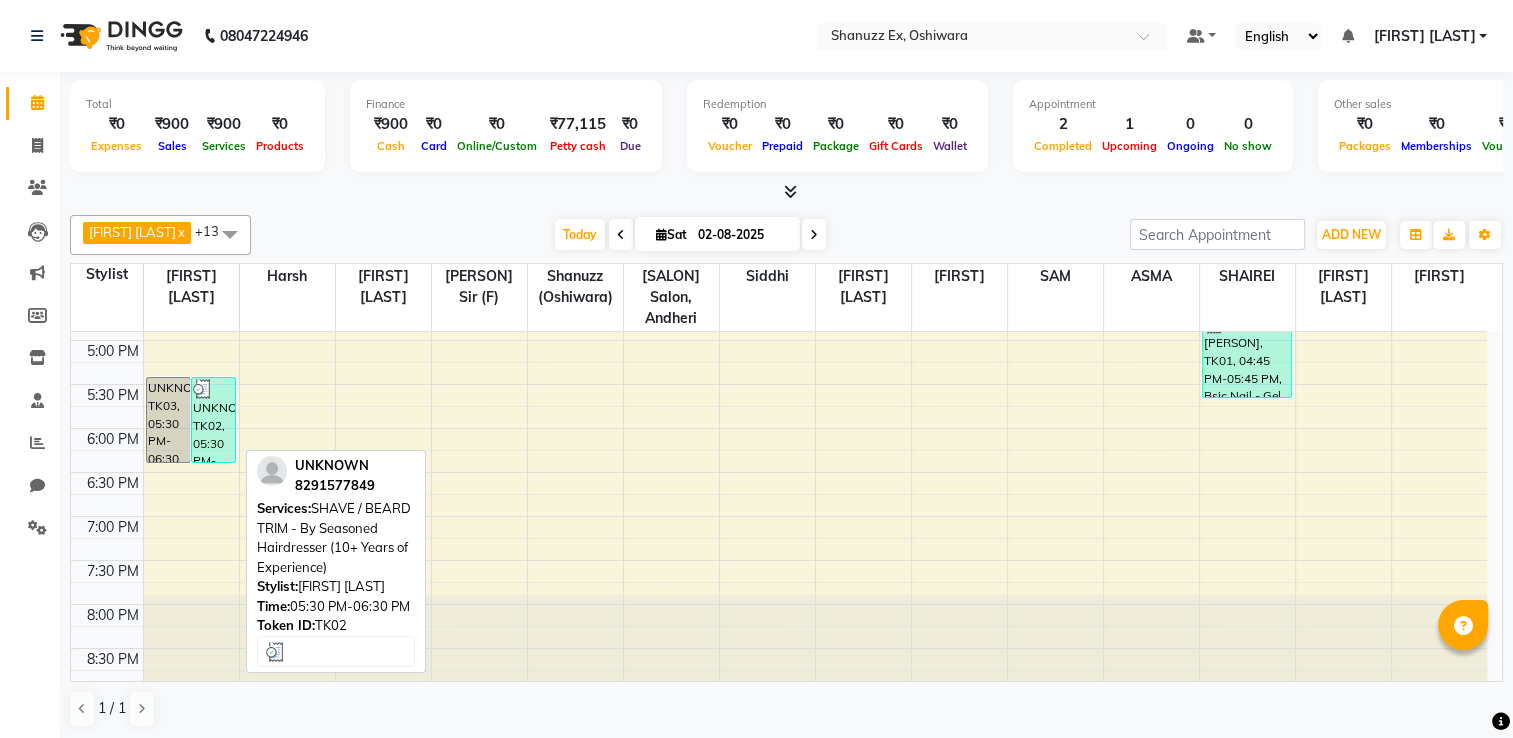 click on "UNKNOWN, TK02, 05:30 PM-06:30 PM, SHAVE / BEARD TRIM - By Seasoned Hairdresser (10+ Years of Experience)" at bounding box center [213, 420] 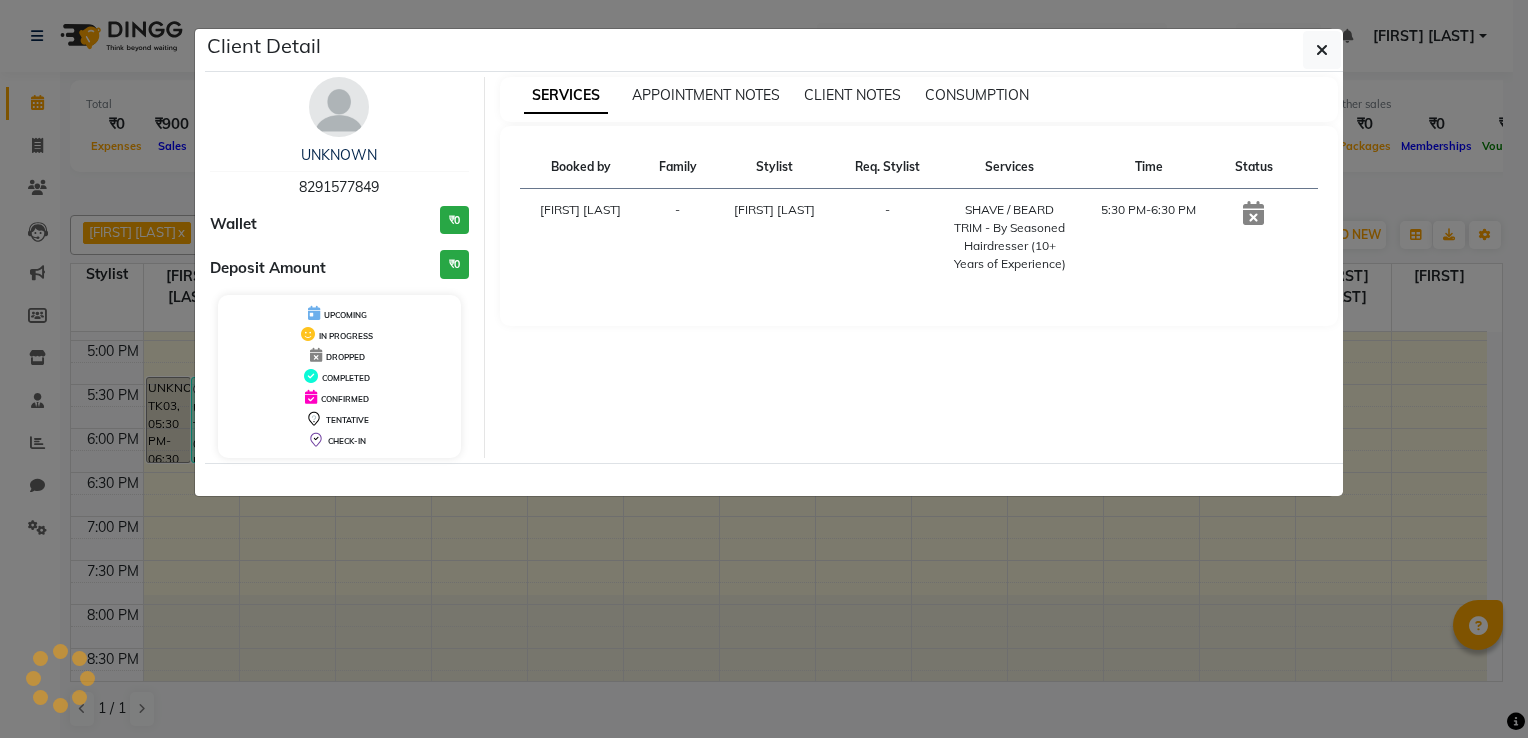 select on "3" 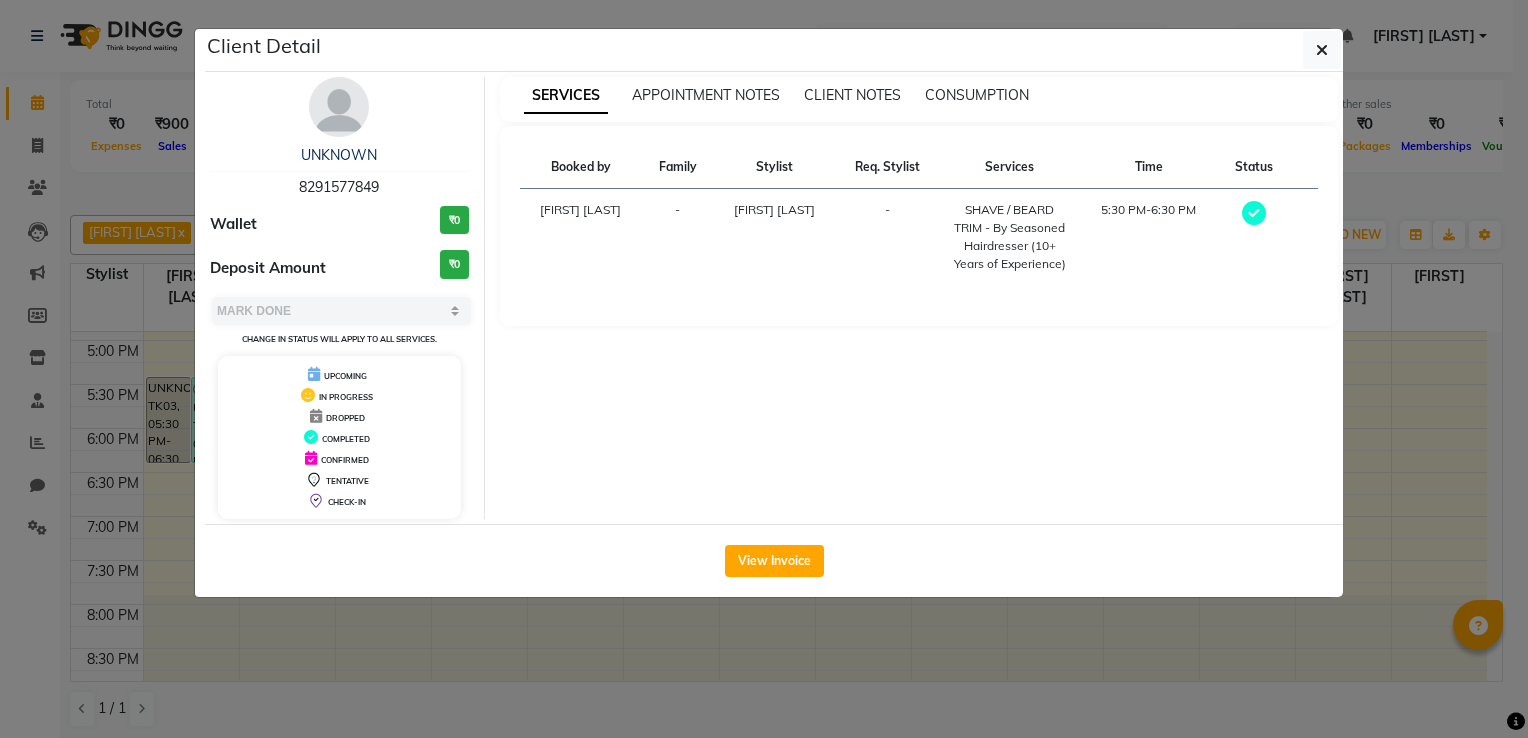 click on "Client Detail  UNKNOWN    8291577849 Wallet ₹0 Deposit Amount  ₹0  Select MARK DONE UPCOMING Change in status will apply to all services. UPCOMING IN PROGRESS DROPPED COMPLETED CONFIRMED TENTATIVE CHECK-IN SERVICES APPOINTMENT NOTES CLIENT NOTES CONSUMPTION Booked by Family Stylist Req. Stylist Services Time Status  Tanishka Panchal  - Gufran Mansuri -  SHAVE / BEARD TRIM - By Seasoned Hairdresser (10+ Years of Experience)   5:30 PM-6:30 PM   View Invoice" 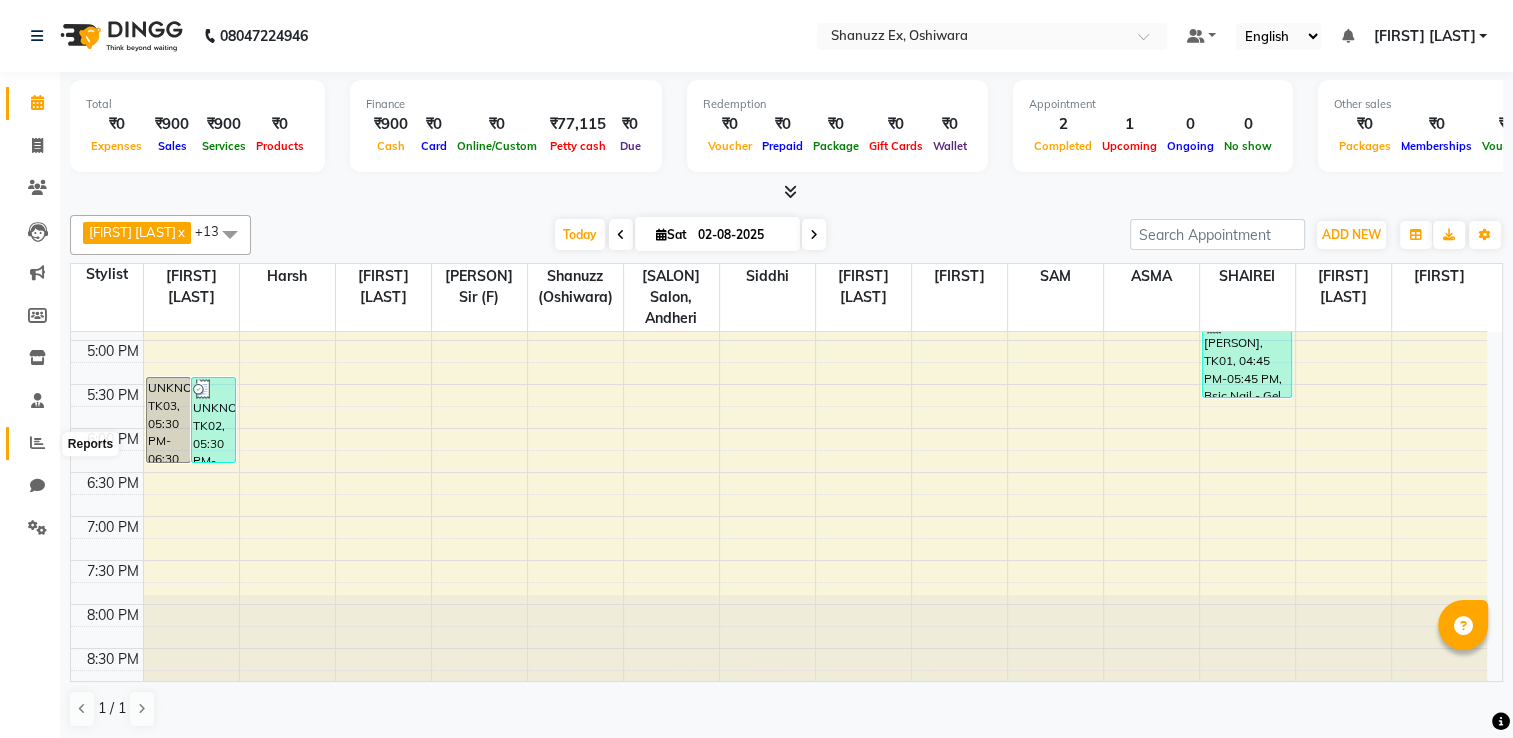 click 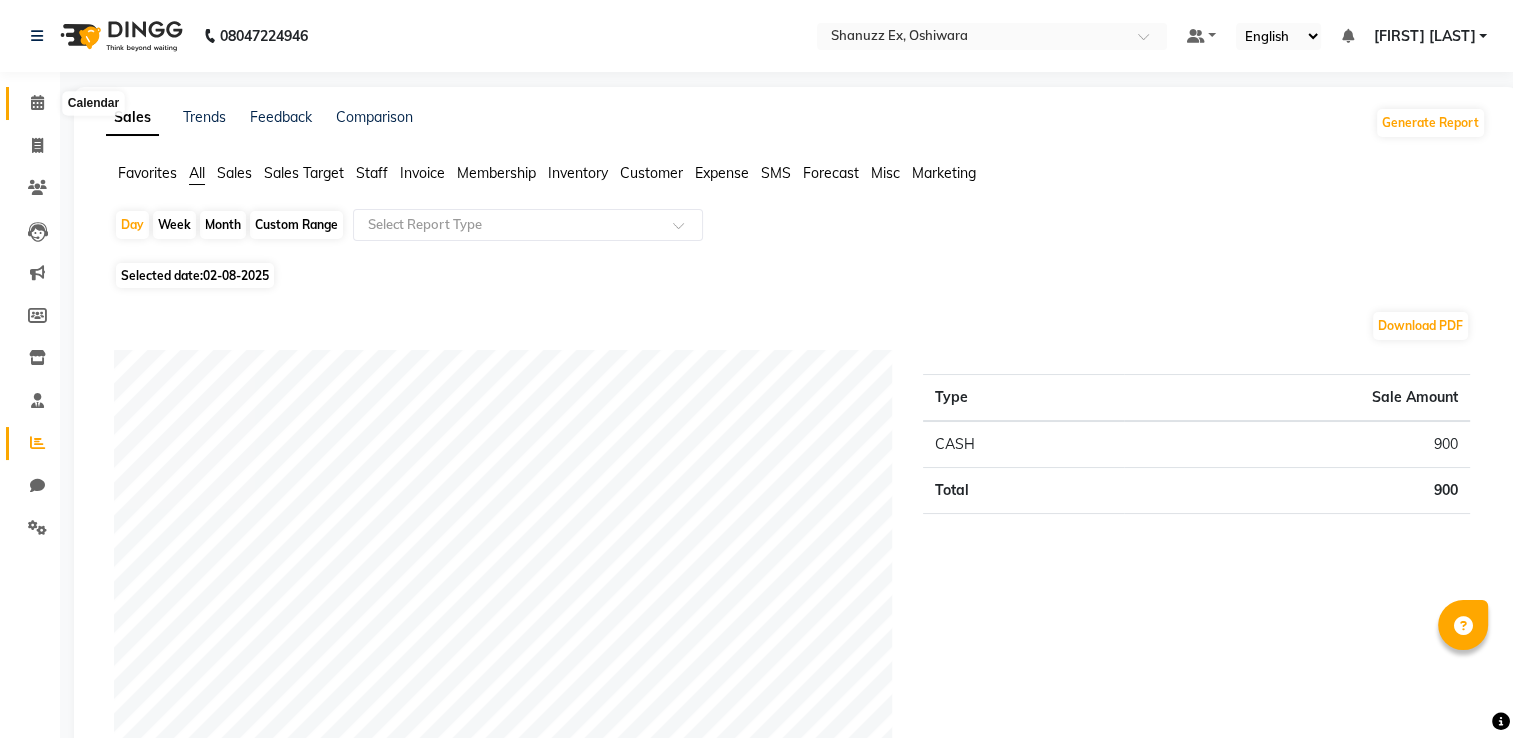 click 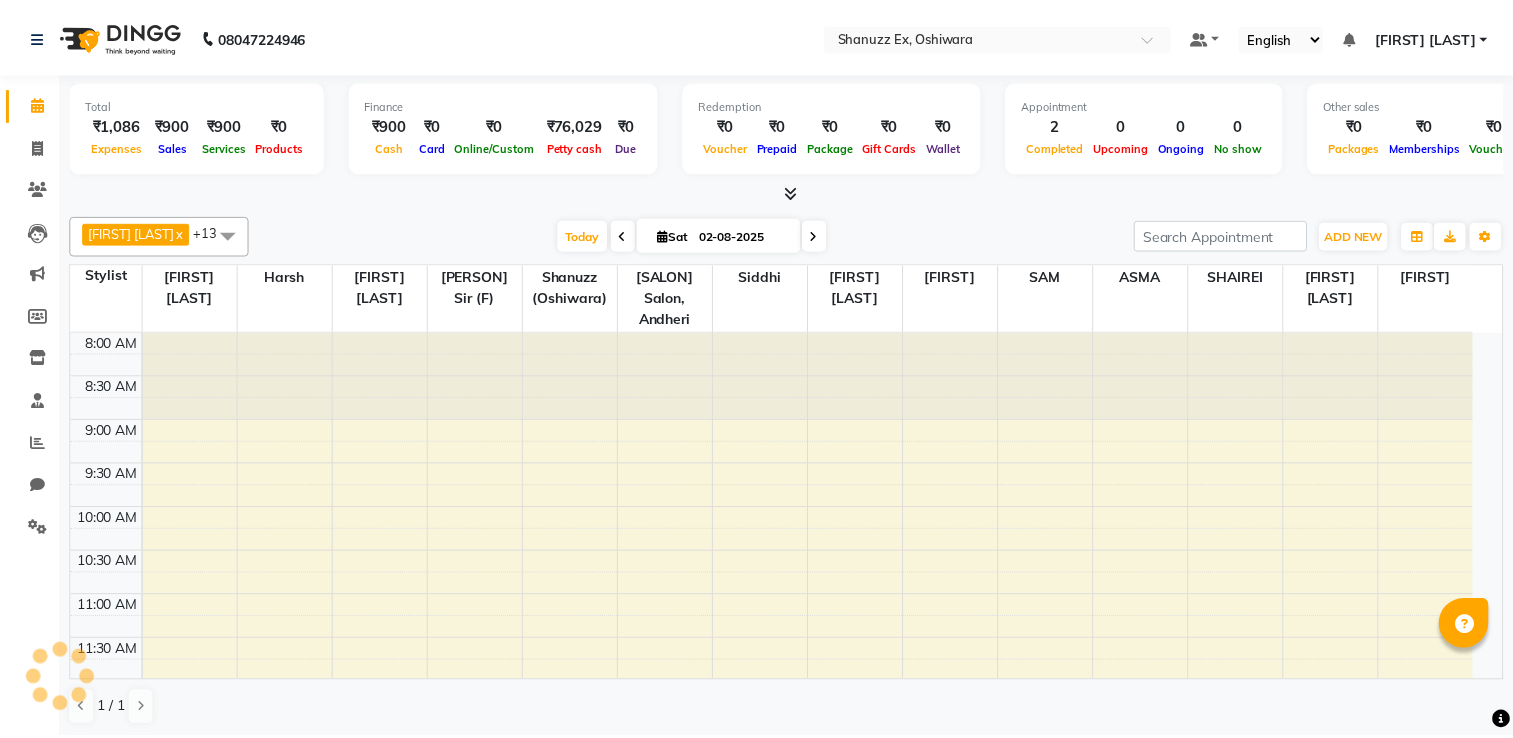 scroll, scrollTop: 0, scrollLeft: 0, axis: both 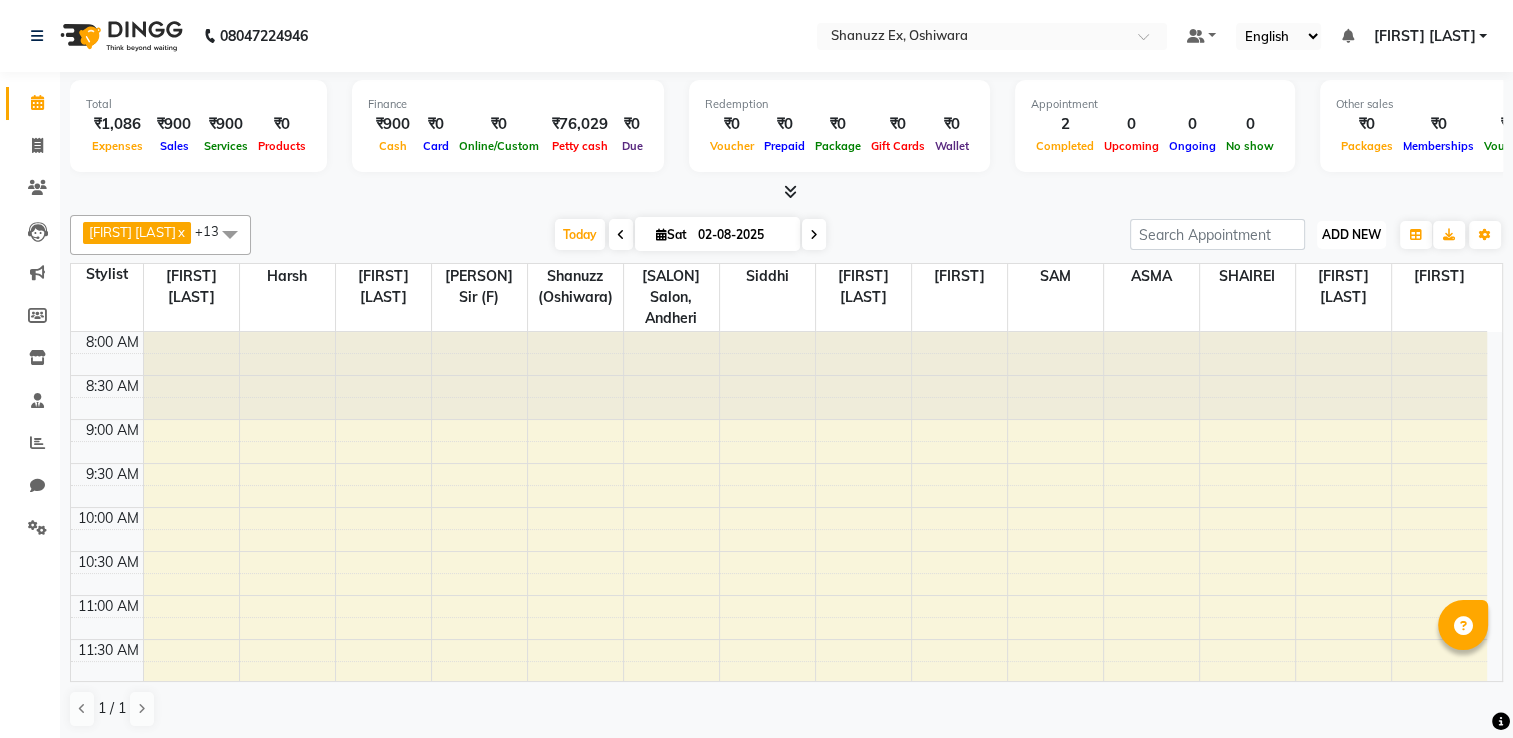 click on "ADD NEW" at bounding box center (1351, 234) 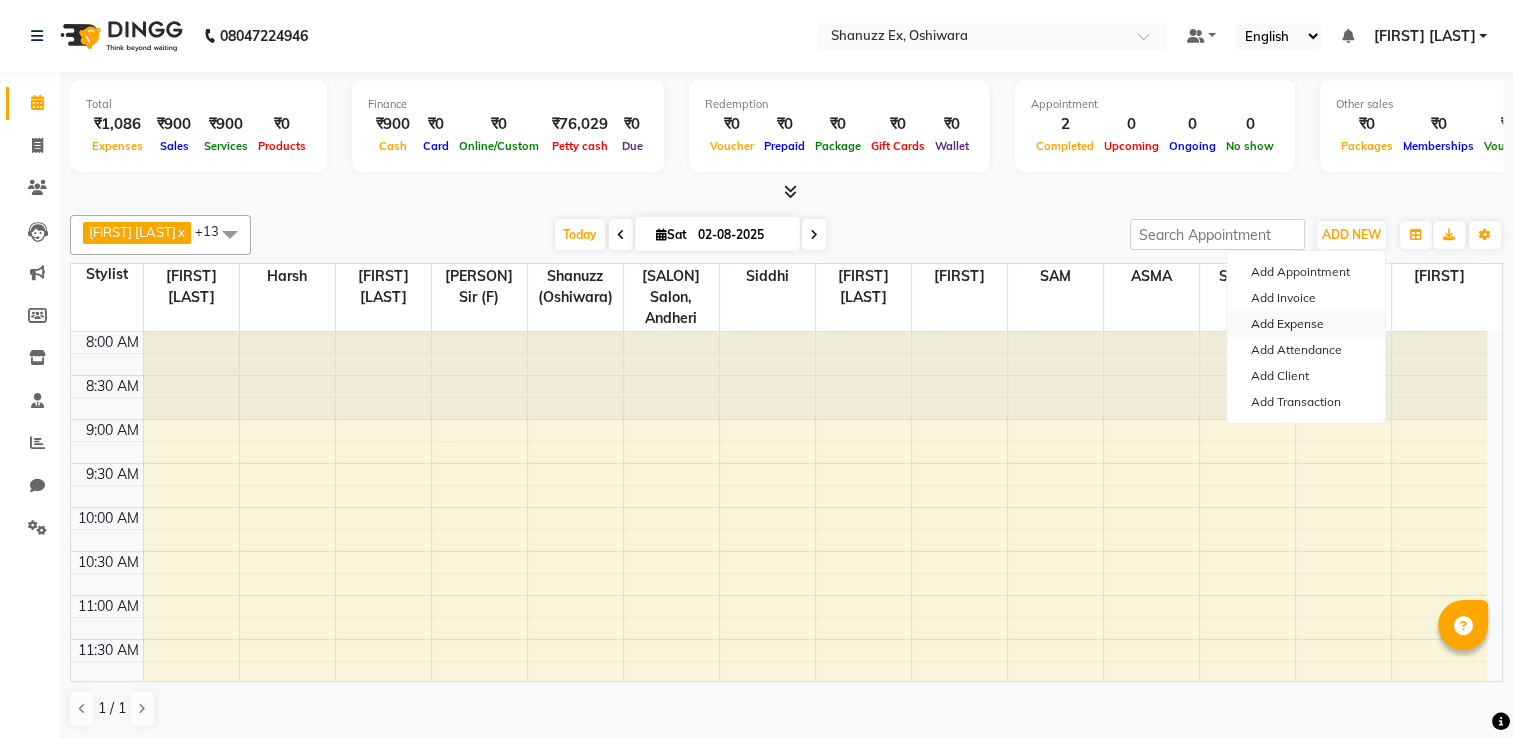 click on "Add Expense" at bounding box center (1306, 324) 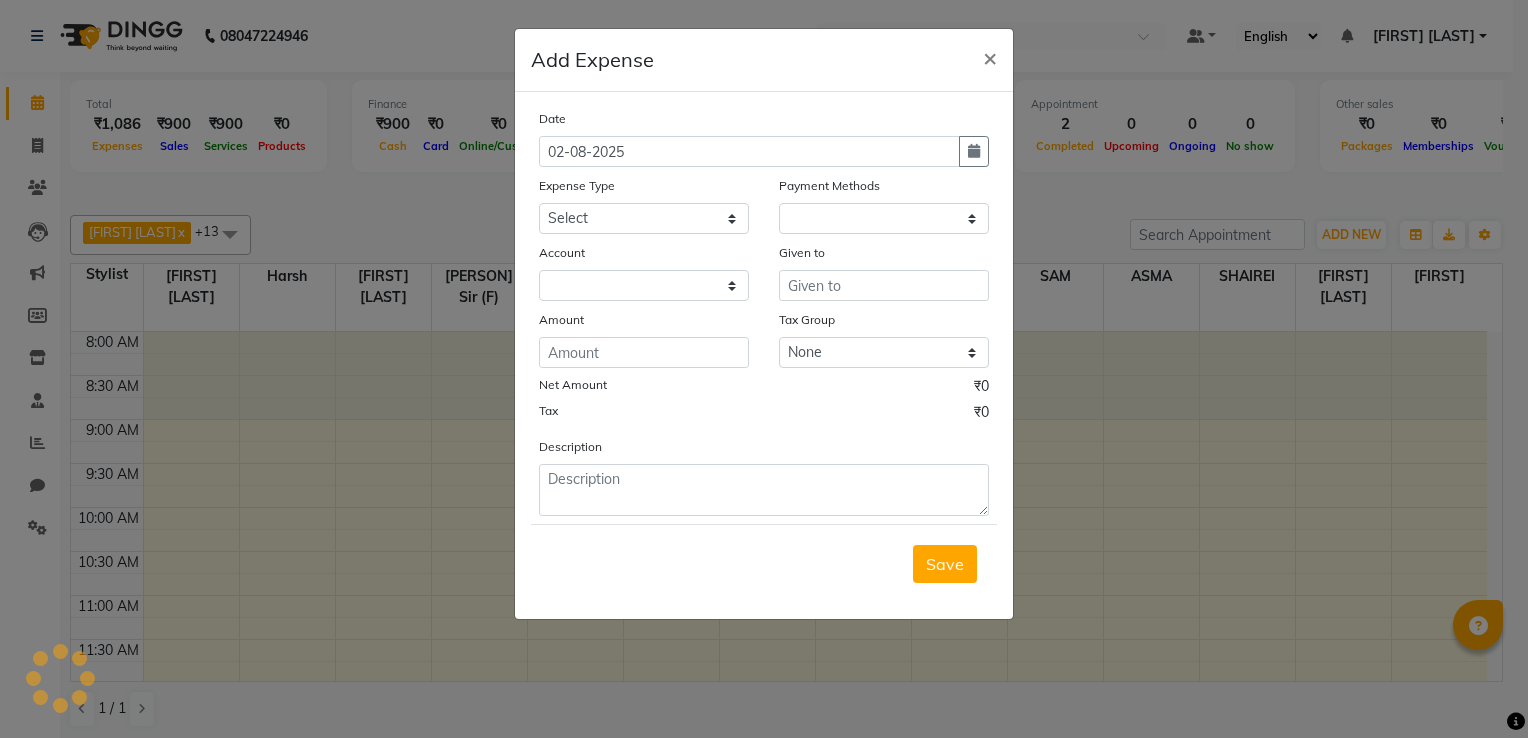select on "1" 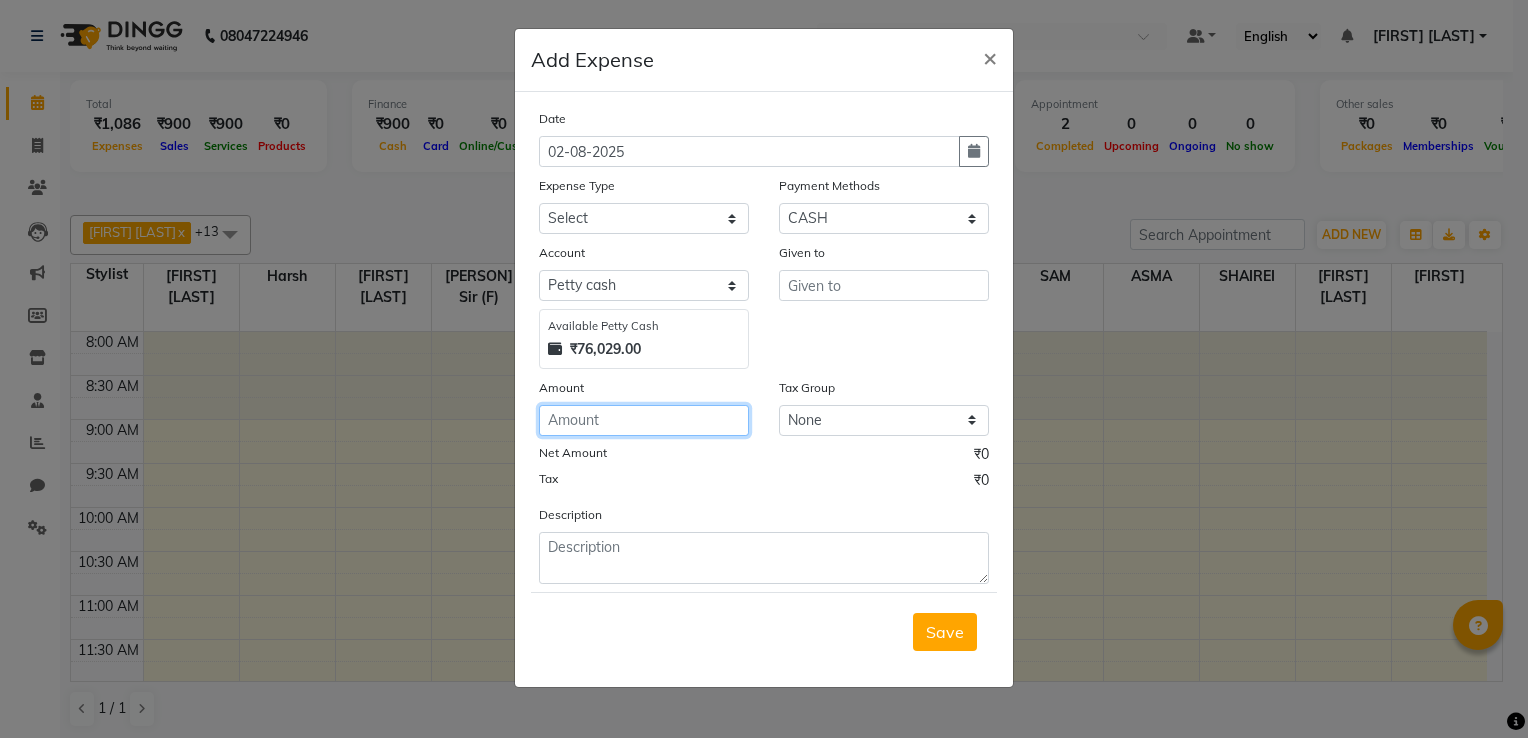 click 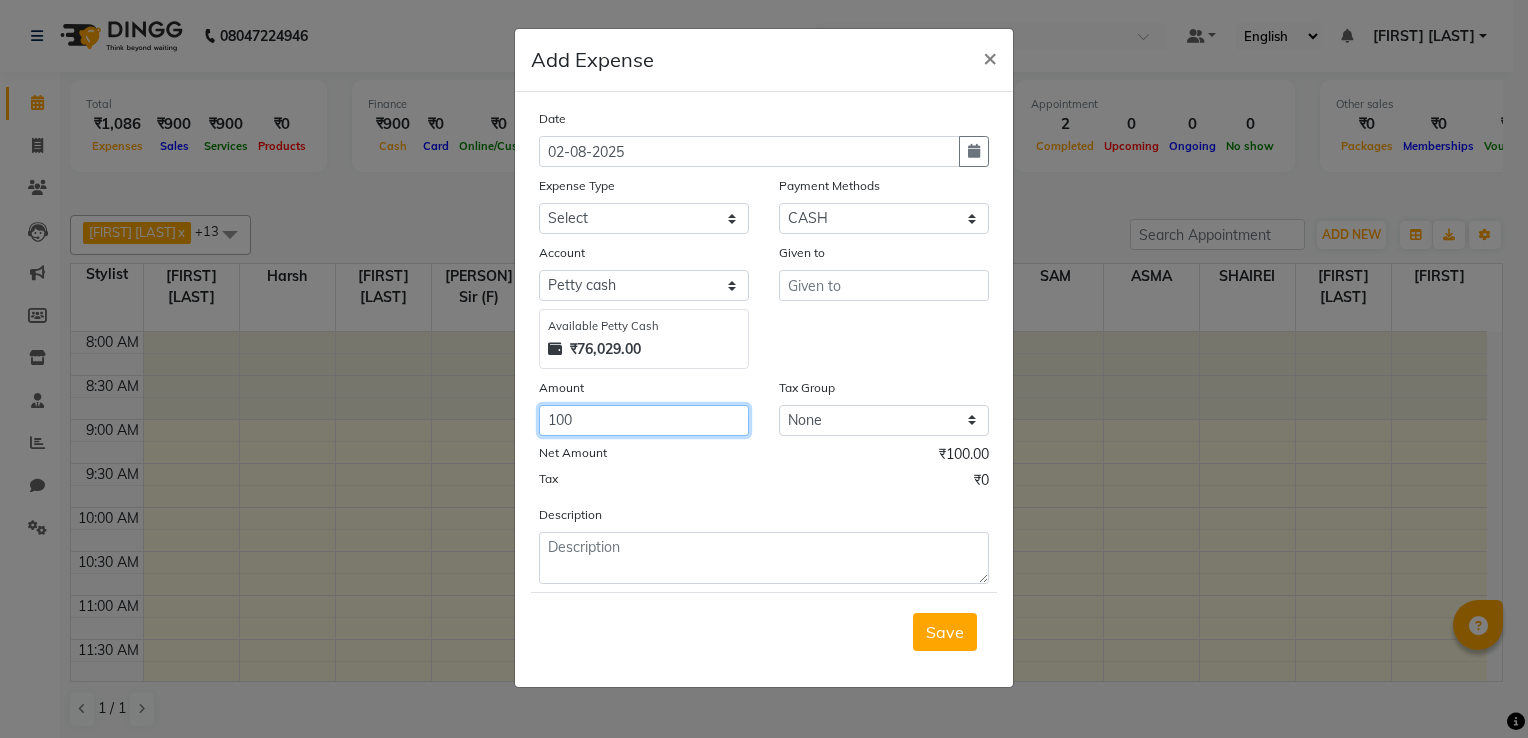 type on "100" 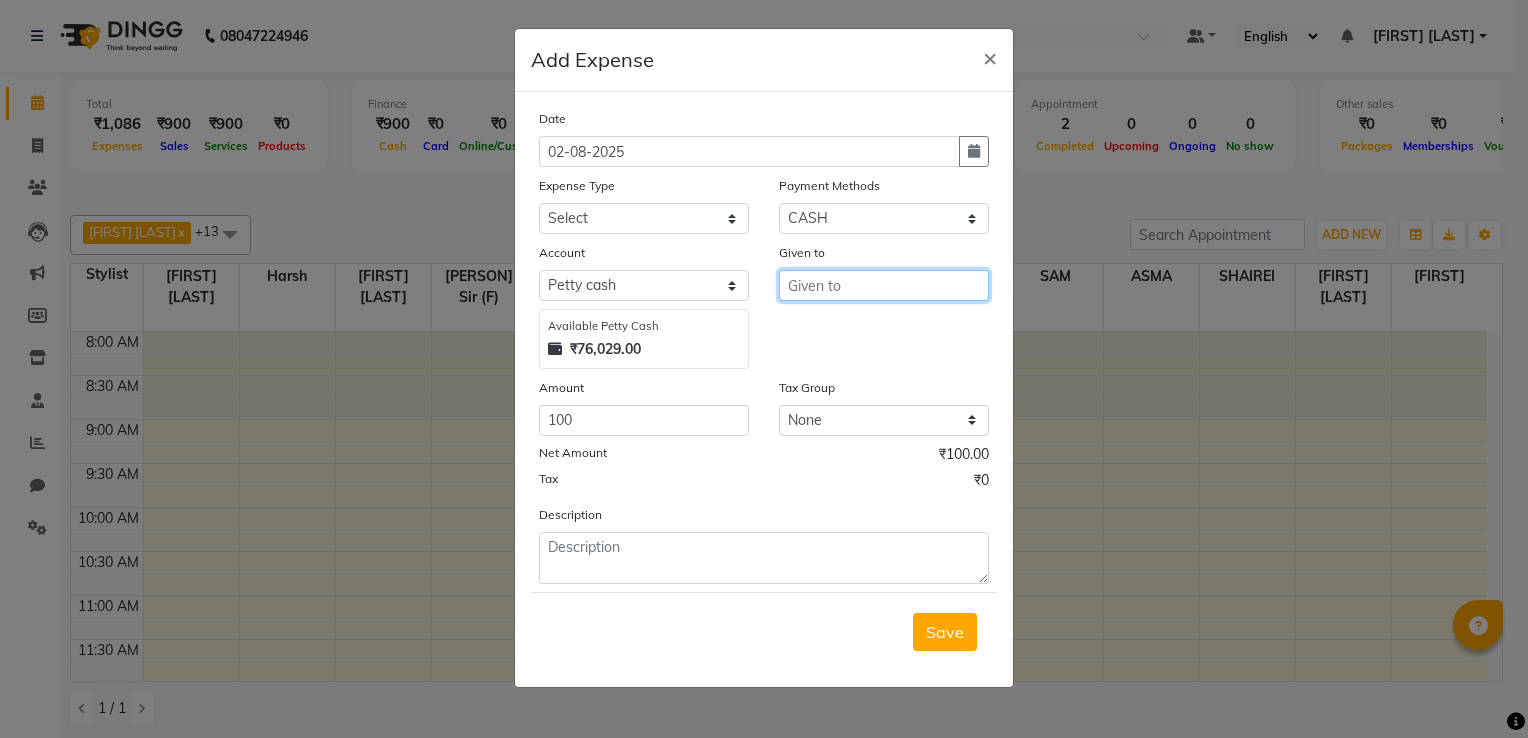 click at bounding box center [884, 285] 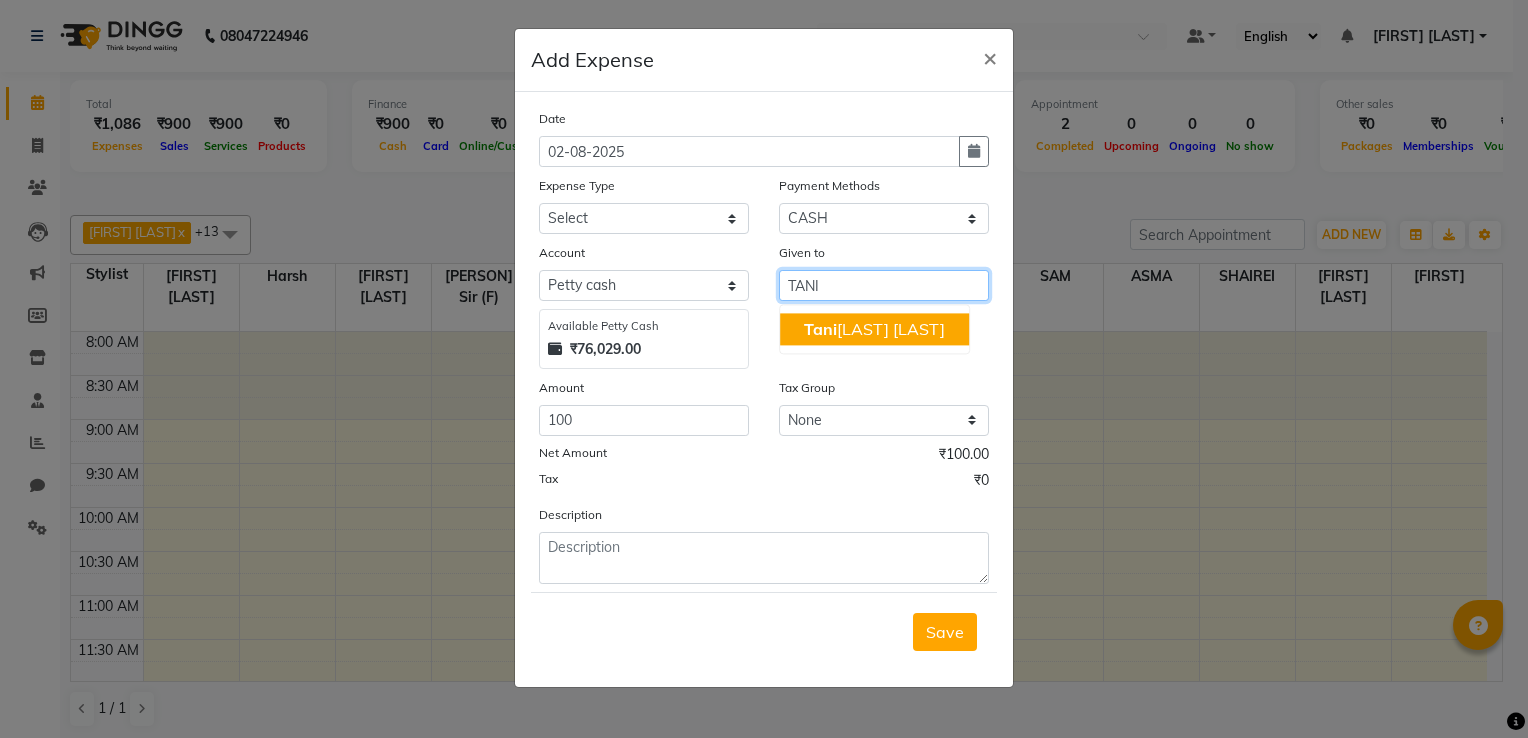 click on "Tani" 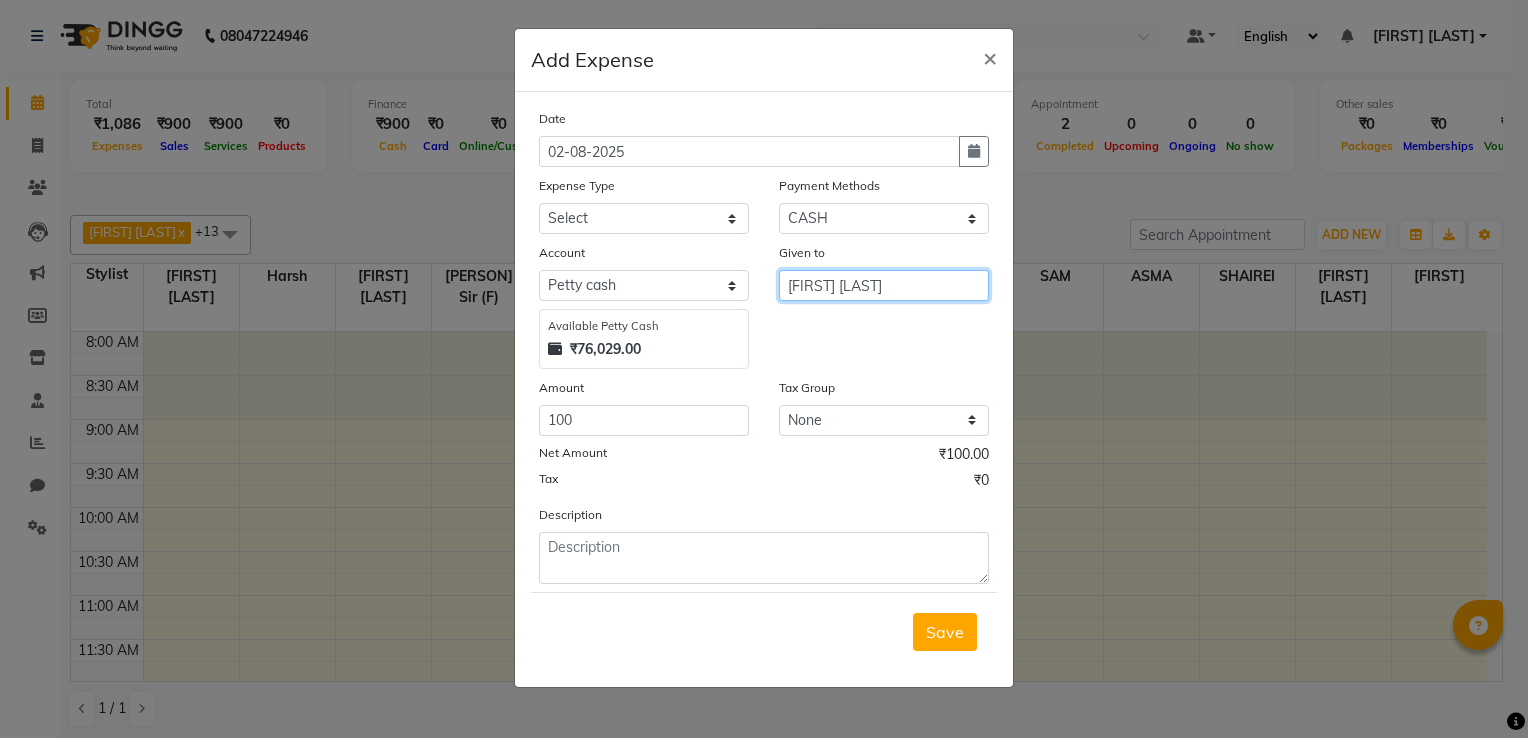type on "Tanishka Panchal" 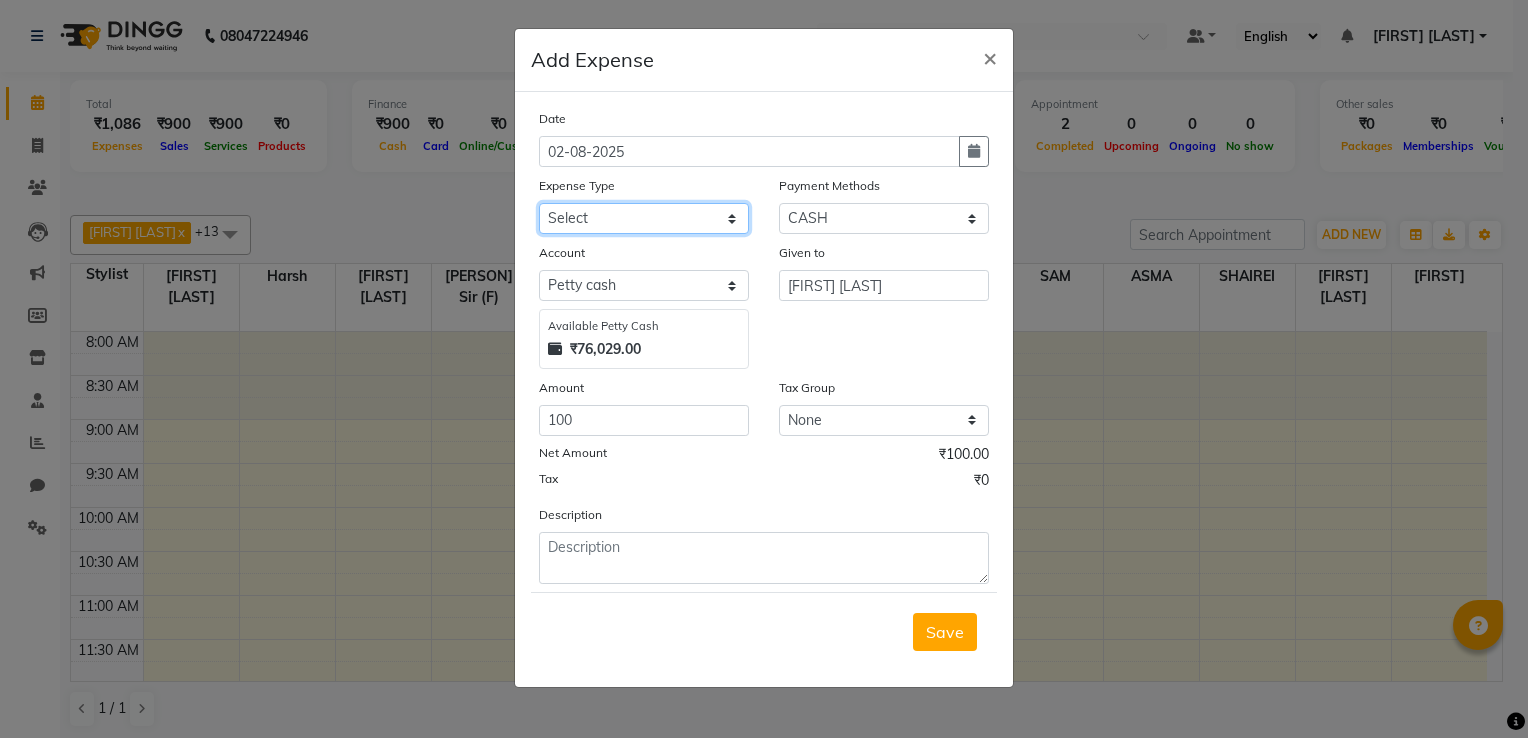 click on "Select Advance Salary Client Snacks Electricity Bill Marketing Maintenance Miscellaneous Pantry Product Salon Laundry Salon Maintenance Salon Rent Salon Supplies Salon Supplies EMI Shanu Sir Incentive Staff Bonus Staff Incentive Staff Quarters Deposit Staff Quarters Rent Staff Salary Staff Snacks Staff Tea & Refreshments Staff Tip Water - Tanker Expense Water - Watchmen Expense" 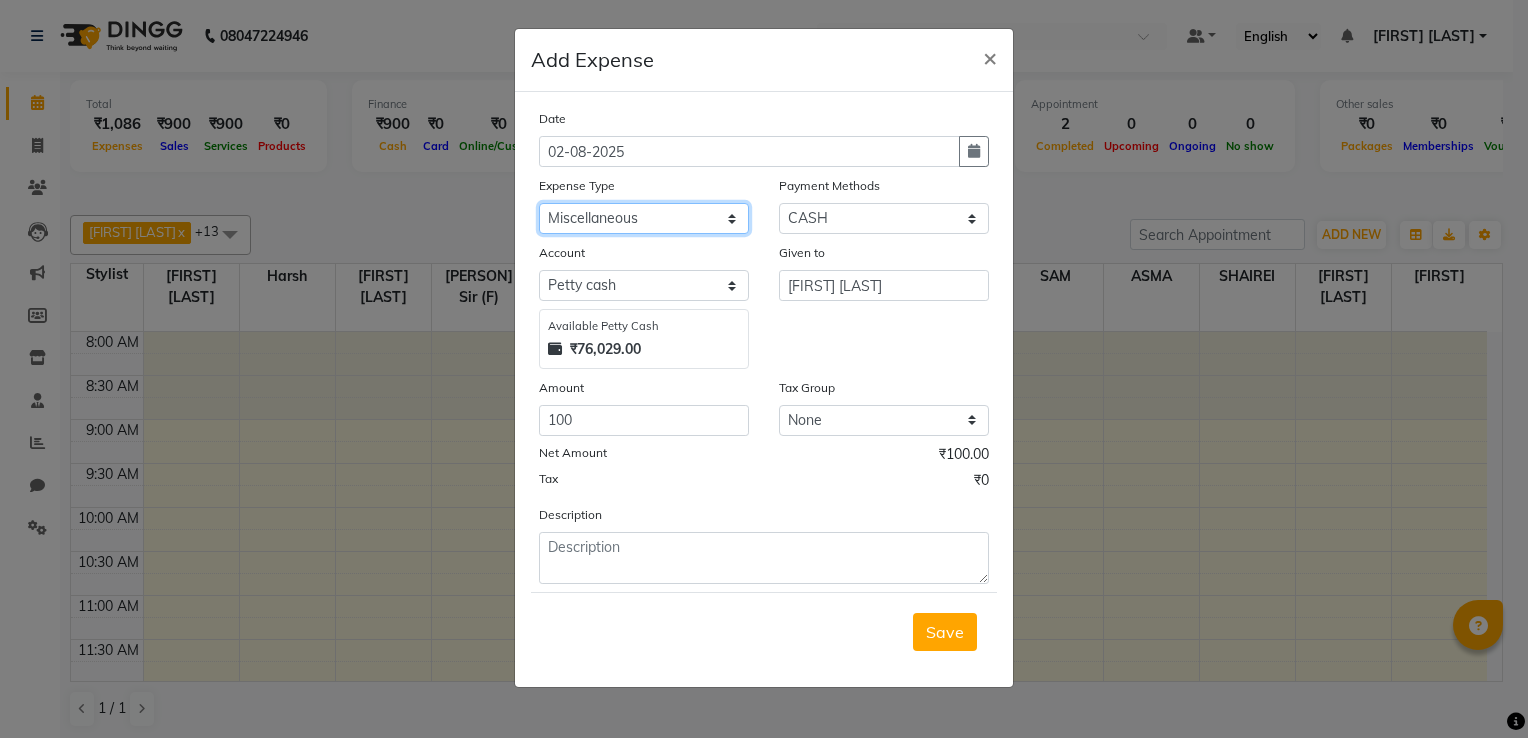 click on "Select Advance Salary Client Snacks Electricity Bill Marketing Maintenance Miscellaneous Pantry Product Salon Laundry Salon Maintenance Salon Rent Salon Supplies Salon Supplies EMI Shanu Sir Incentive Staff Bonus Staff Incentive Staff Quarters Deposit Staff Quarters Rent Staff Salary Staff Snacks Staff Tea & Refreshments Staff Tip Water - Tanker Expense Water - Watchmen Expense" 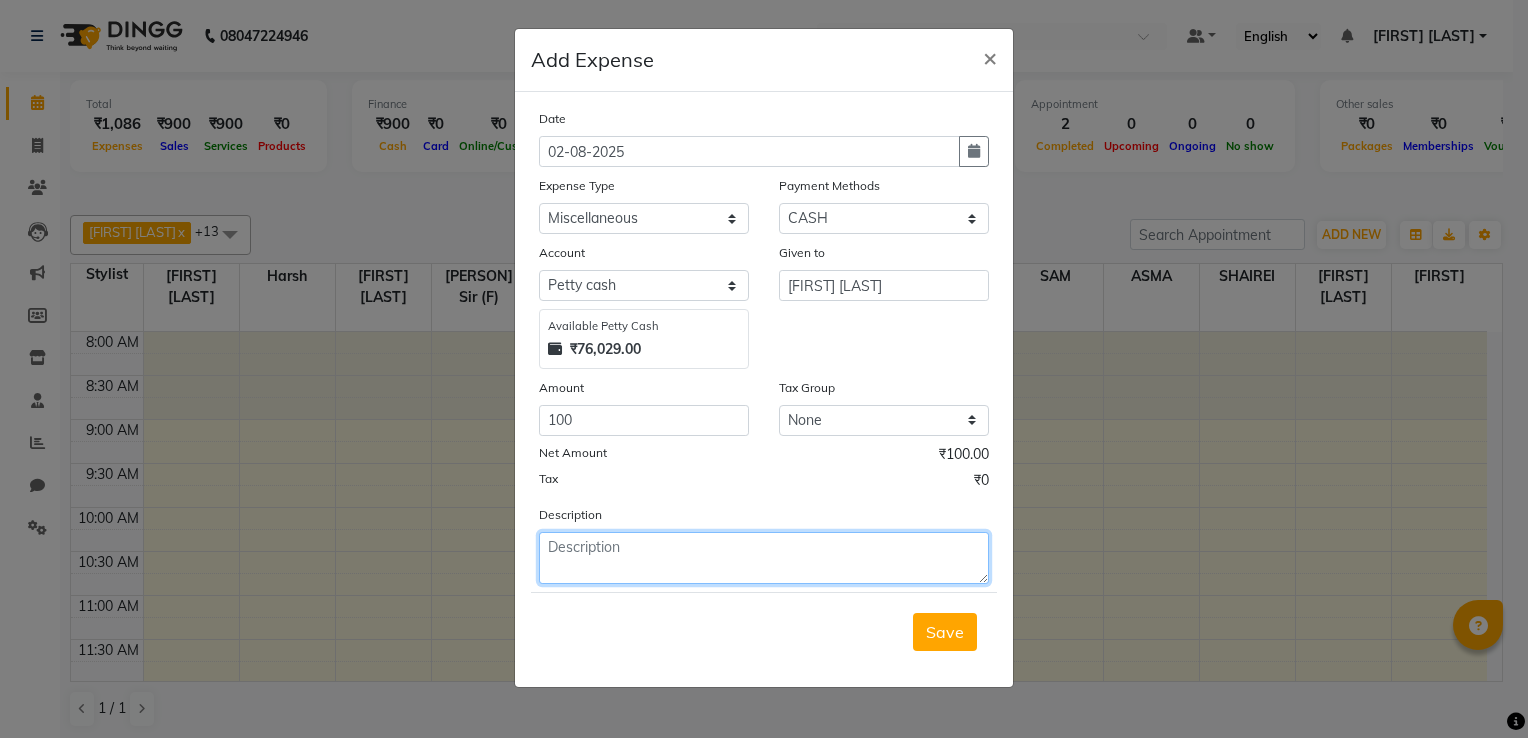 click 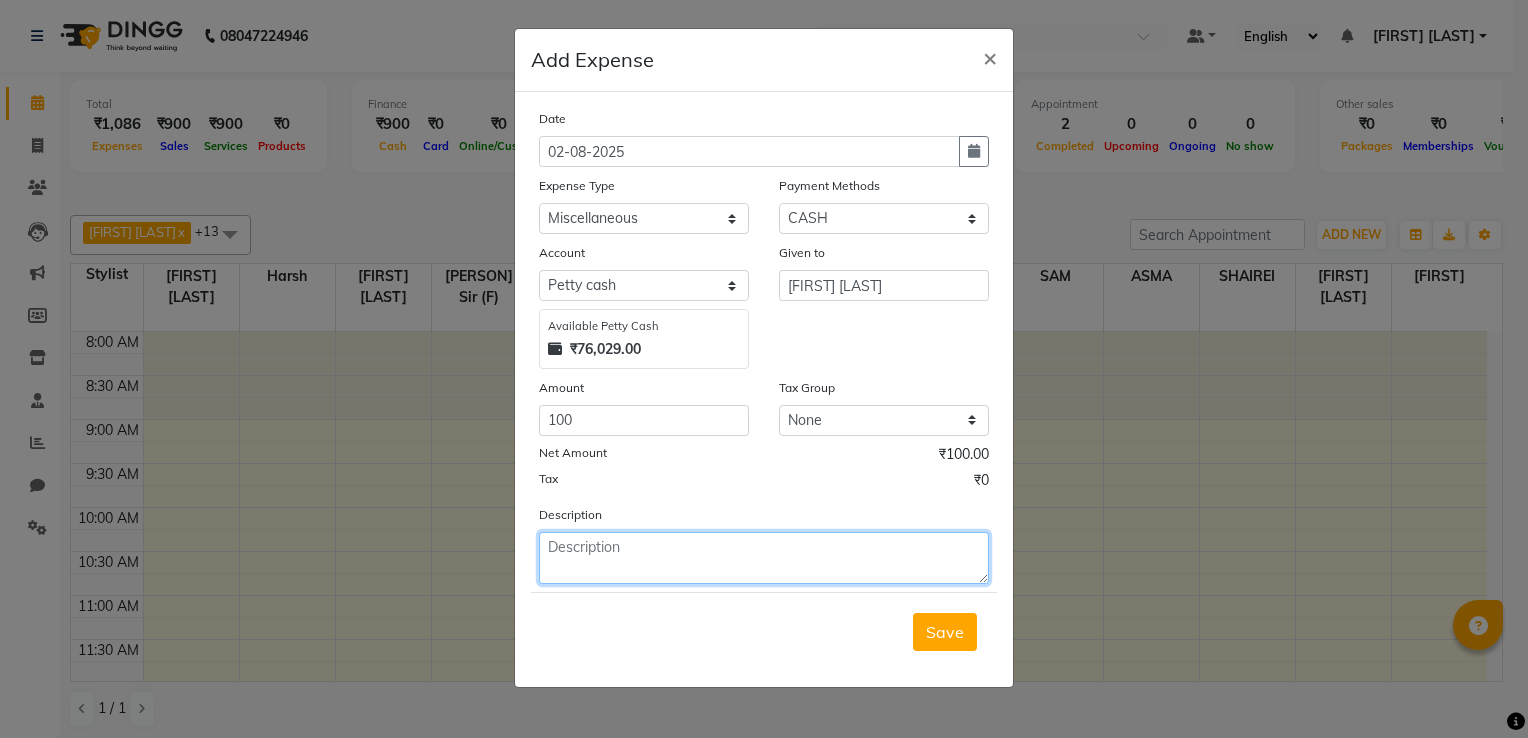 type on "R" 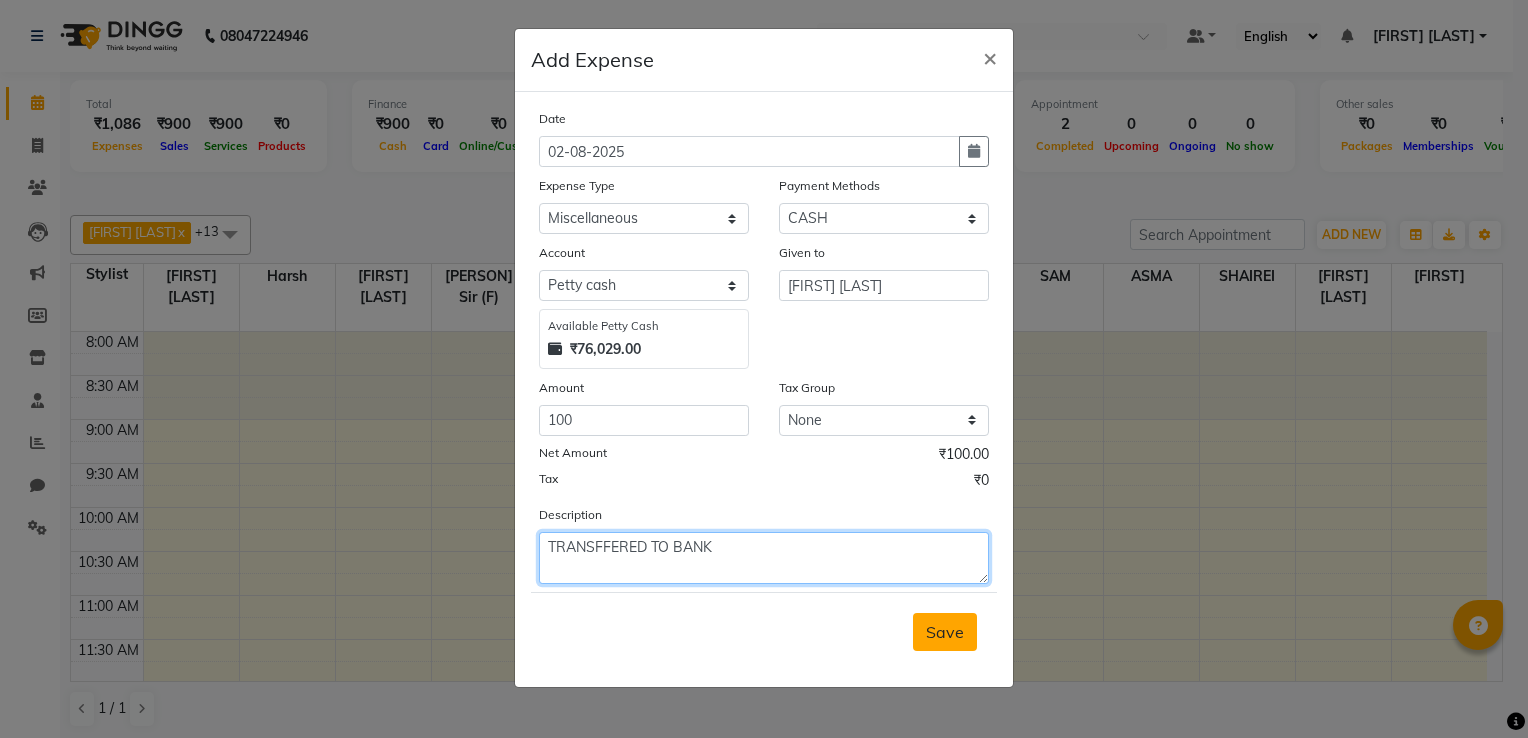 type on "TRANSFFERED TO BANK" 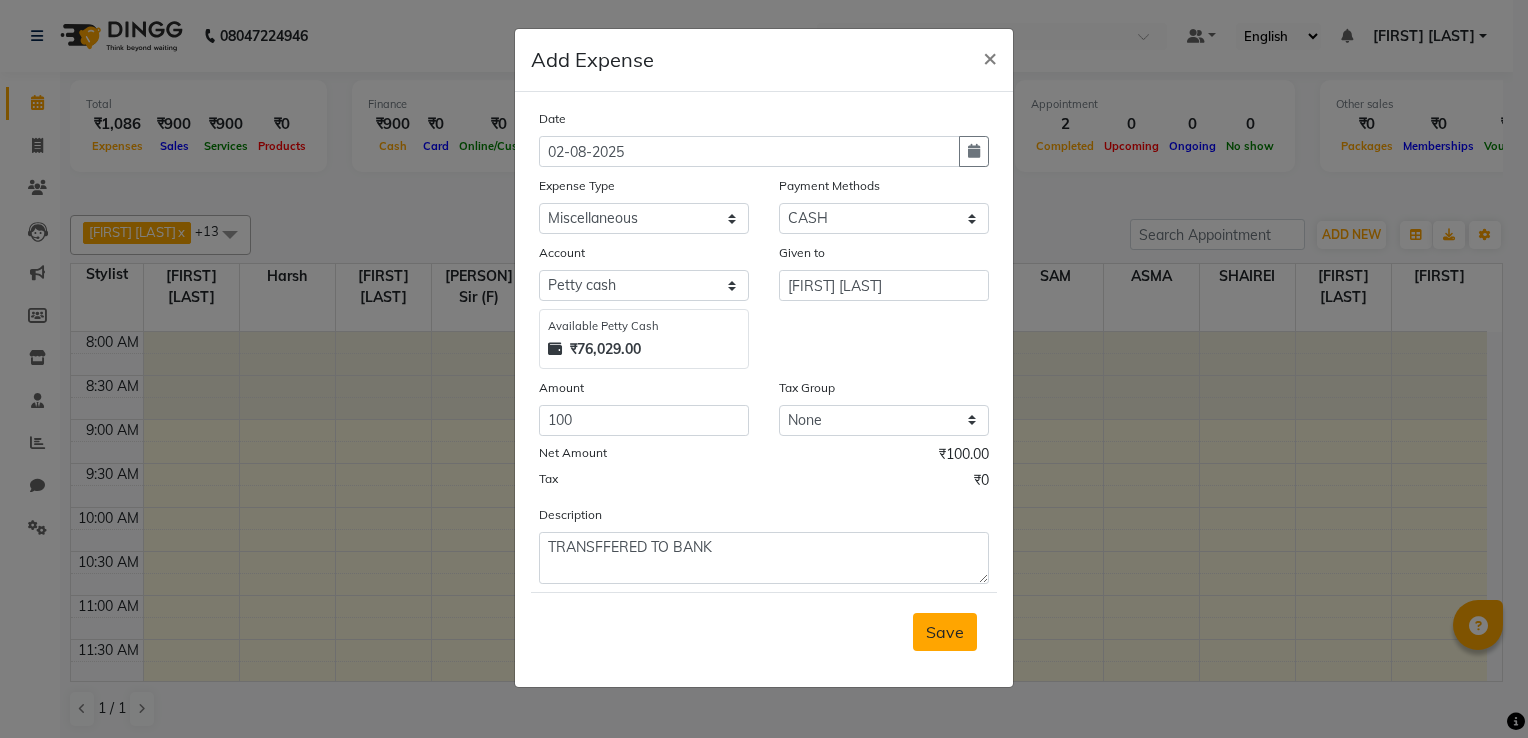 click on "Save" at bounding box center (945, 632) 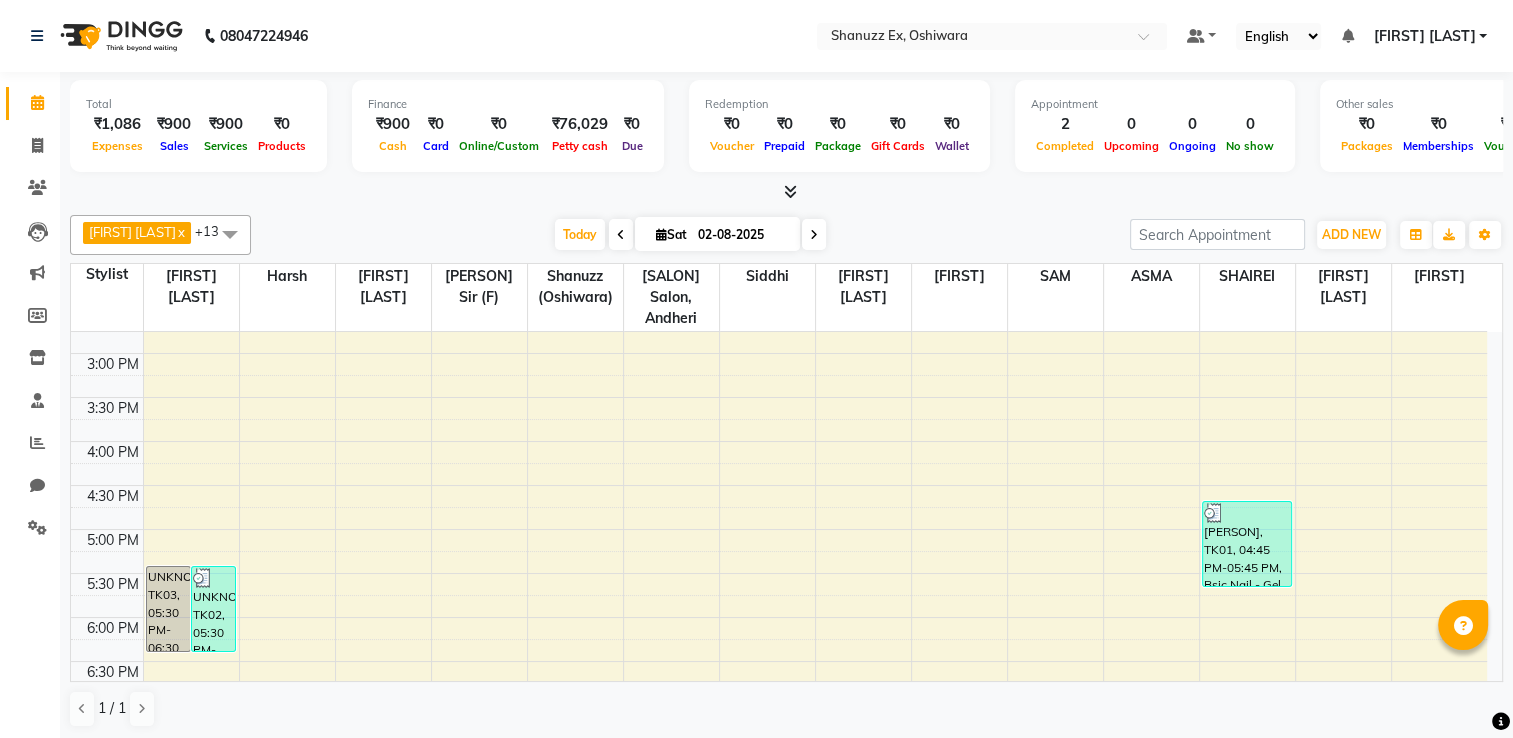scroll, scrollTop: 595, scrollLeft: 0, axis: vertical 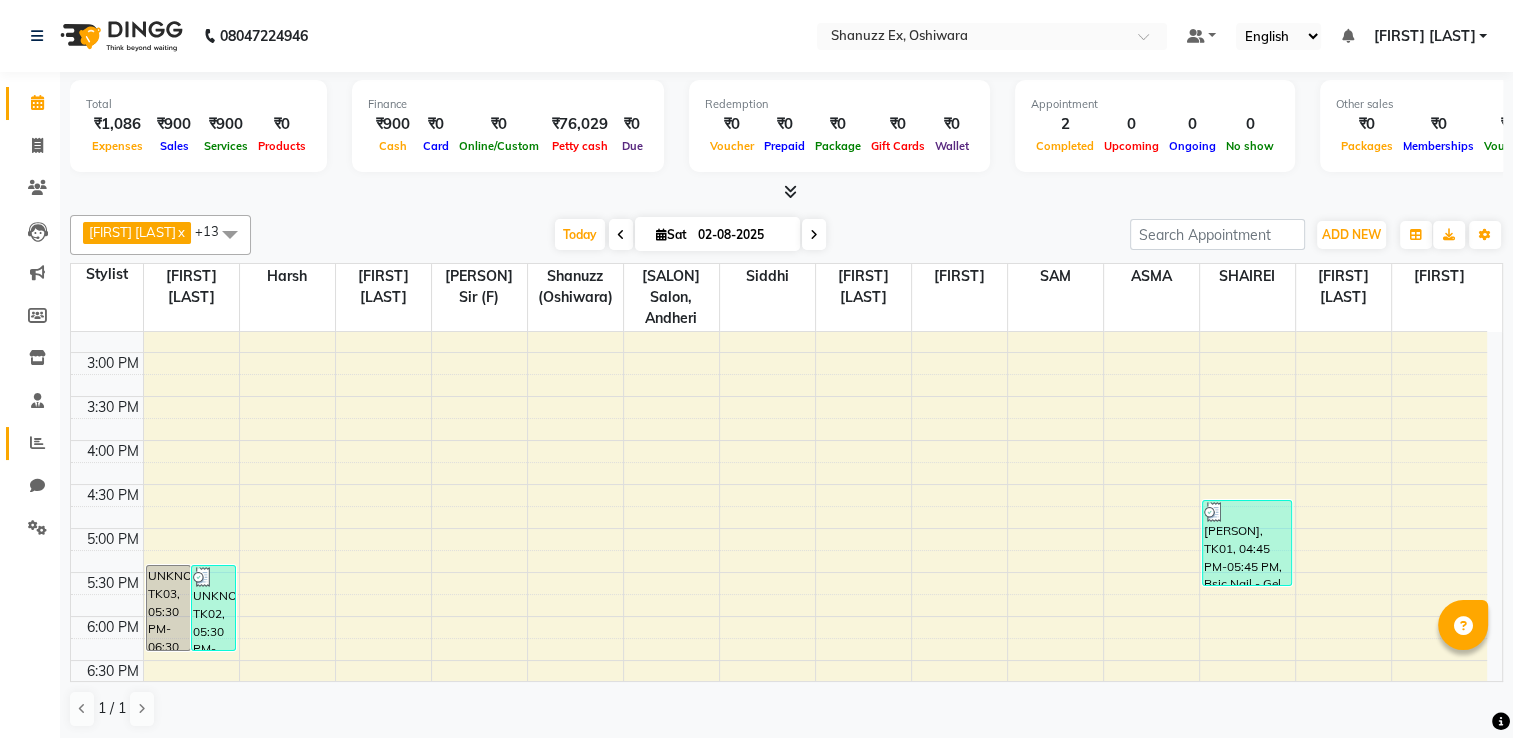 click on "Reports" 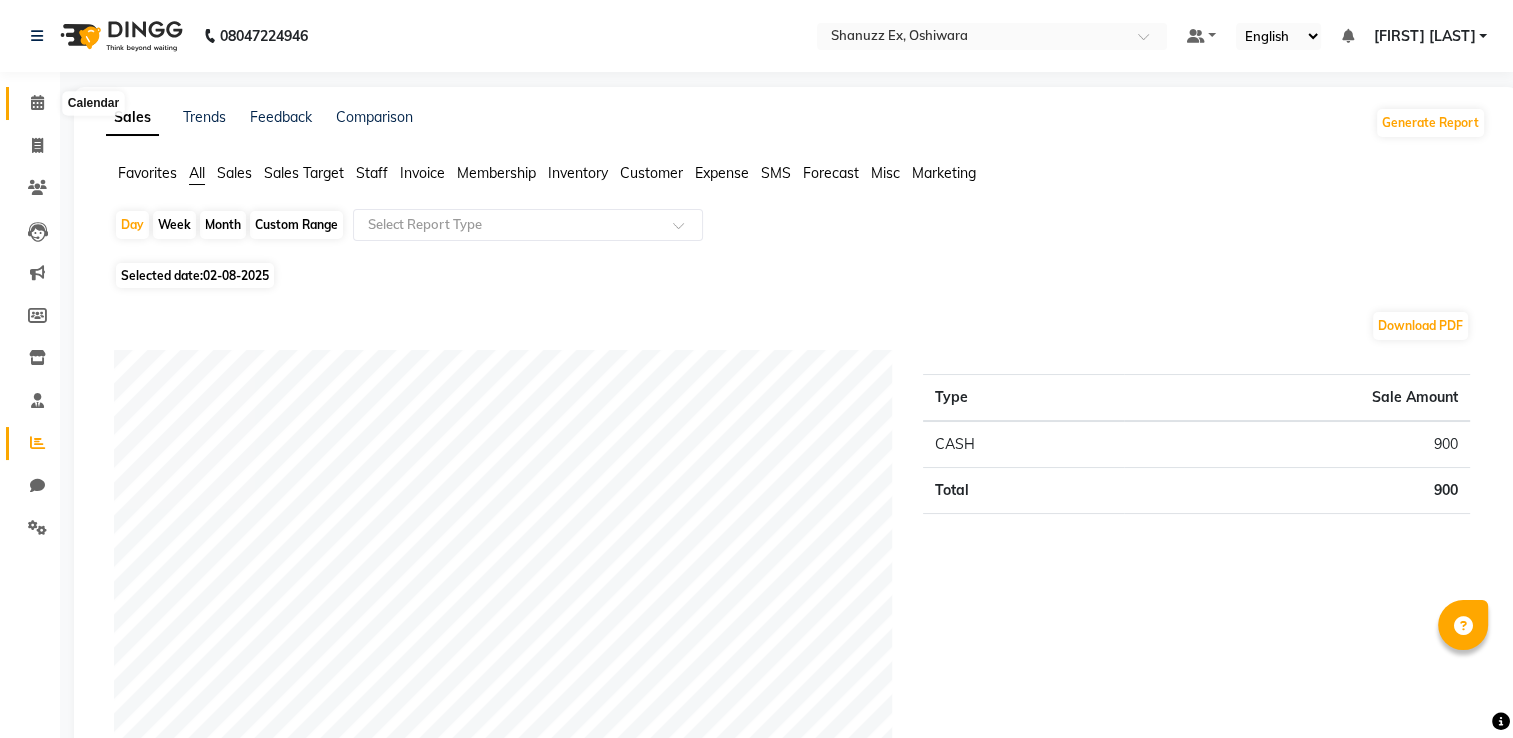 click 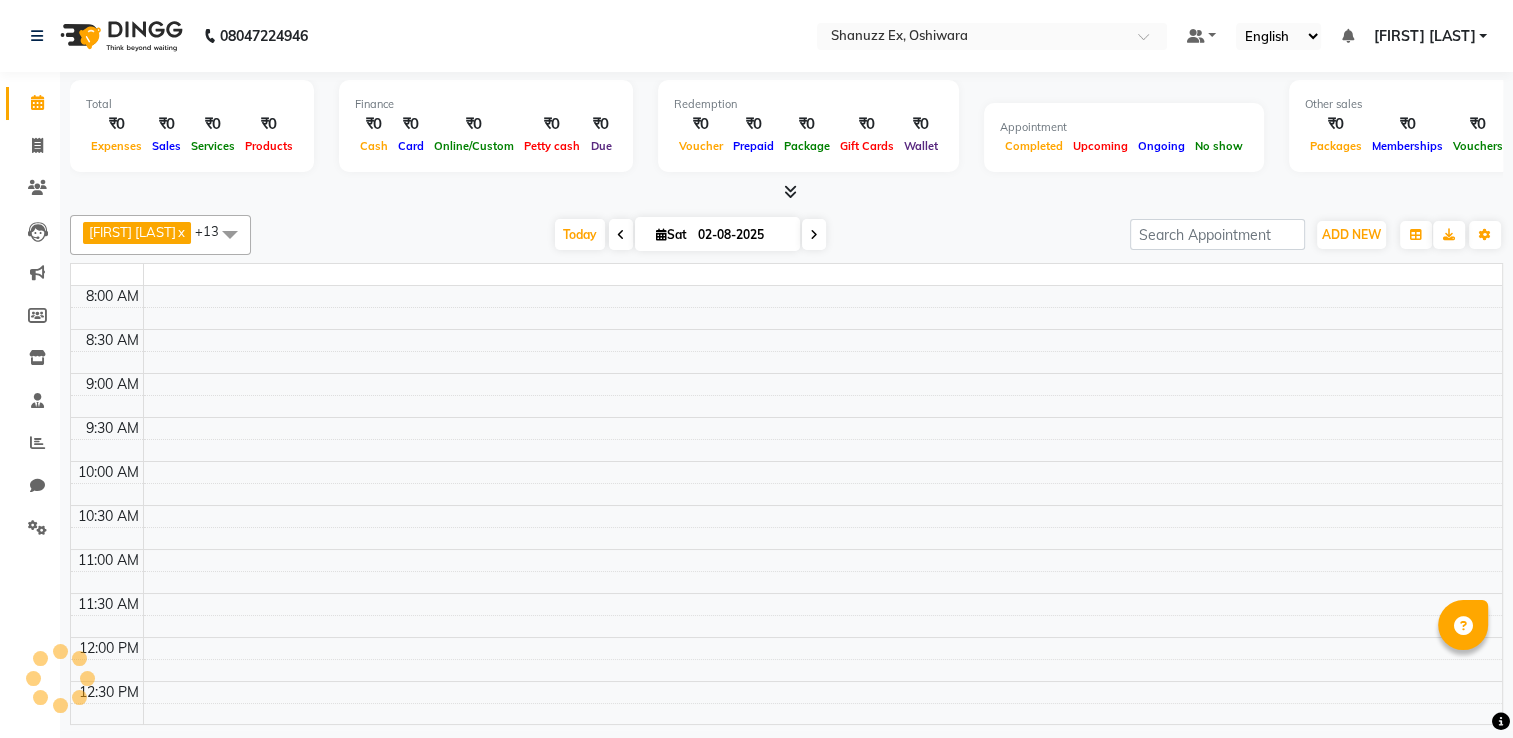 scroll, scrollTop: 745, scrollLeft: 0, axis: vertical 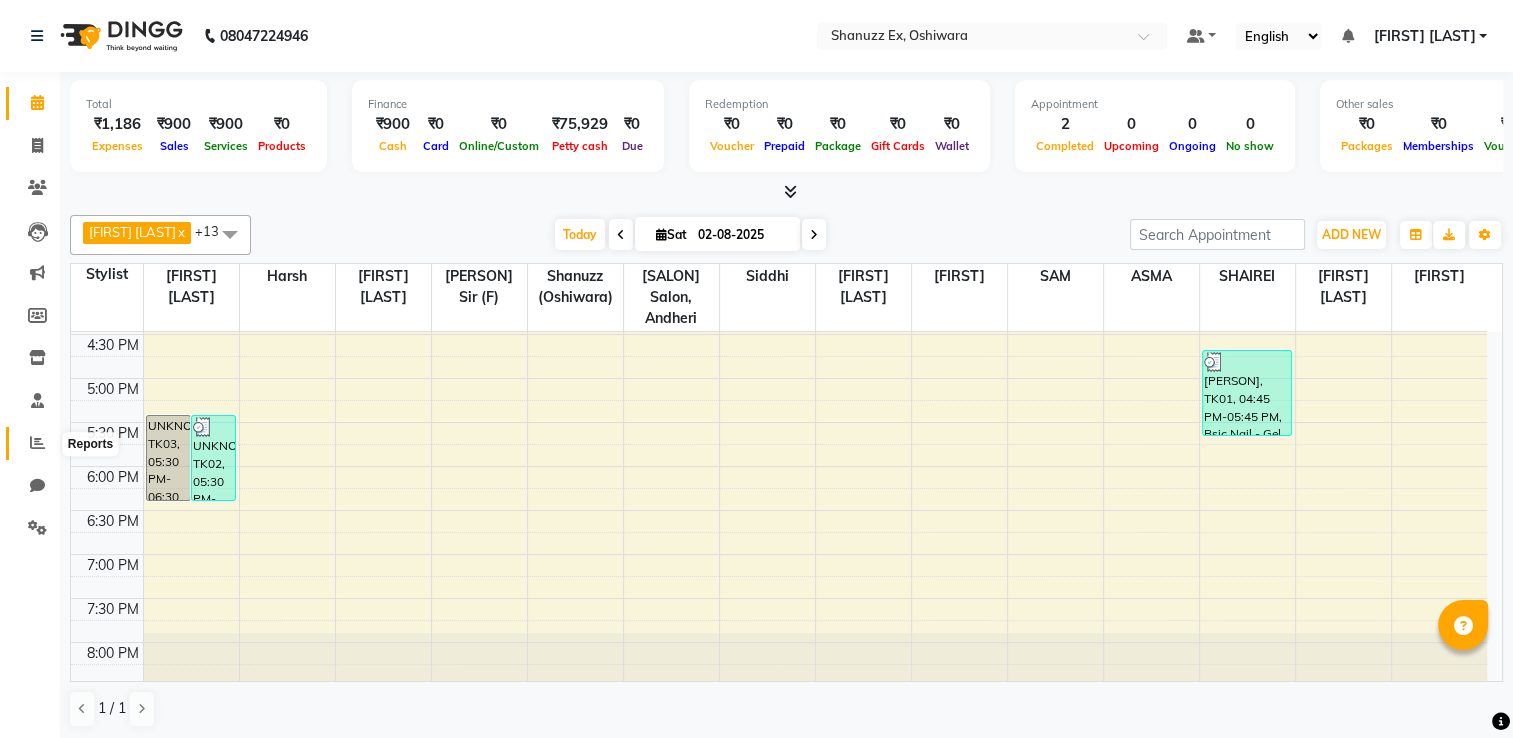 click 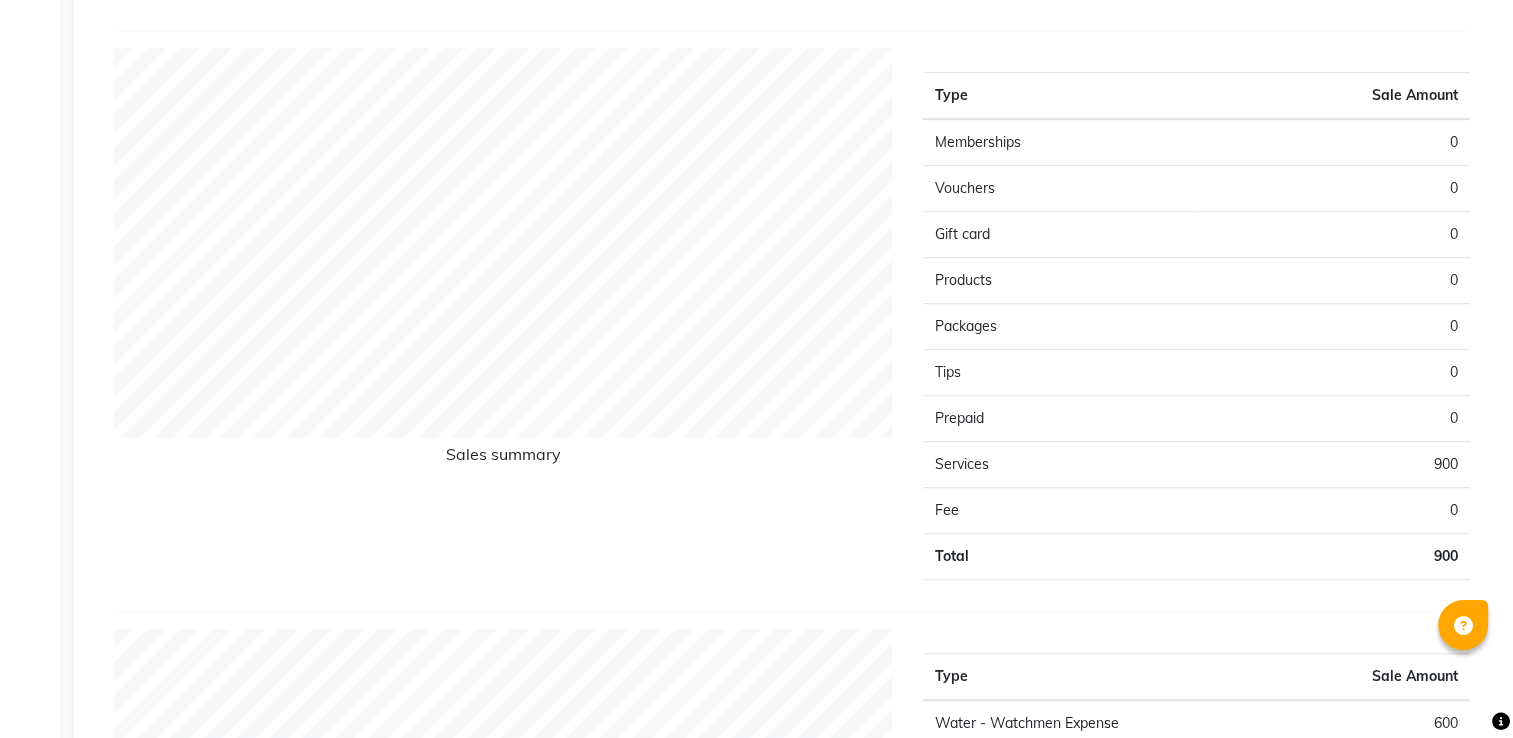 scroll, scrollTop: 1267, scrollLeft: 0, axis: vertical 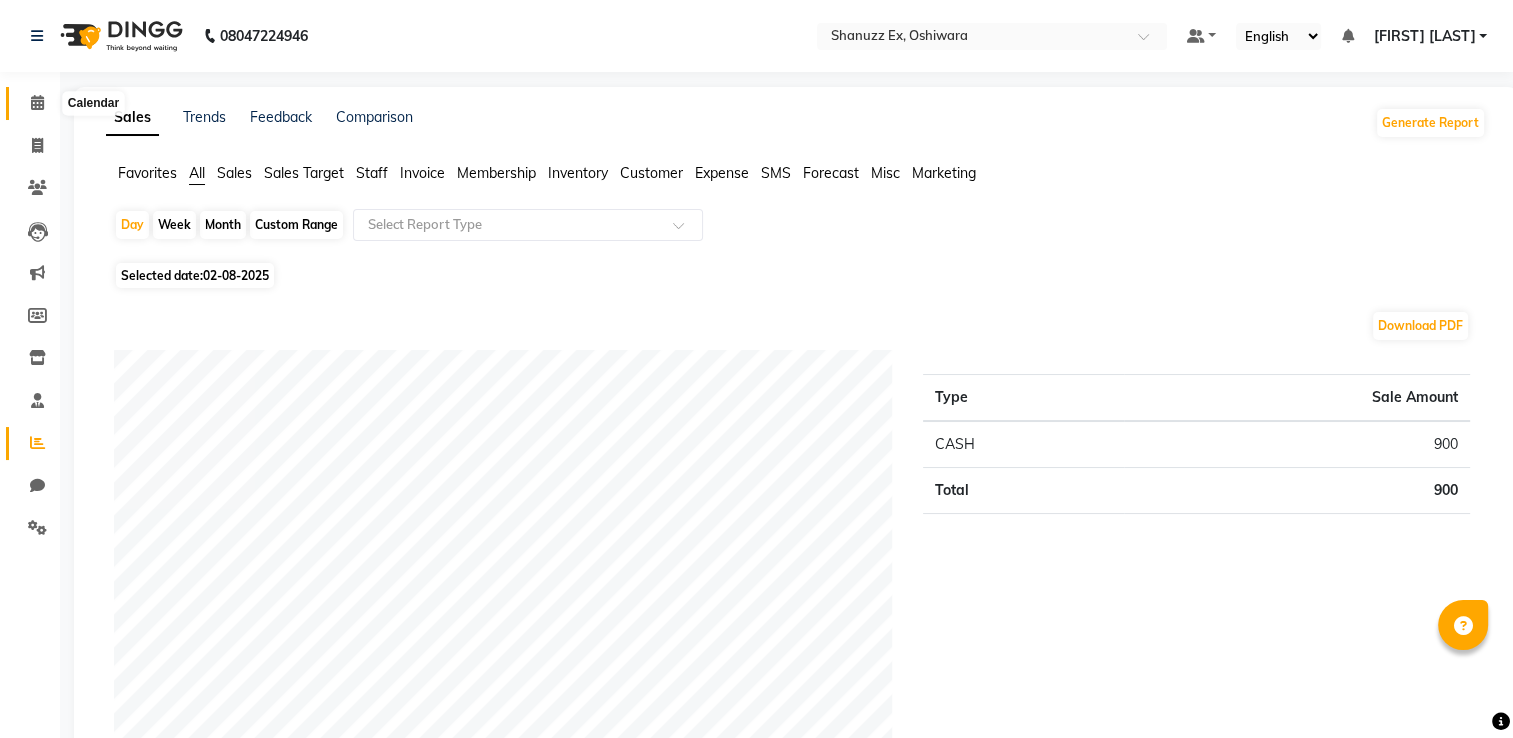 click 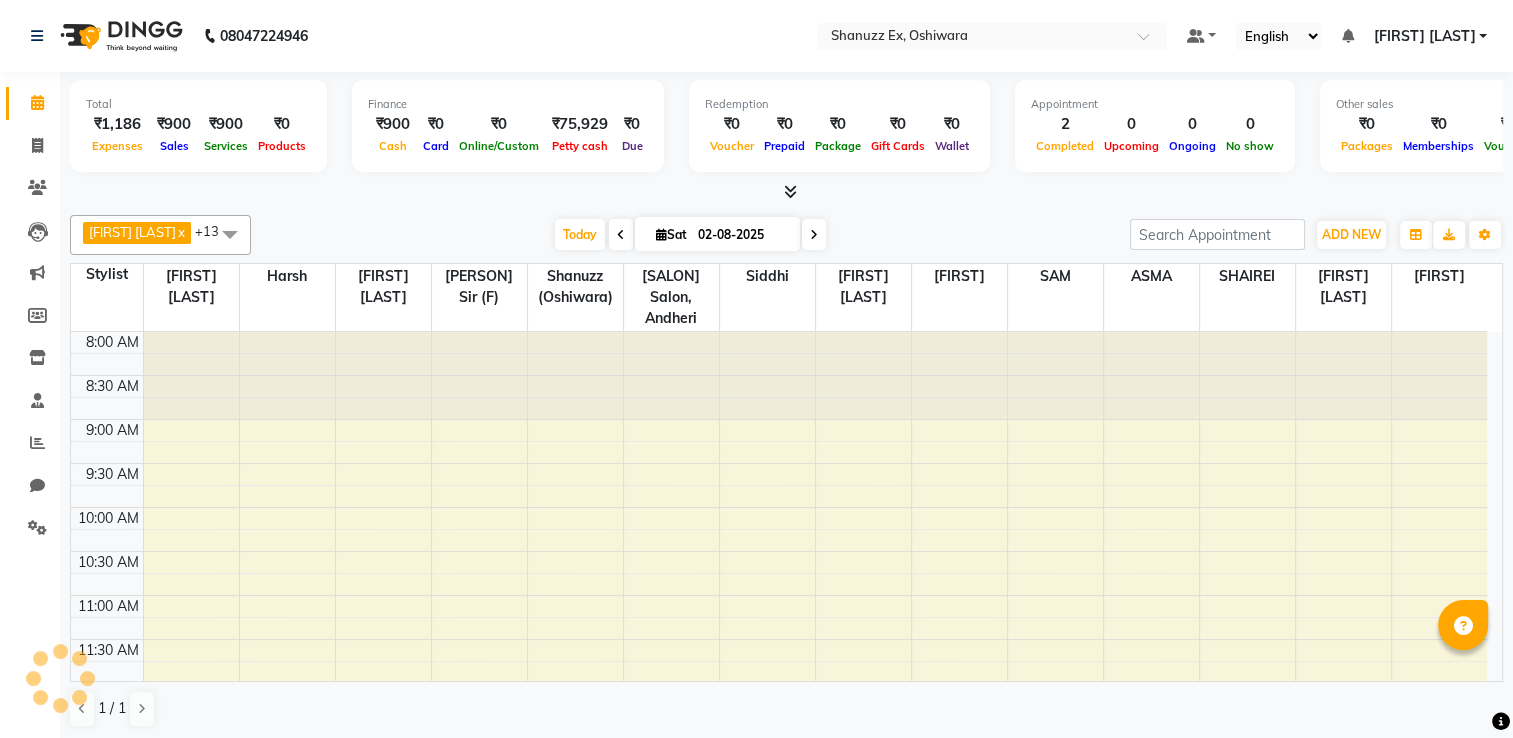 scroll, scrollTop: 0, scrollLeft: 0, axis: both 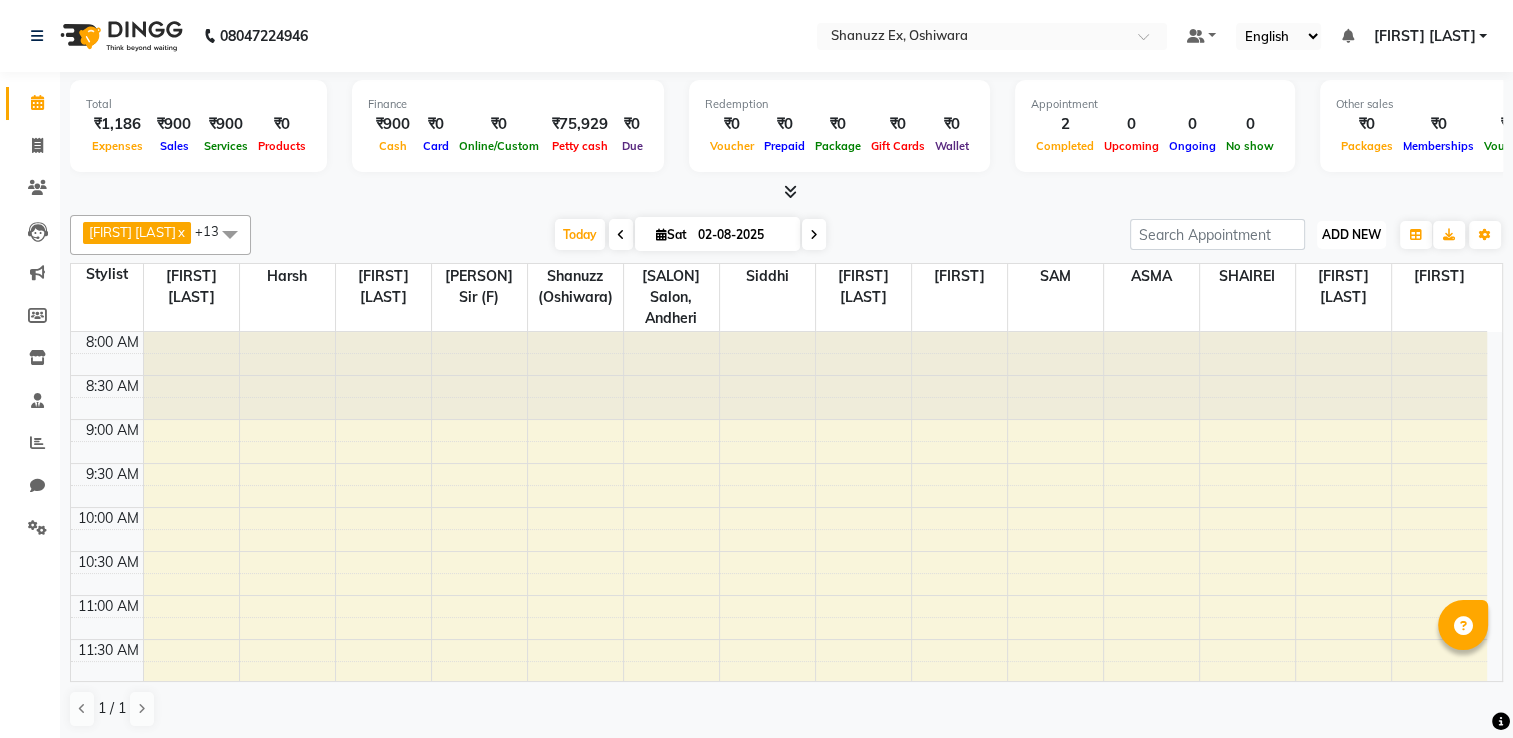 click on "ADD NEW Toggle Dropdown" at bounding box center [1351, 235] 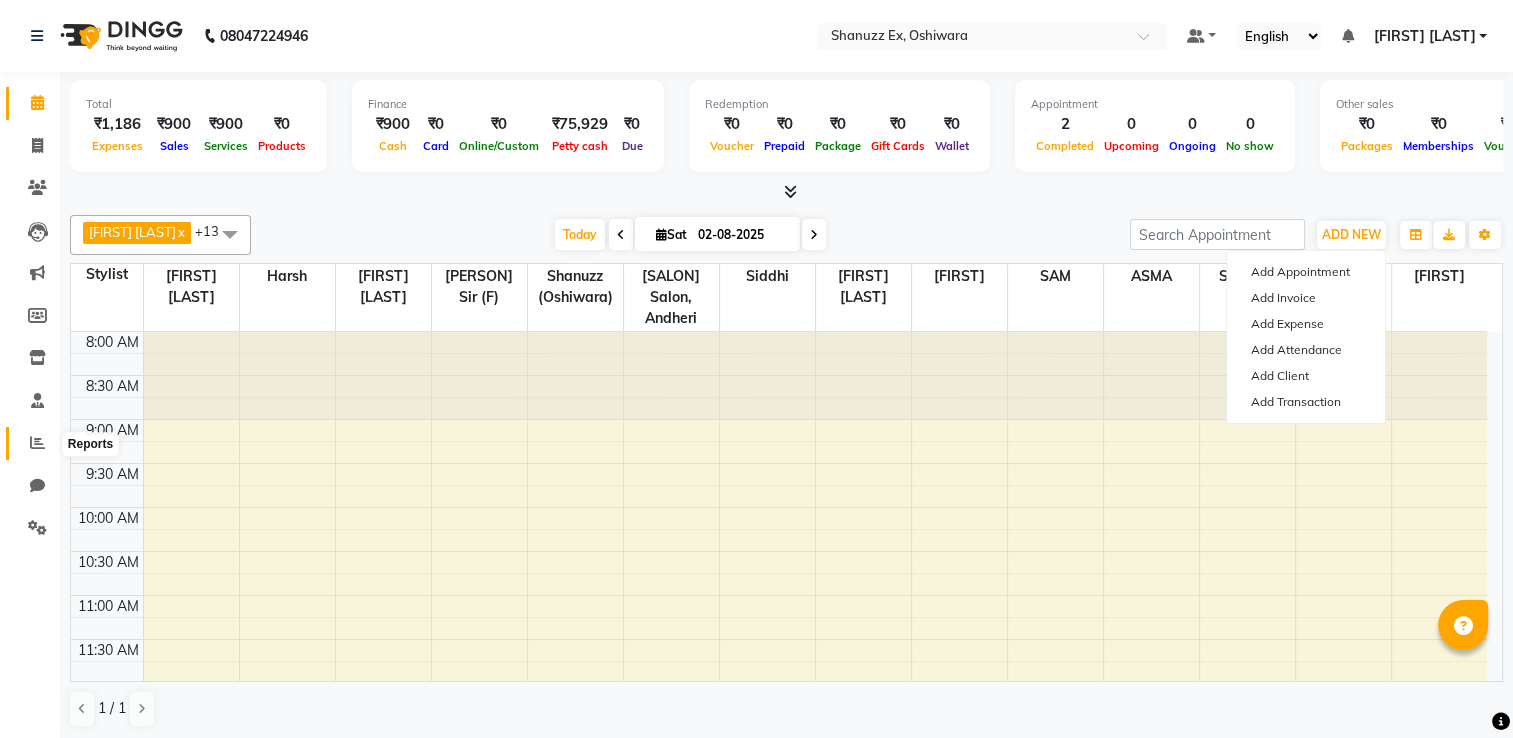click 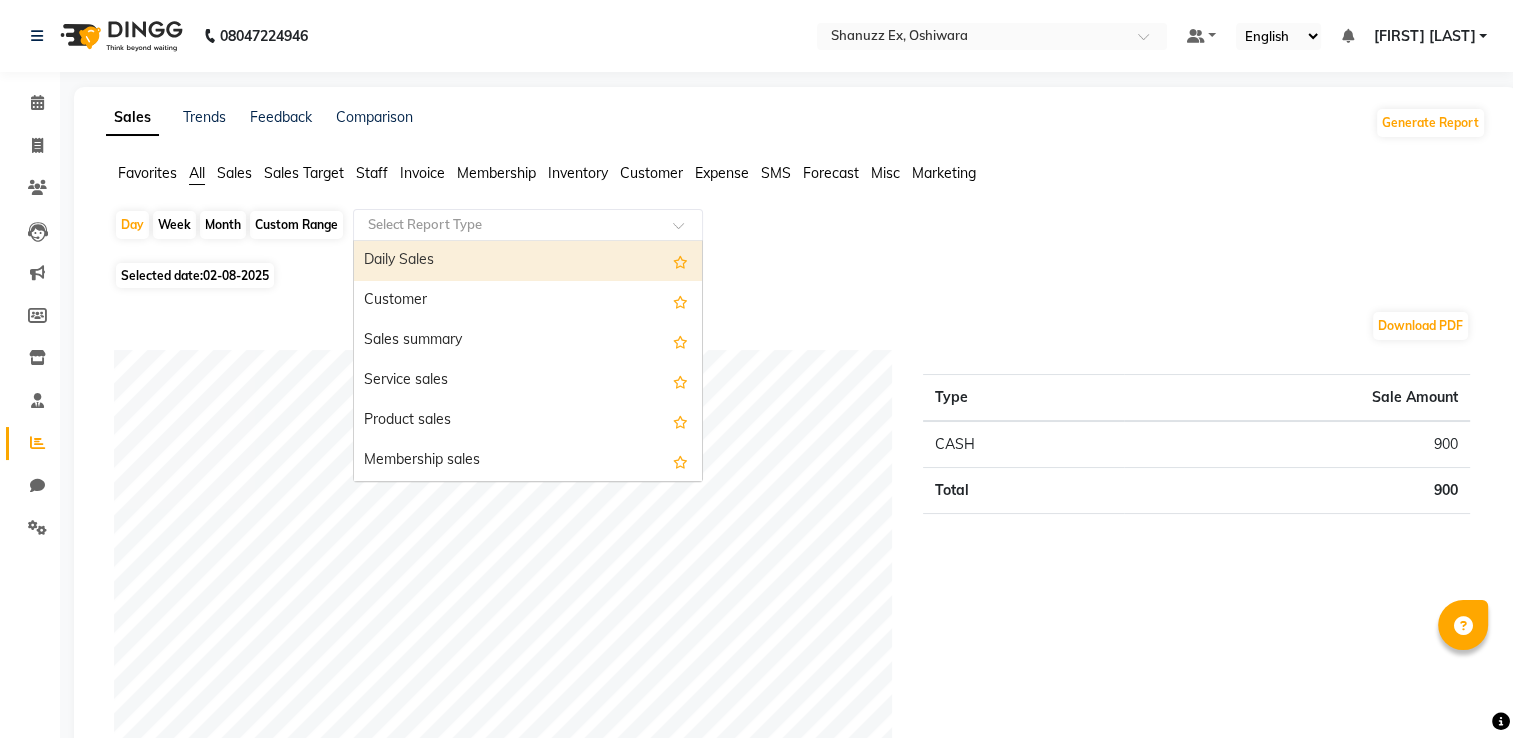 click 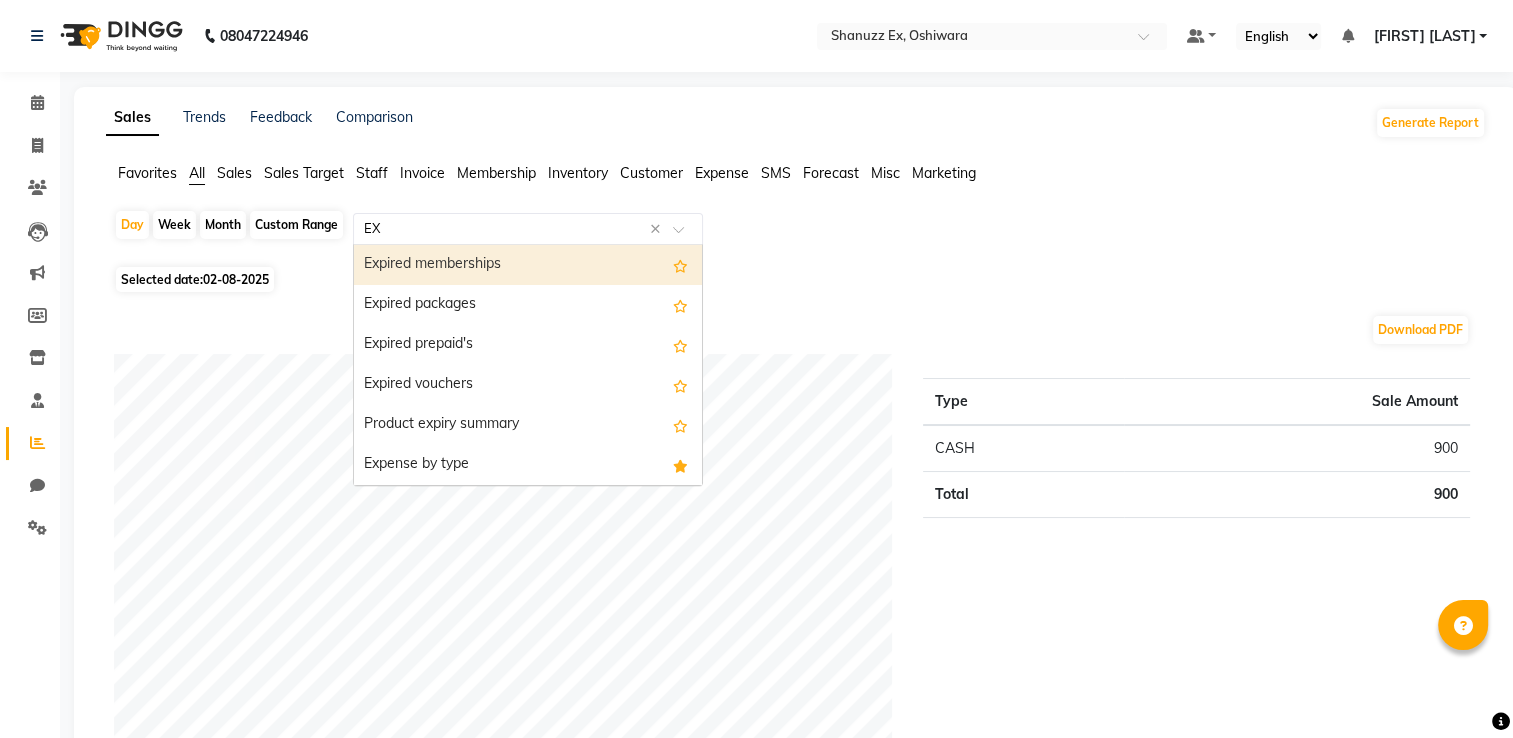 type on "EXP" 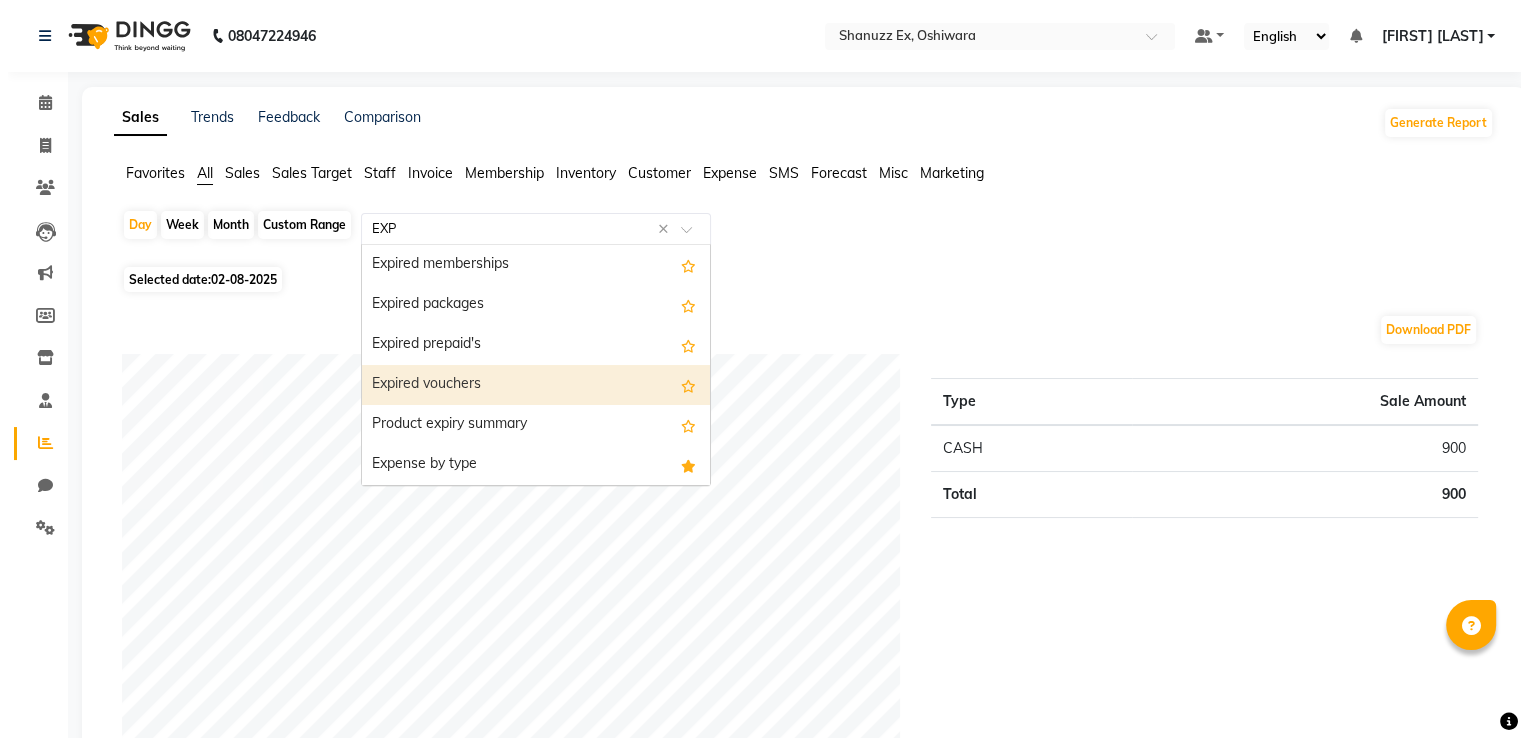 scroll, scrollTop: 40, scrollLeft: 0, axis: vertical 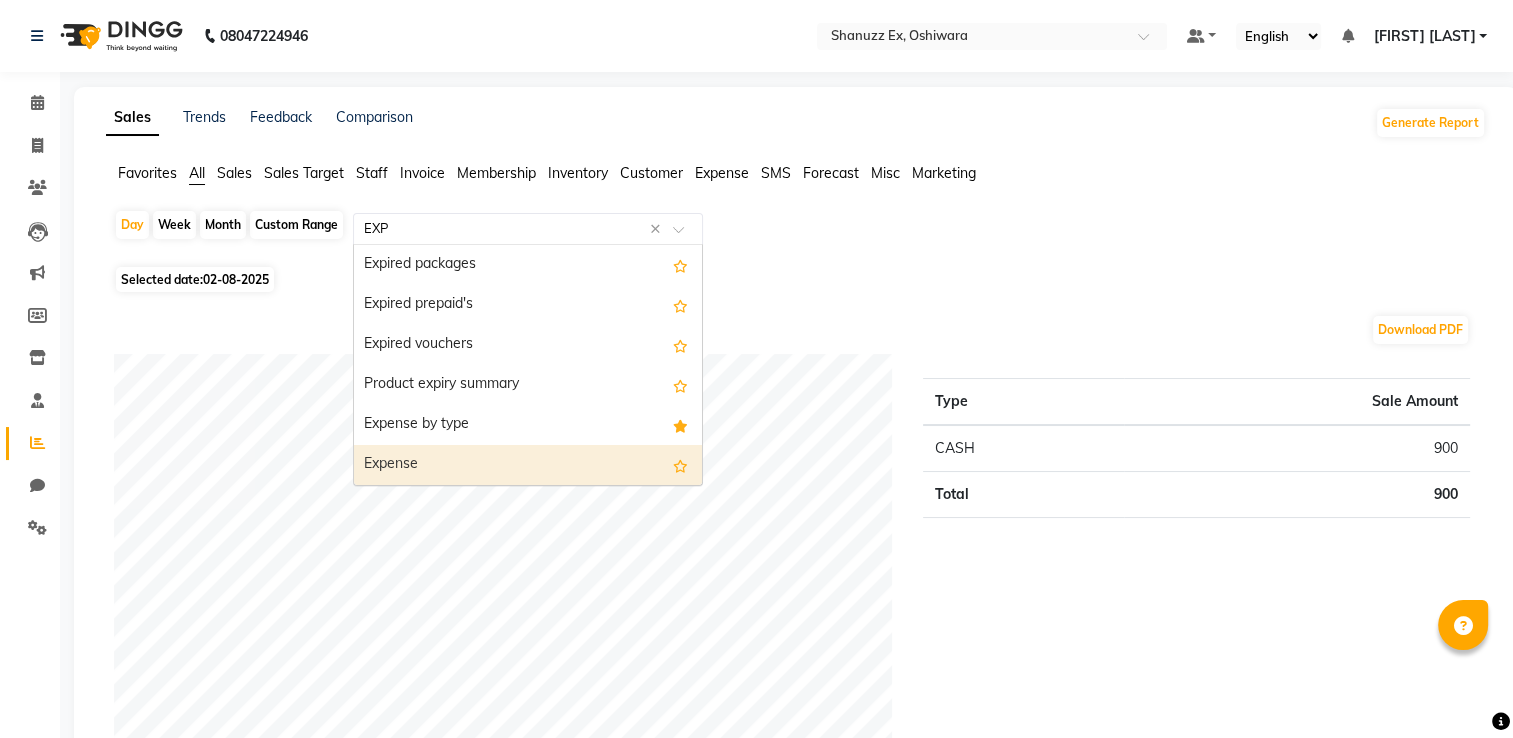 click on "Expense" at bounding box center (528, 465) 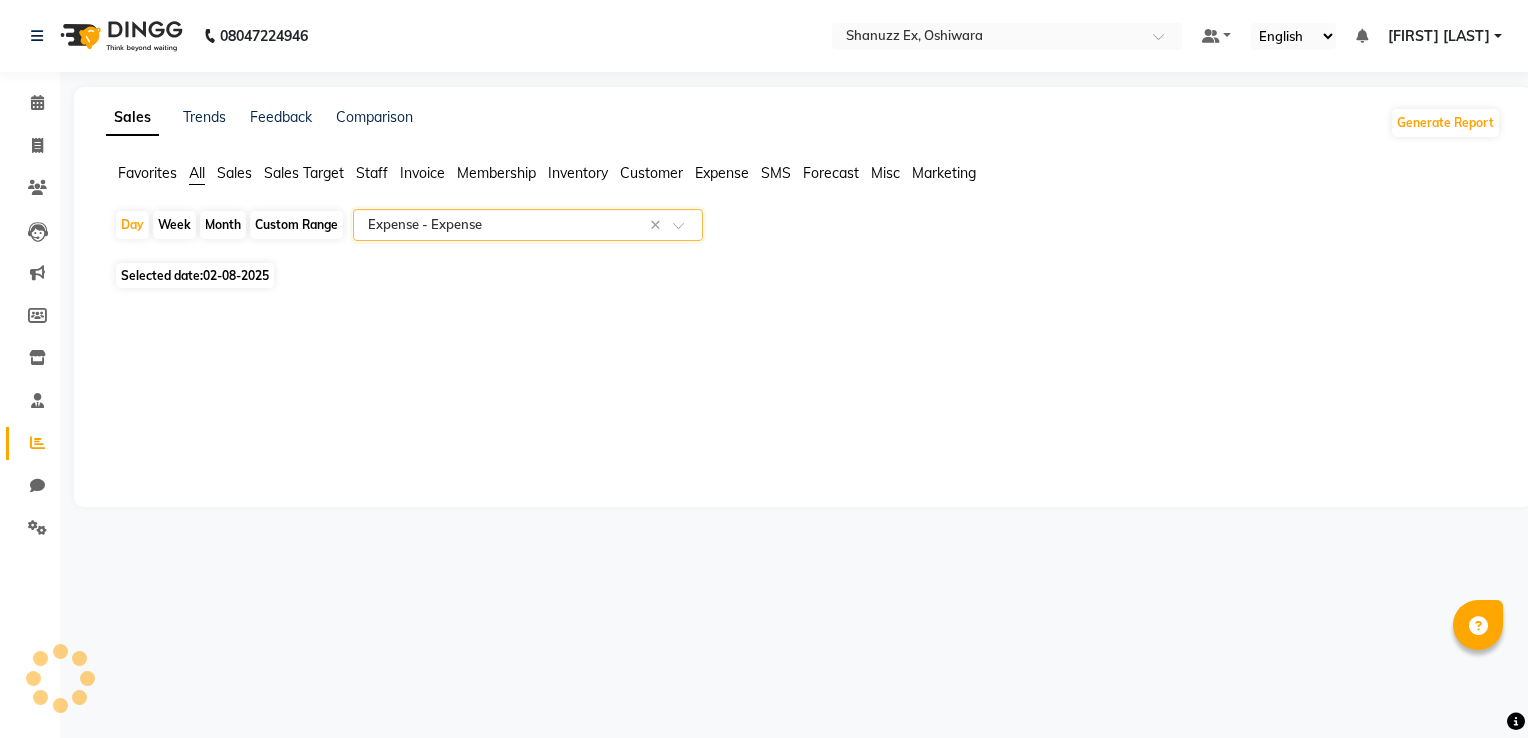 select on "full_report" 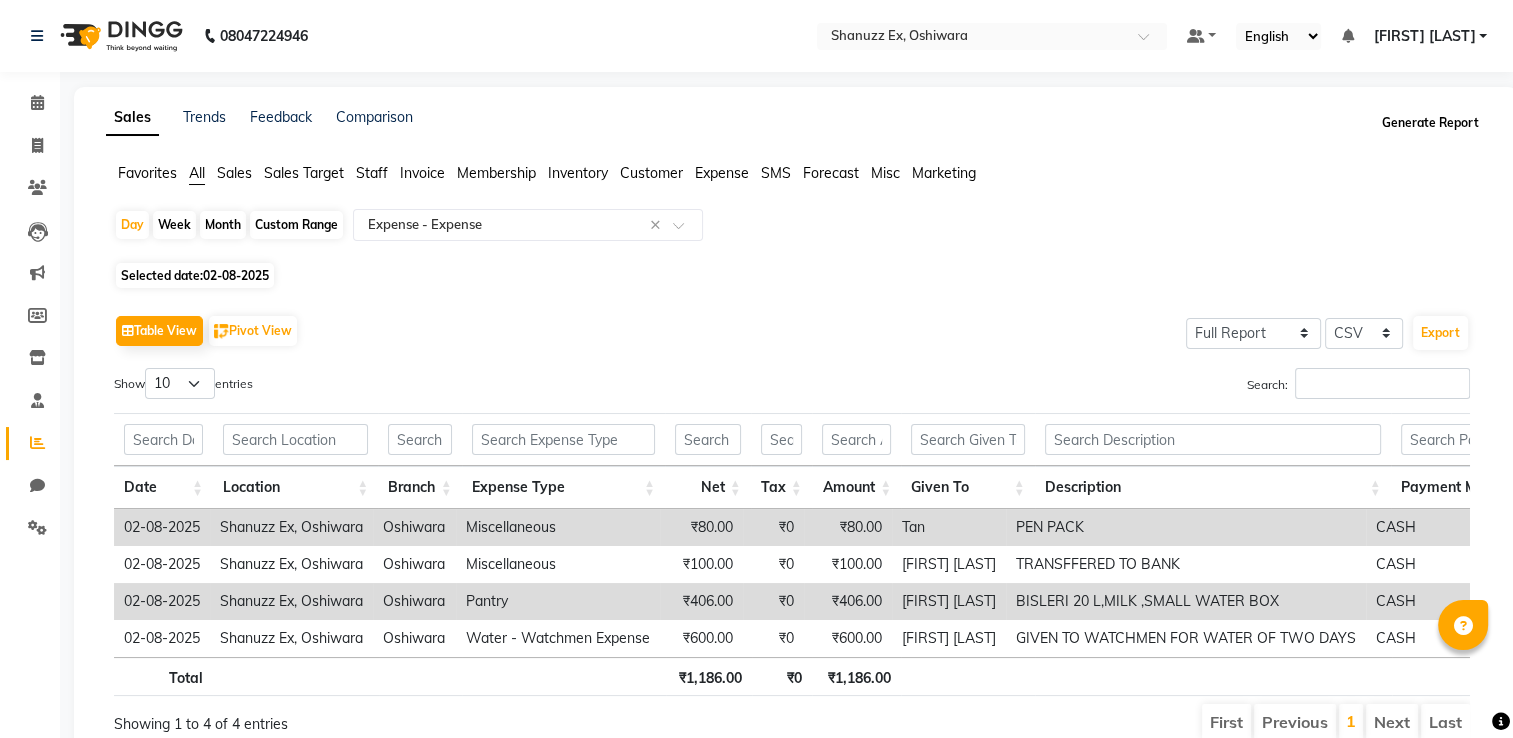 click on "Generate Report" 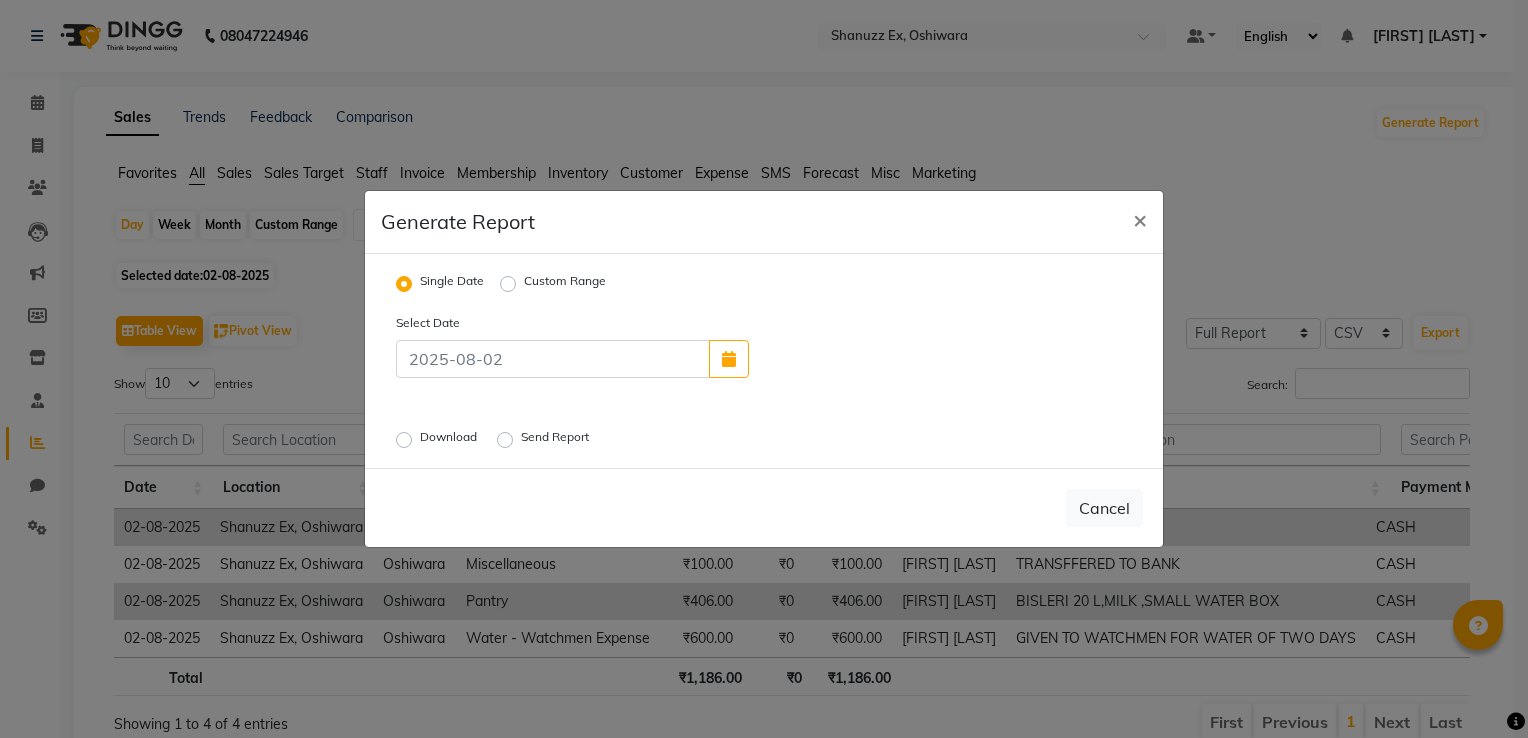 click on "Download" 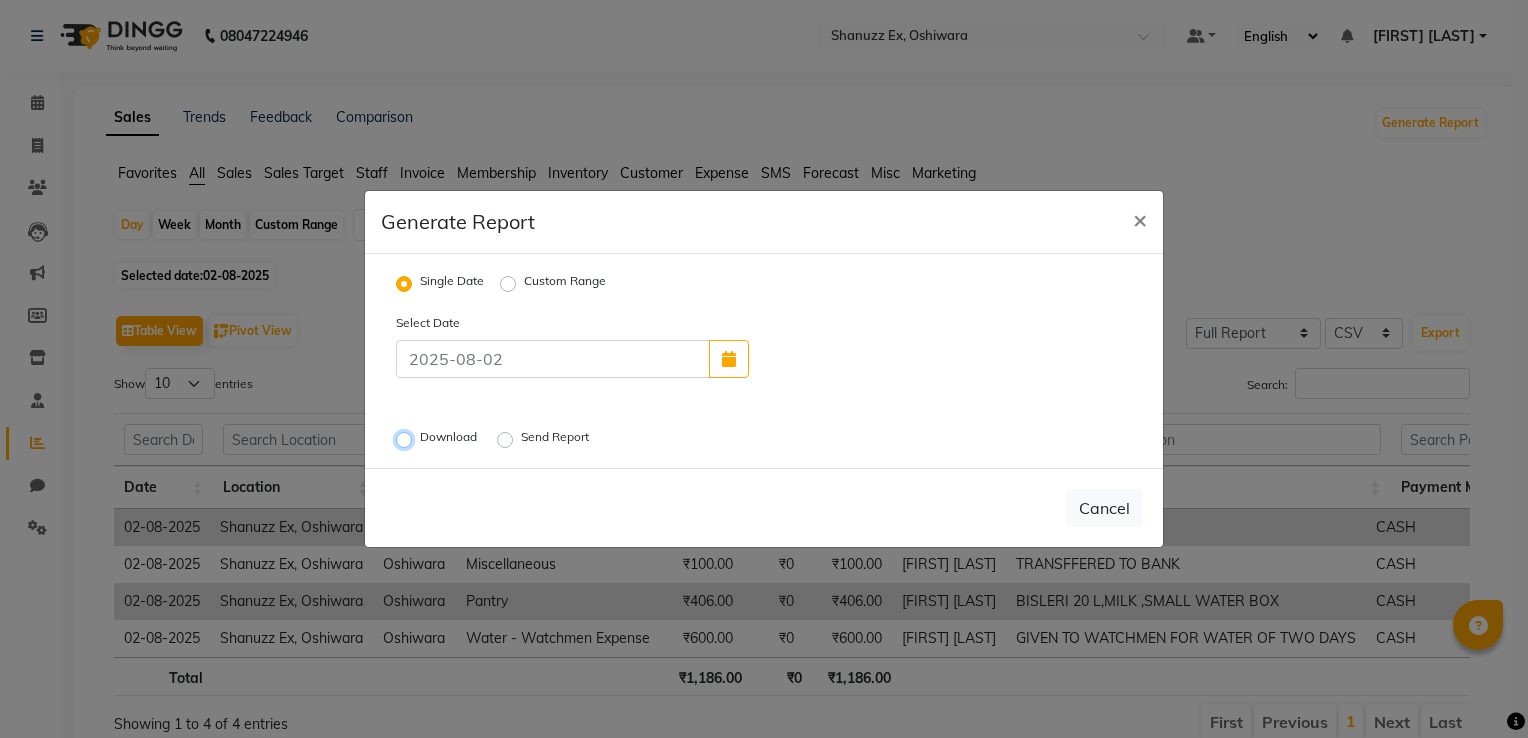 click on "Download" at bounding box center [407, 440] 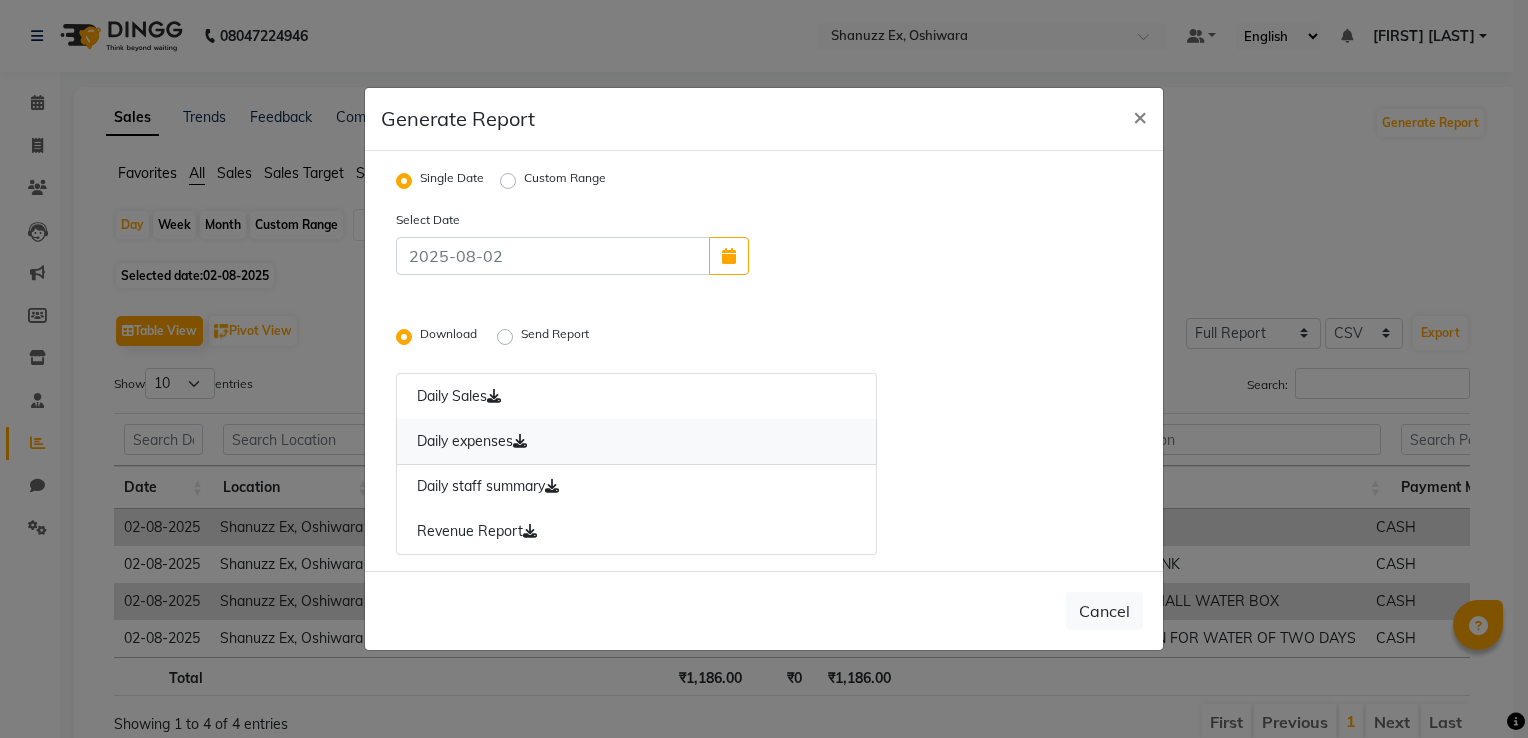 click on "Daily expenses" 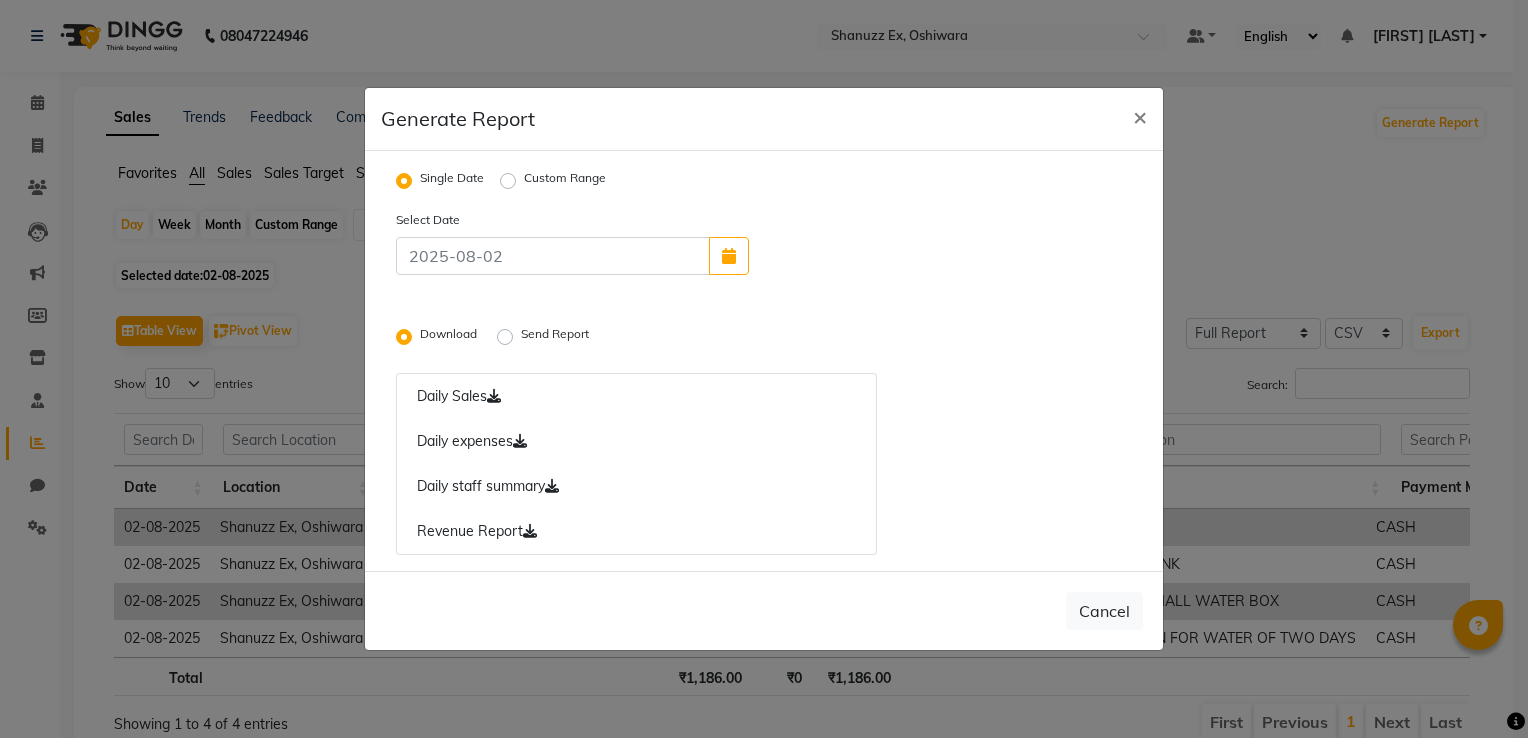 click on "Generate Report × Single Date Custom Range Select Date Download  Send Report   Daily Sales   Daily expenses   Daily staff summary   Revenue Report   Cancel" 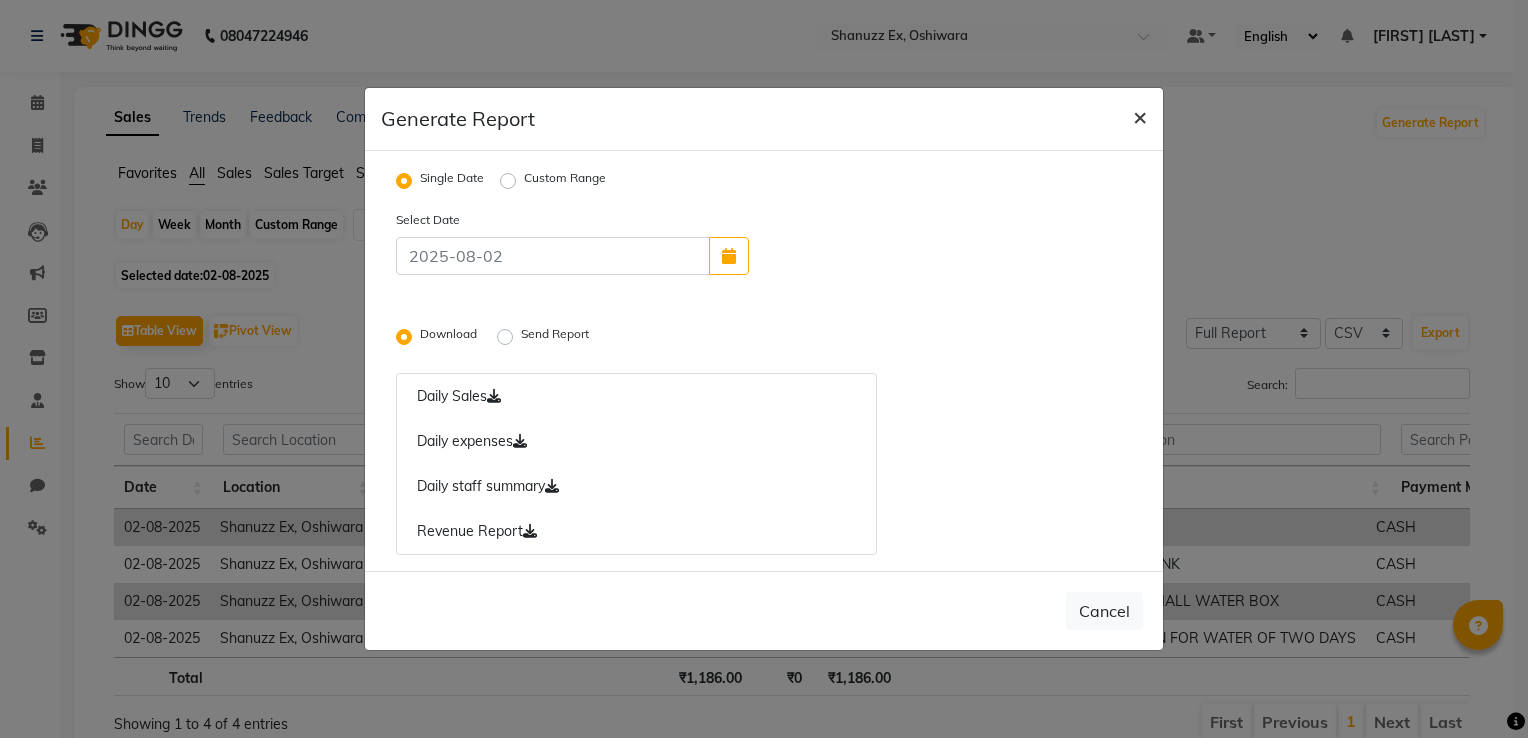click on "×" 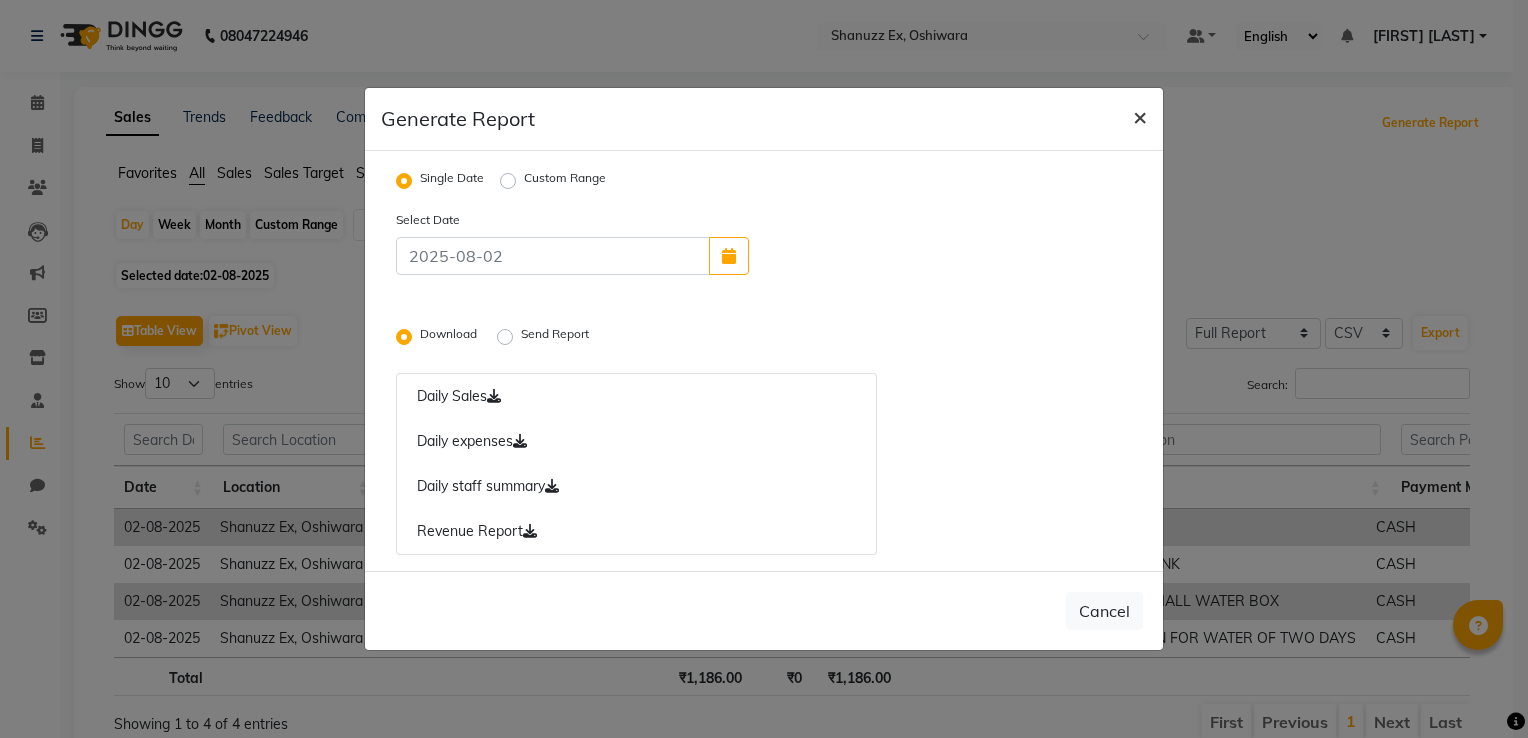radio on "false" 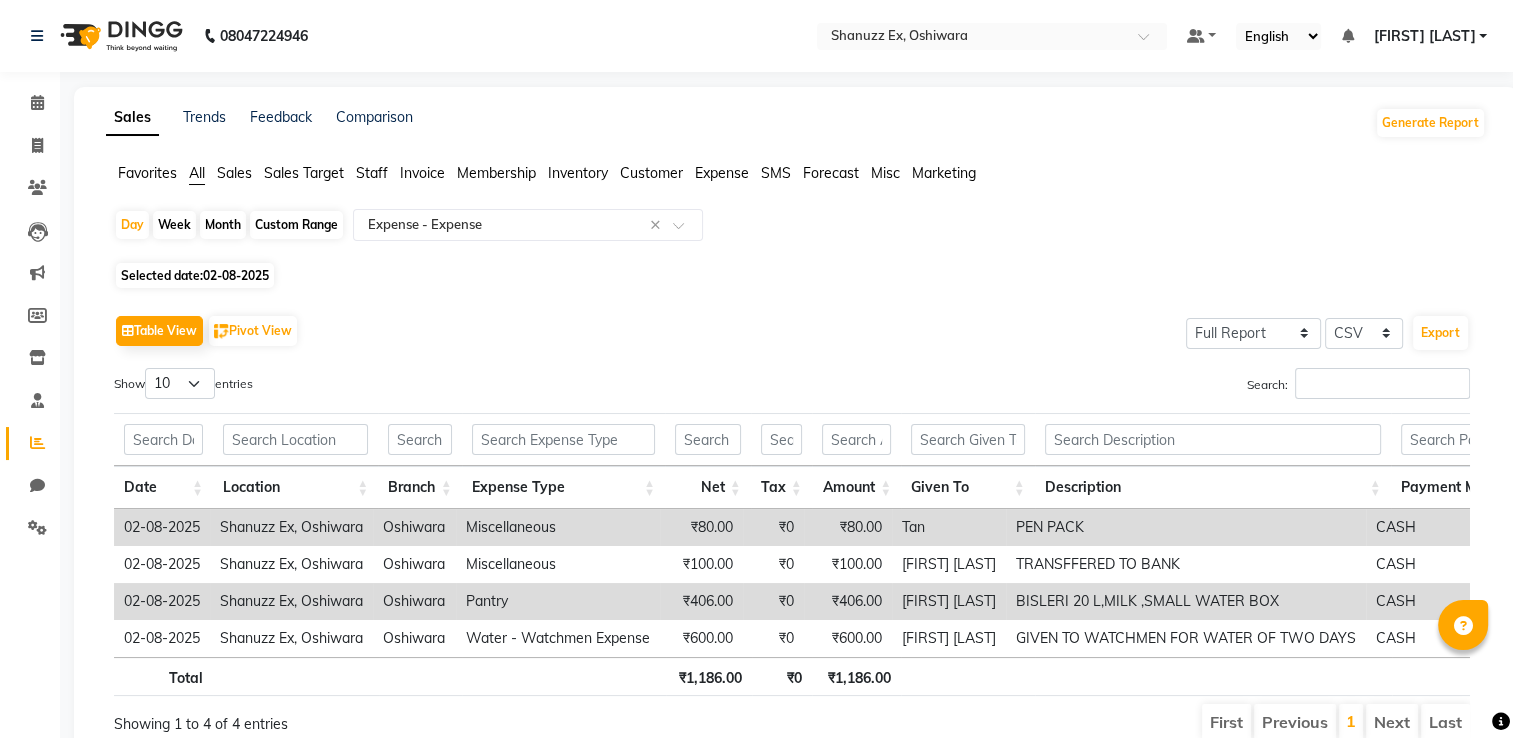 click on "Tanishka Panchal" at bounding box center [1424, 36] 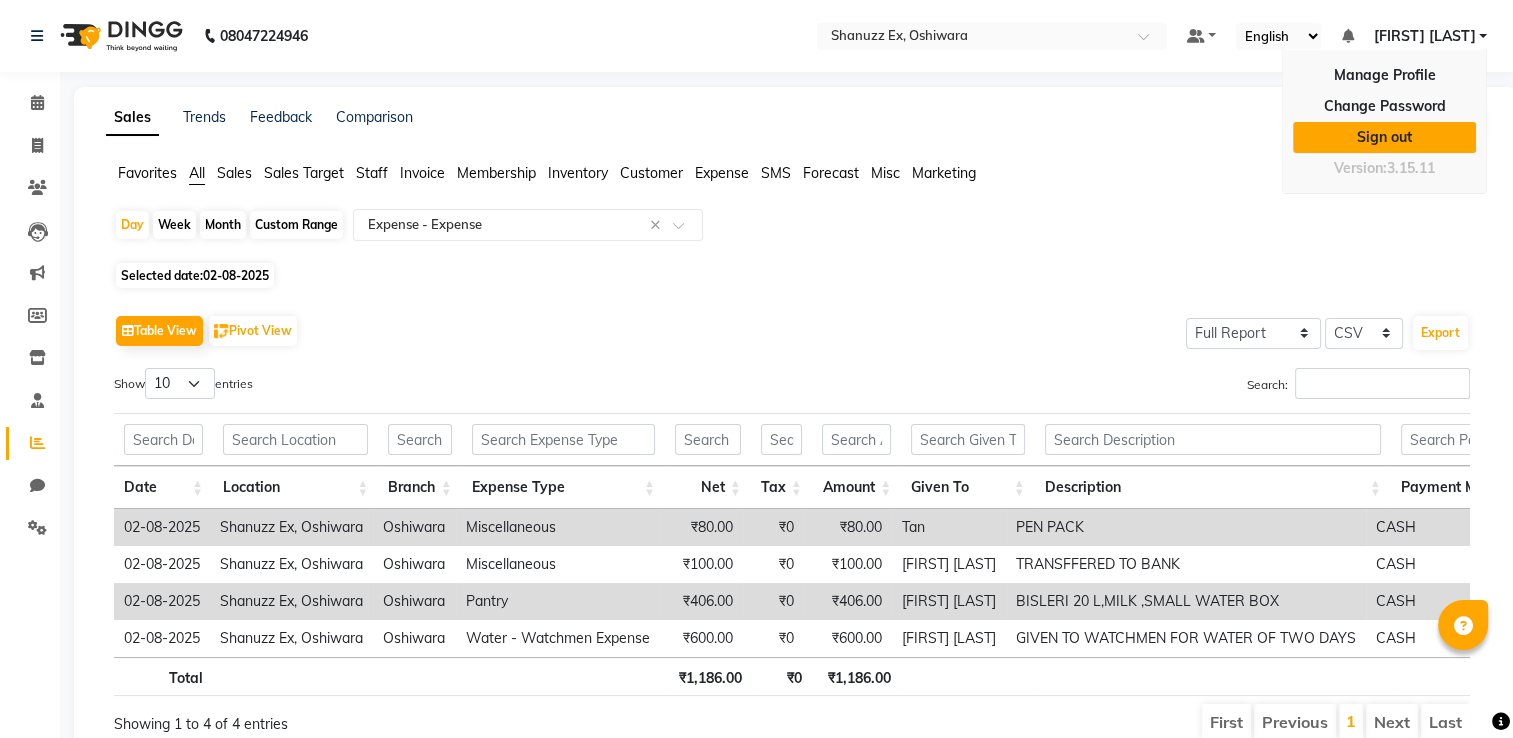 click on "Sign out" at bounding box center (1384, 137) 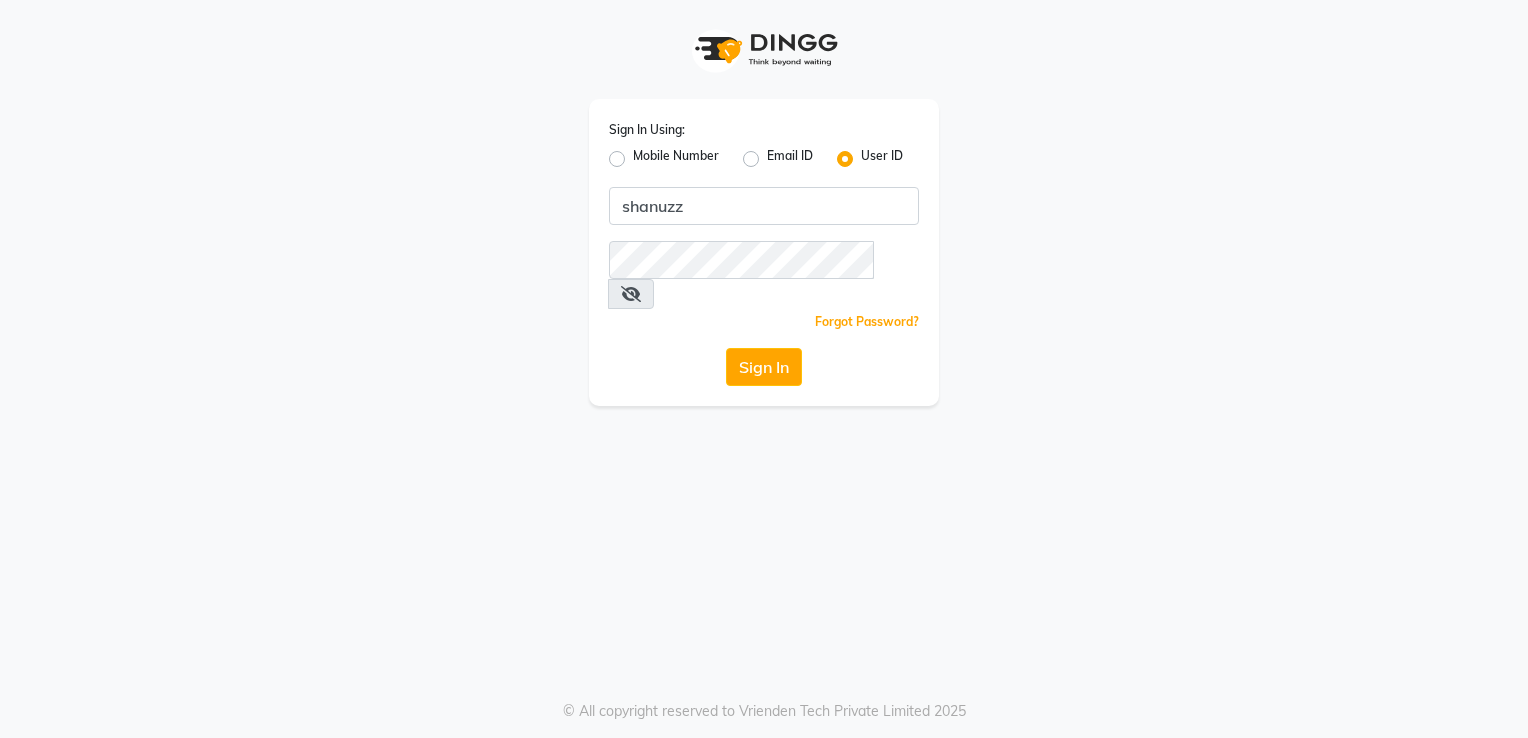 scroll, scrollTop: 0, scrollLeft: 0, axis: both 